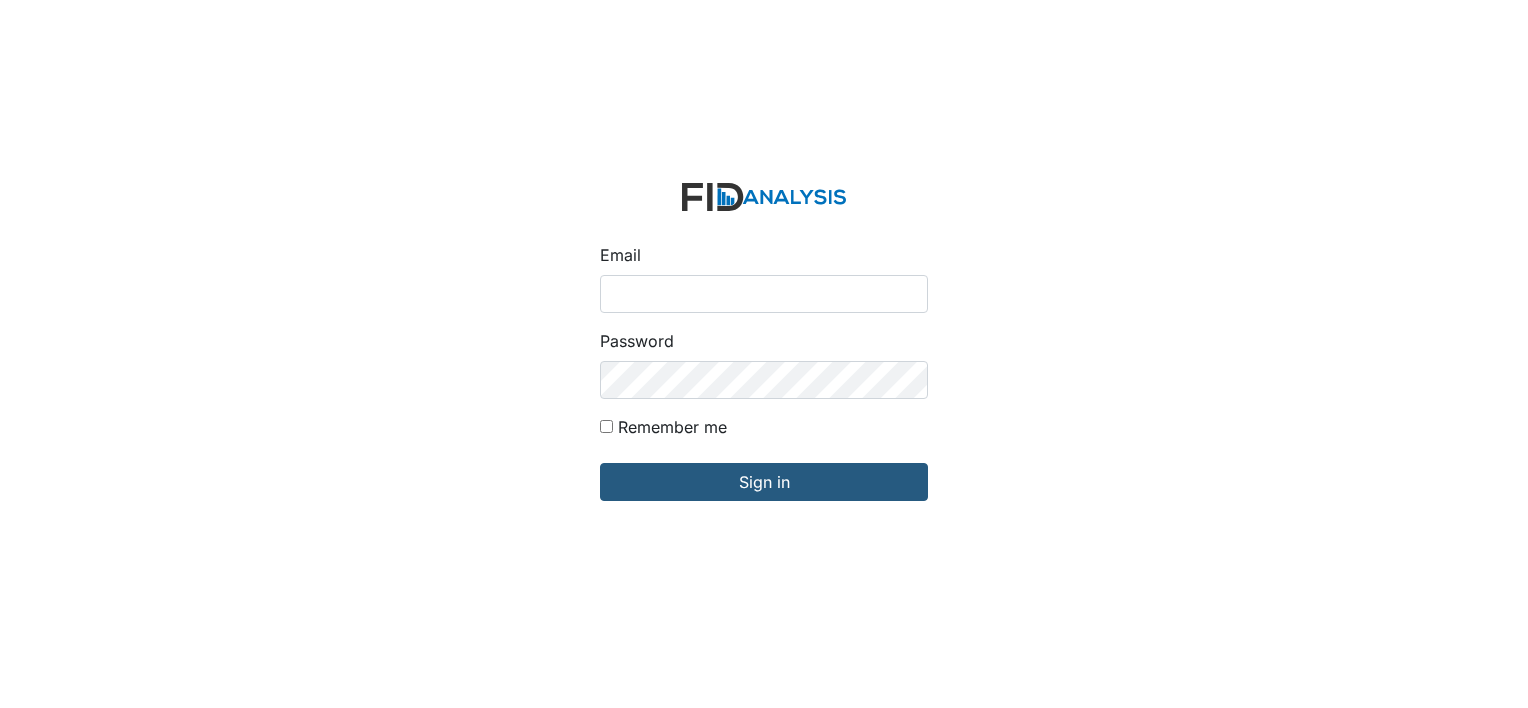 scroll, scrollTop: 0, scrollLeft: 0, axis: both 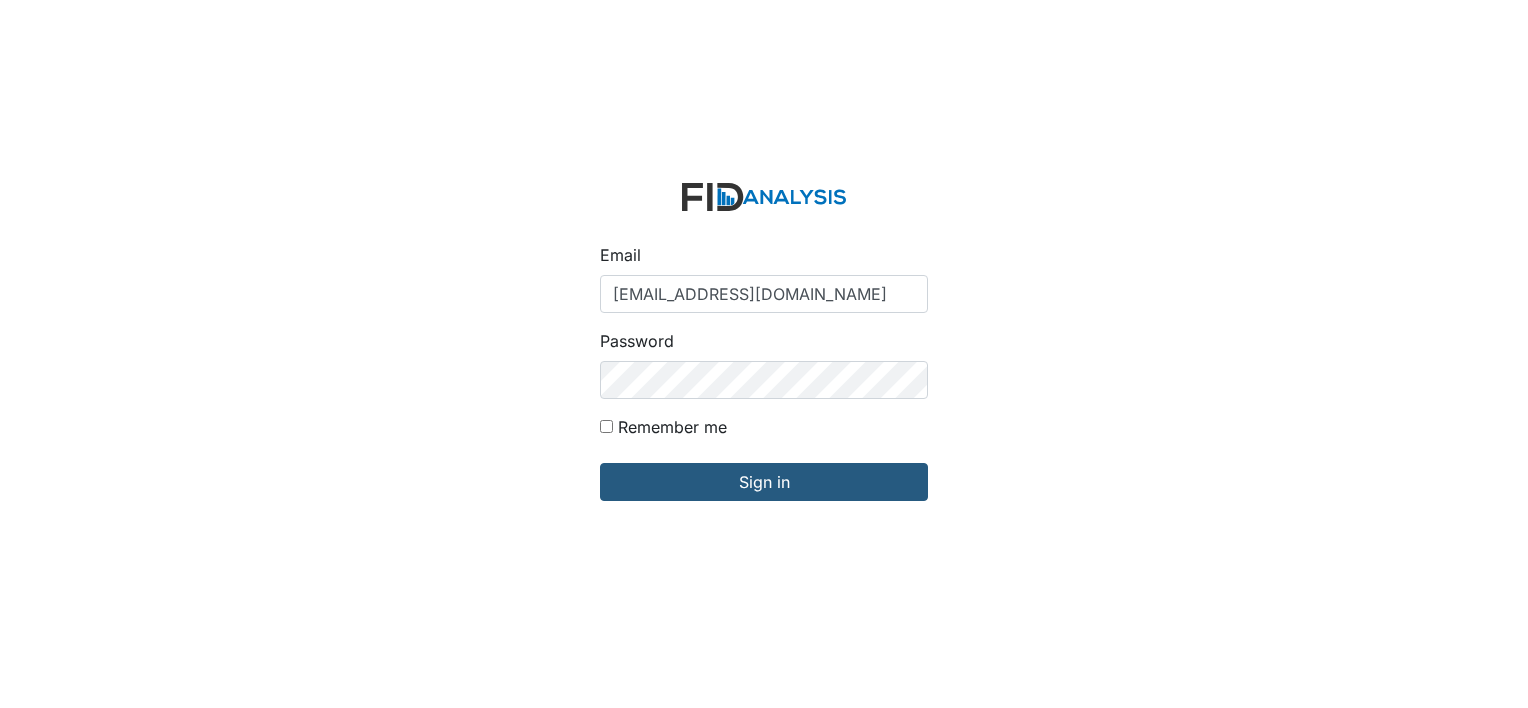 click on "Email
gwalton@lifeincorporated.com
Password
Remember me
Sign in" at bounding box center [764, 354] 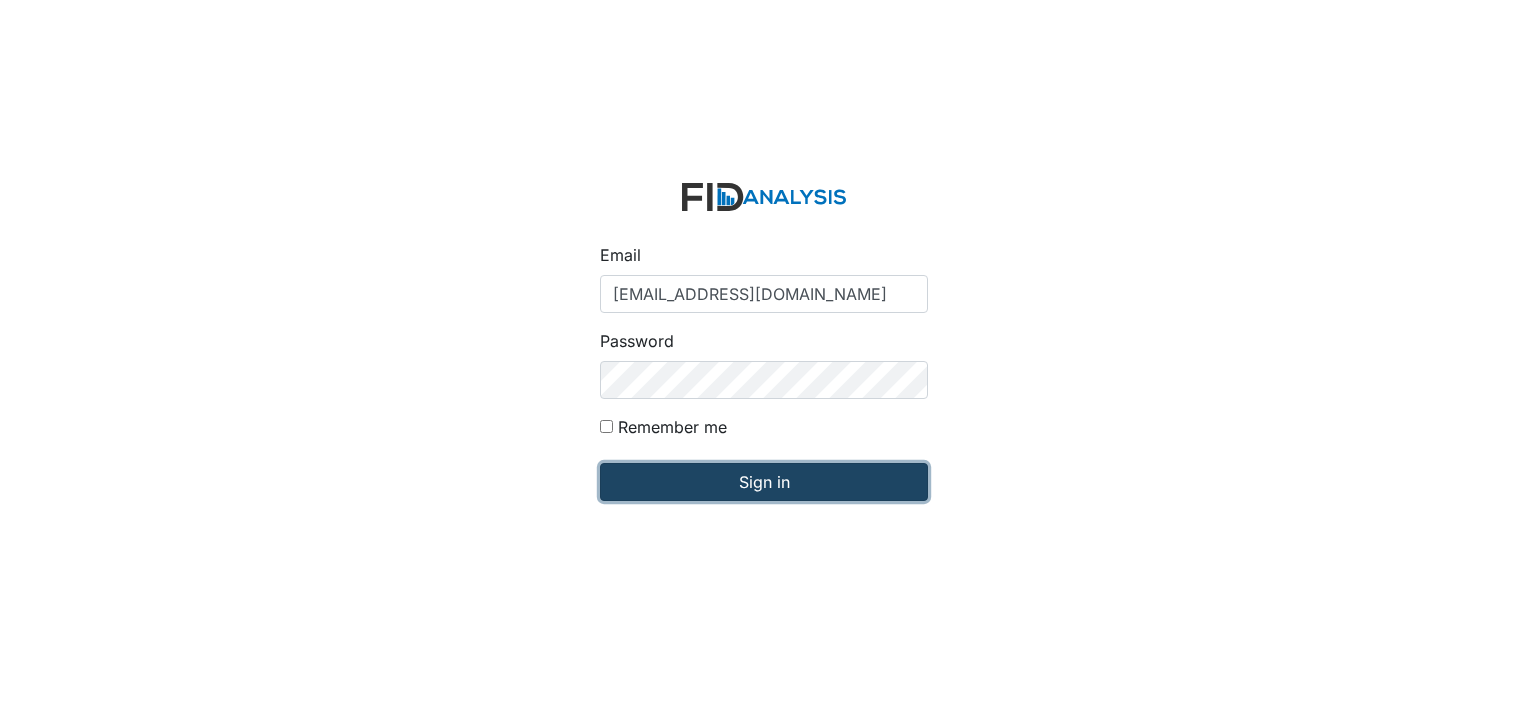 click on "Sign in" at bounding box center (764, 482) 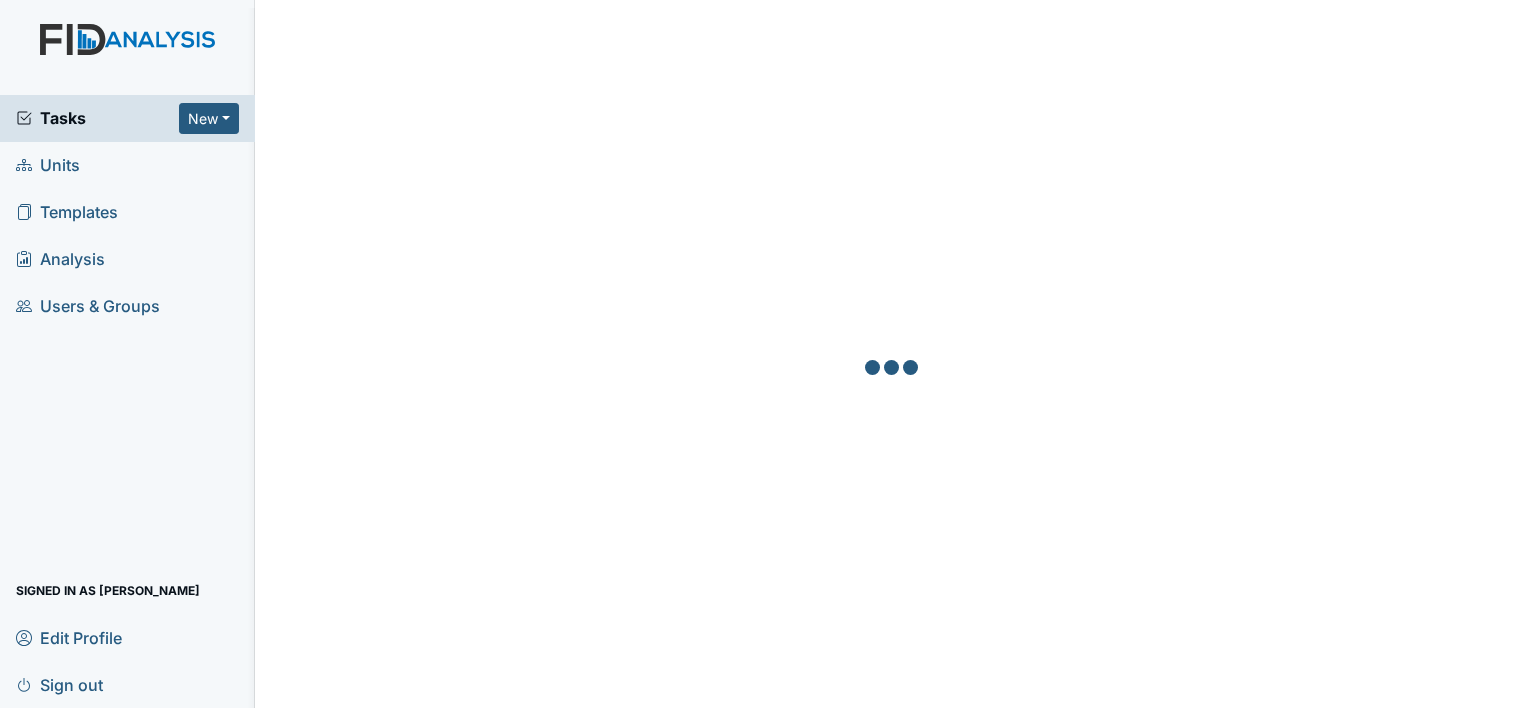 scroll, scrollTop: 0, scrollLeft: 0, axis: both 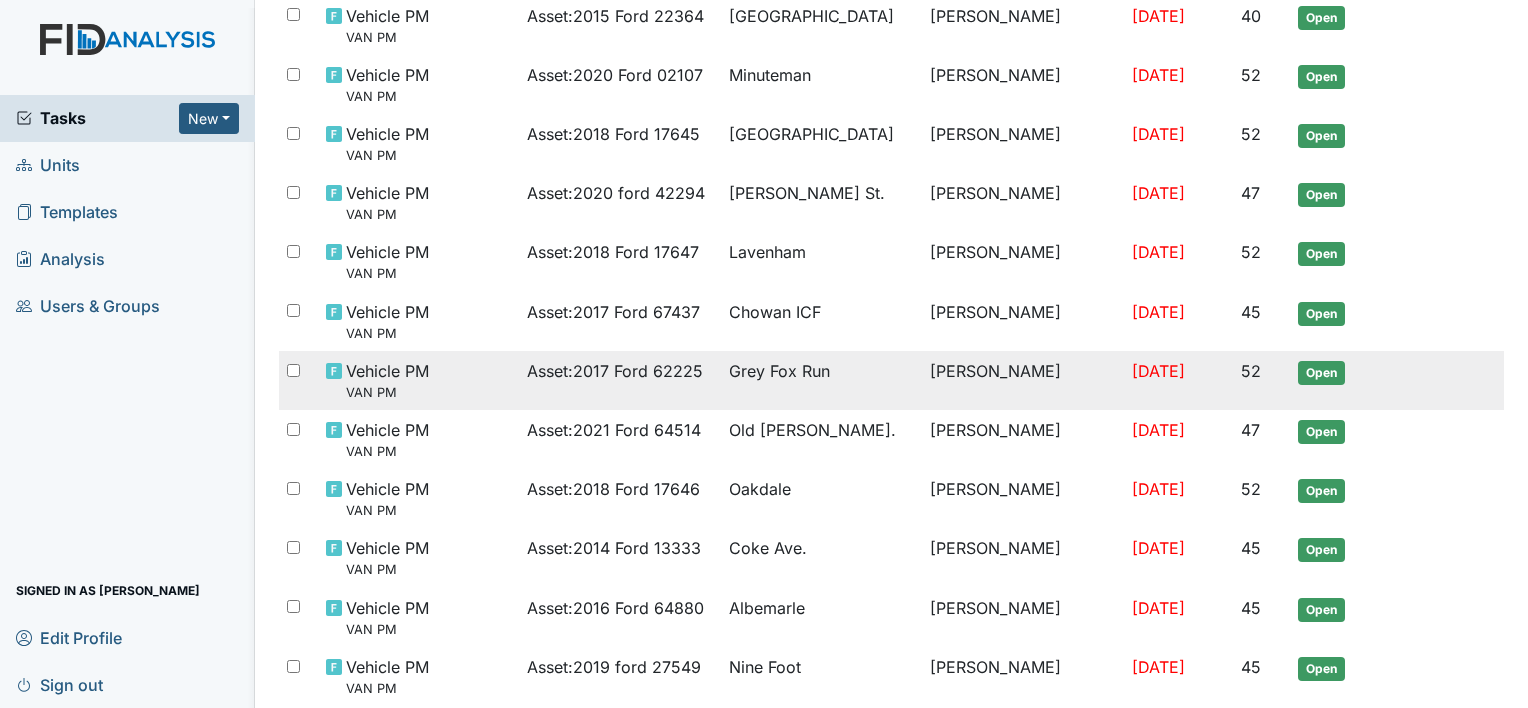 click on "Grey Fox Run" at bounding box center (822, 371) 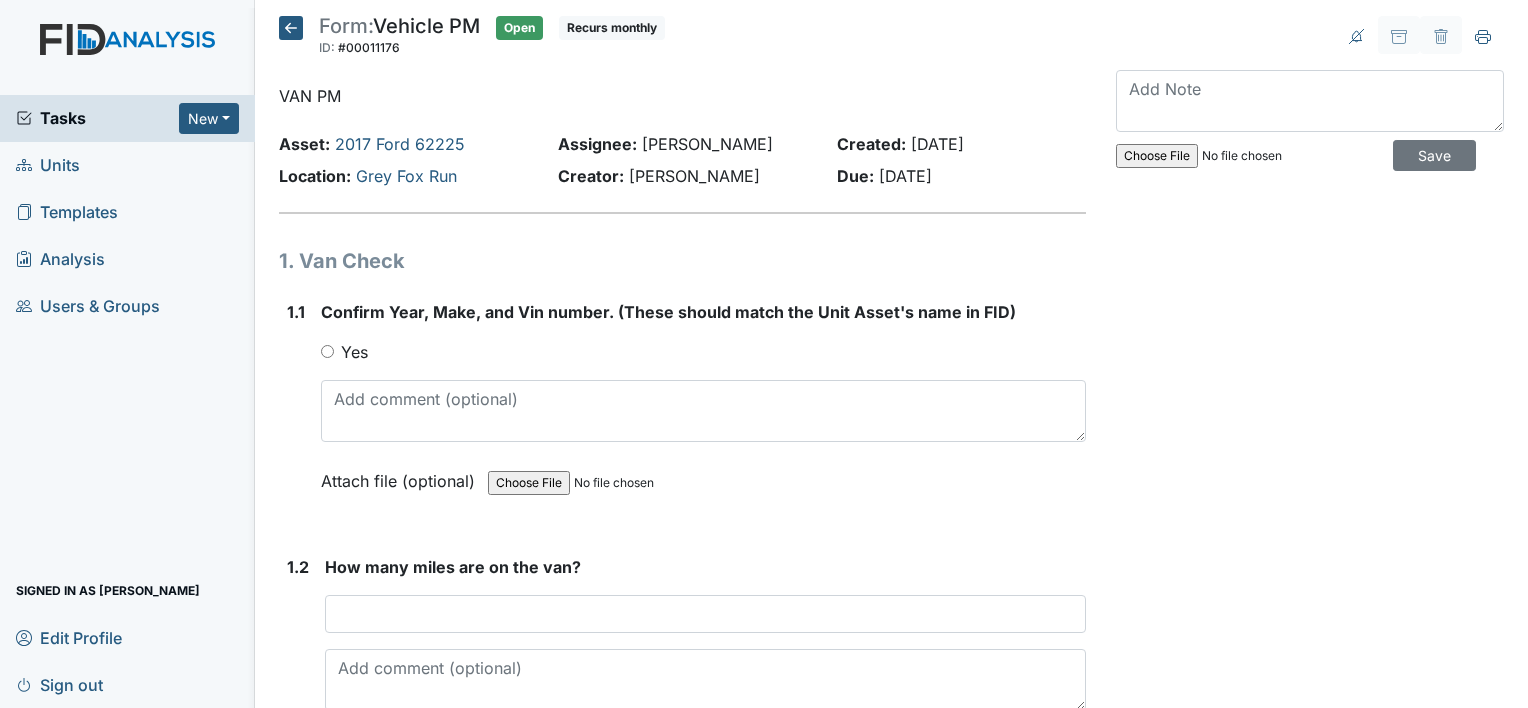 scroll, scrollTop: 0, scrollLeft: 0, axis: both 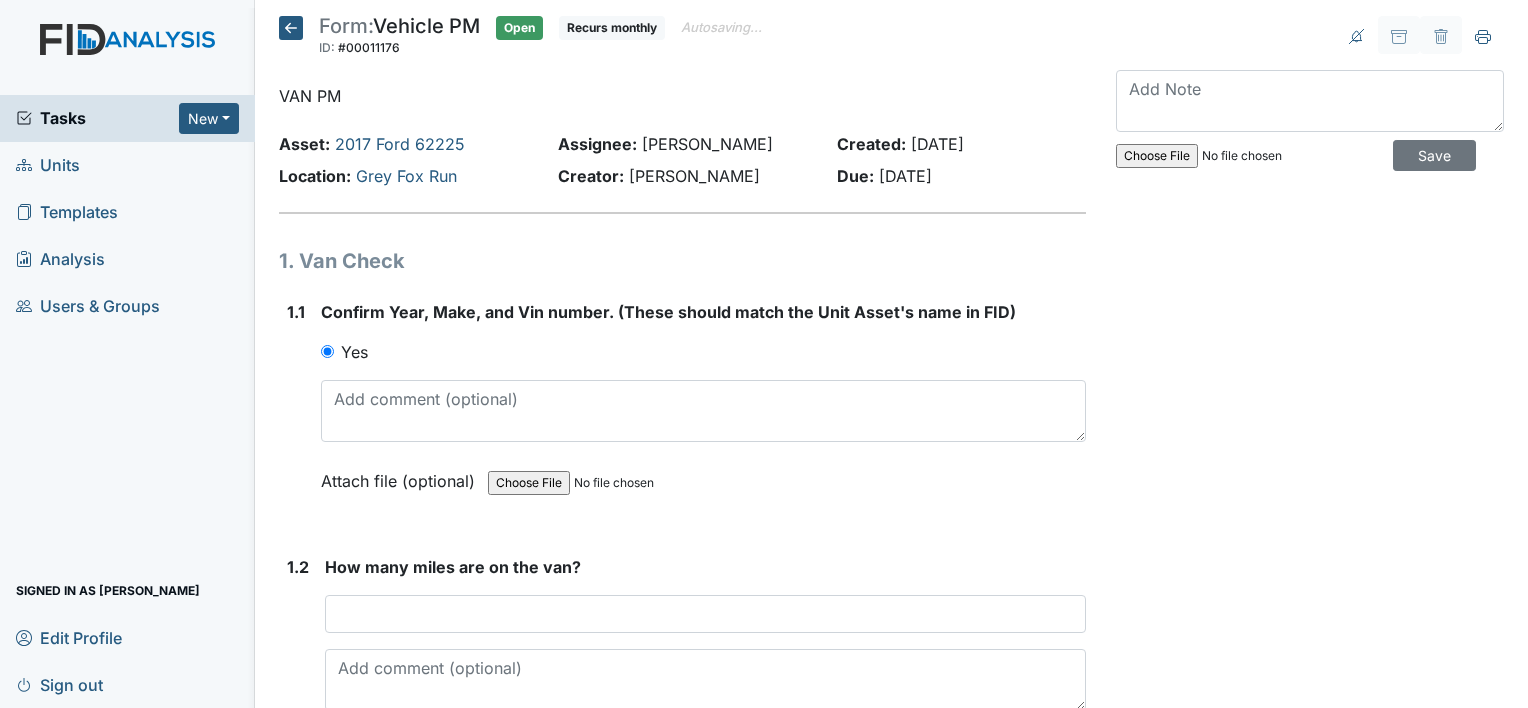 click on "Yes" at bounding box center (327, 351) 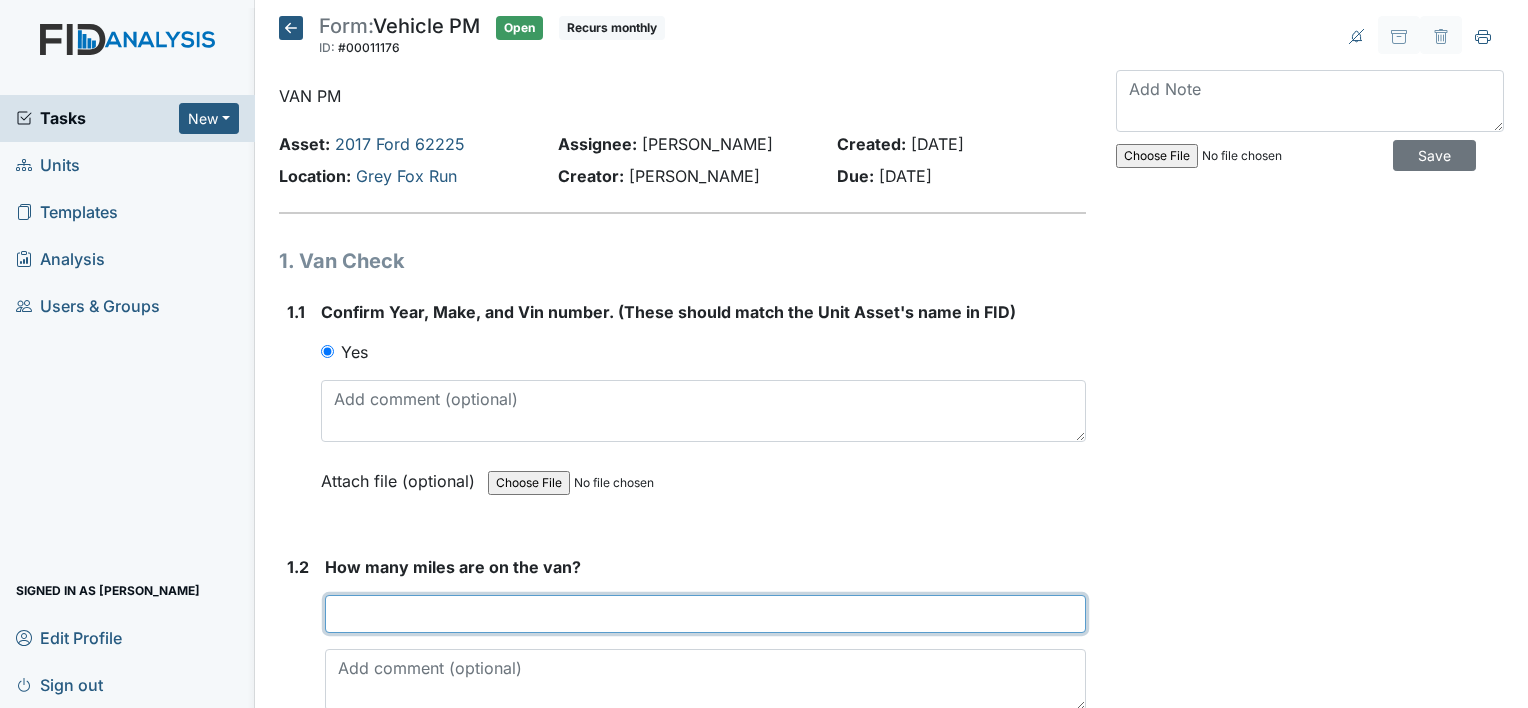 click at bounding box center [705, 614] 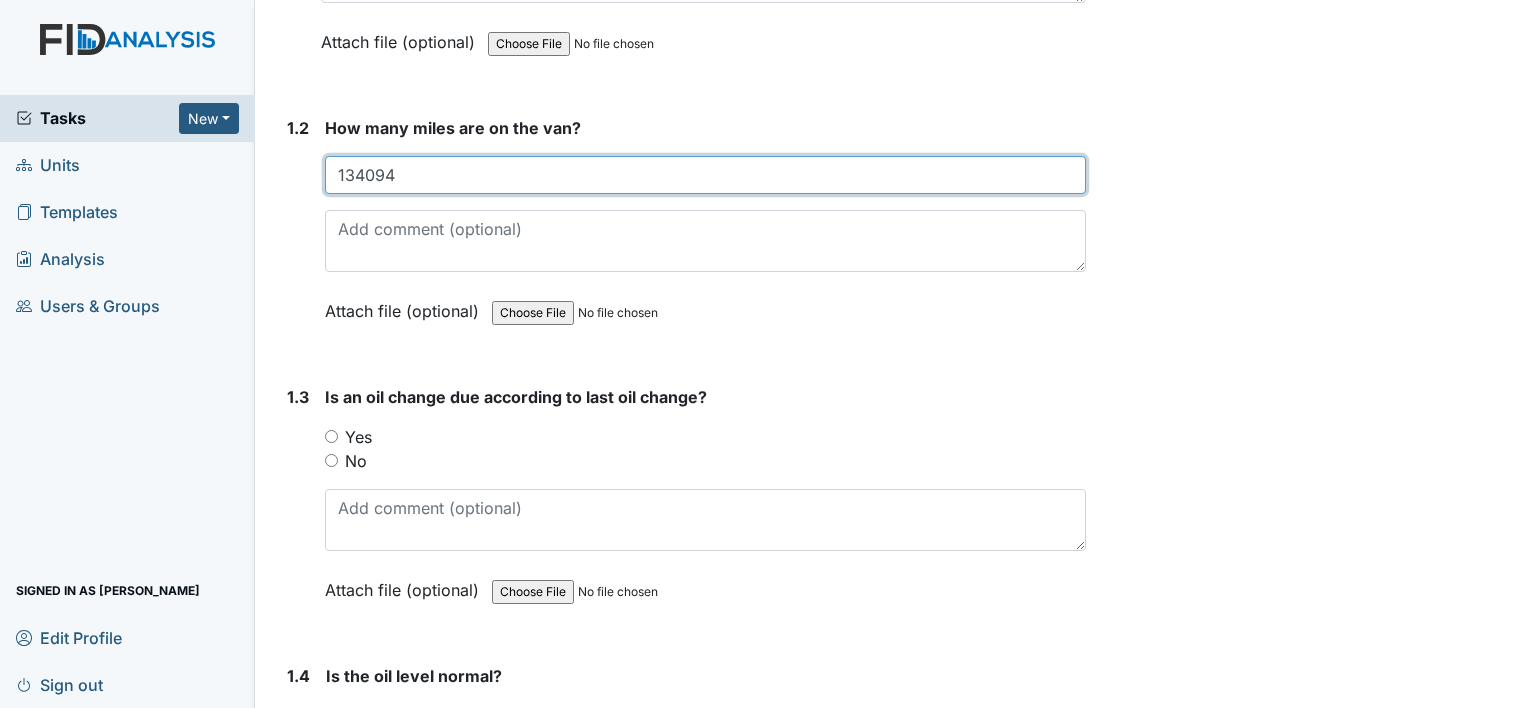 scroll, scrollTop: 477, scrollLeft: 0, axis: vertical 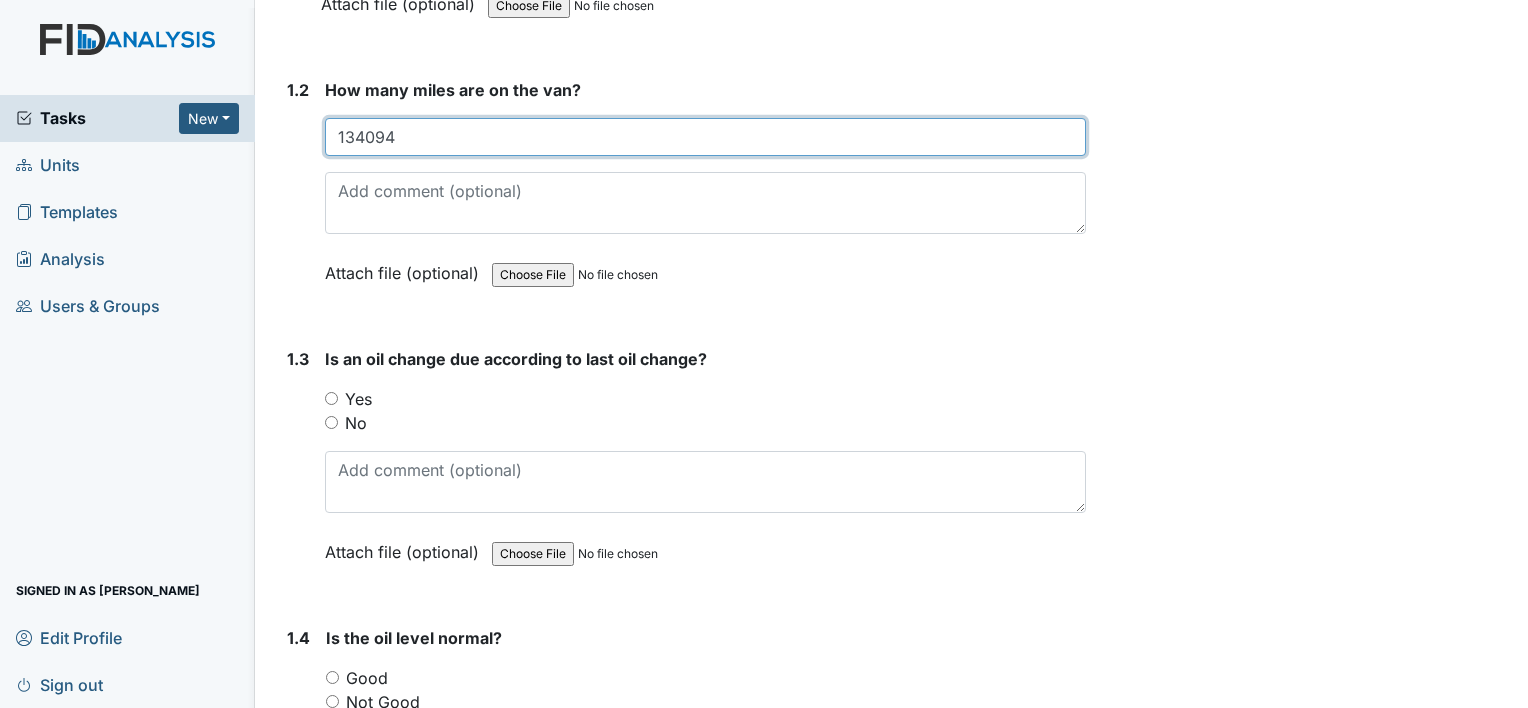 type on "134094" 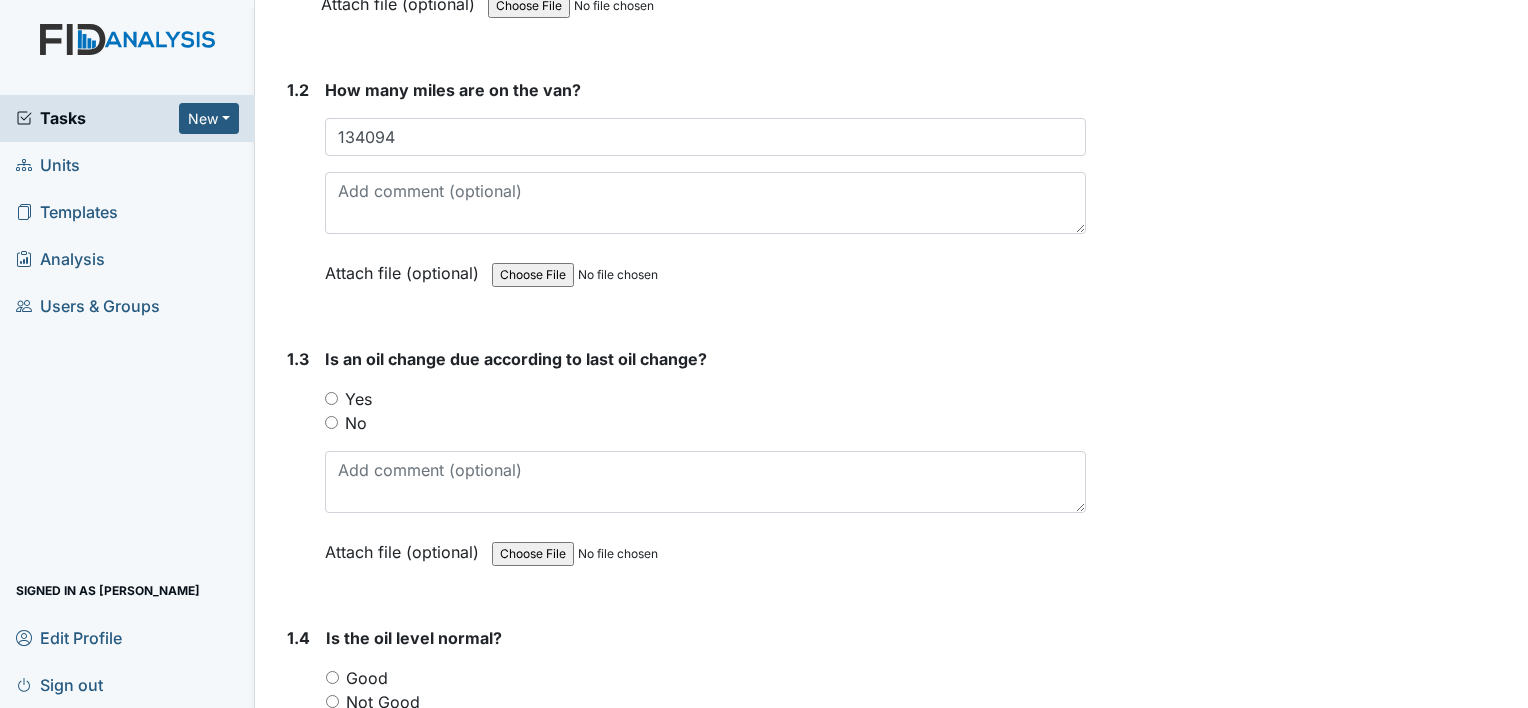 click on "No" at bounding box center (331, 422) 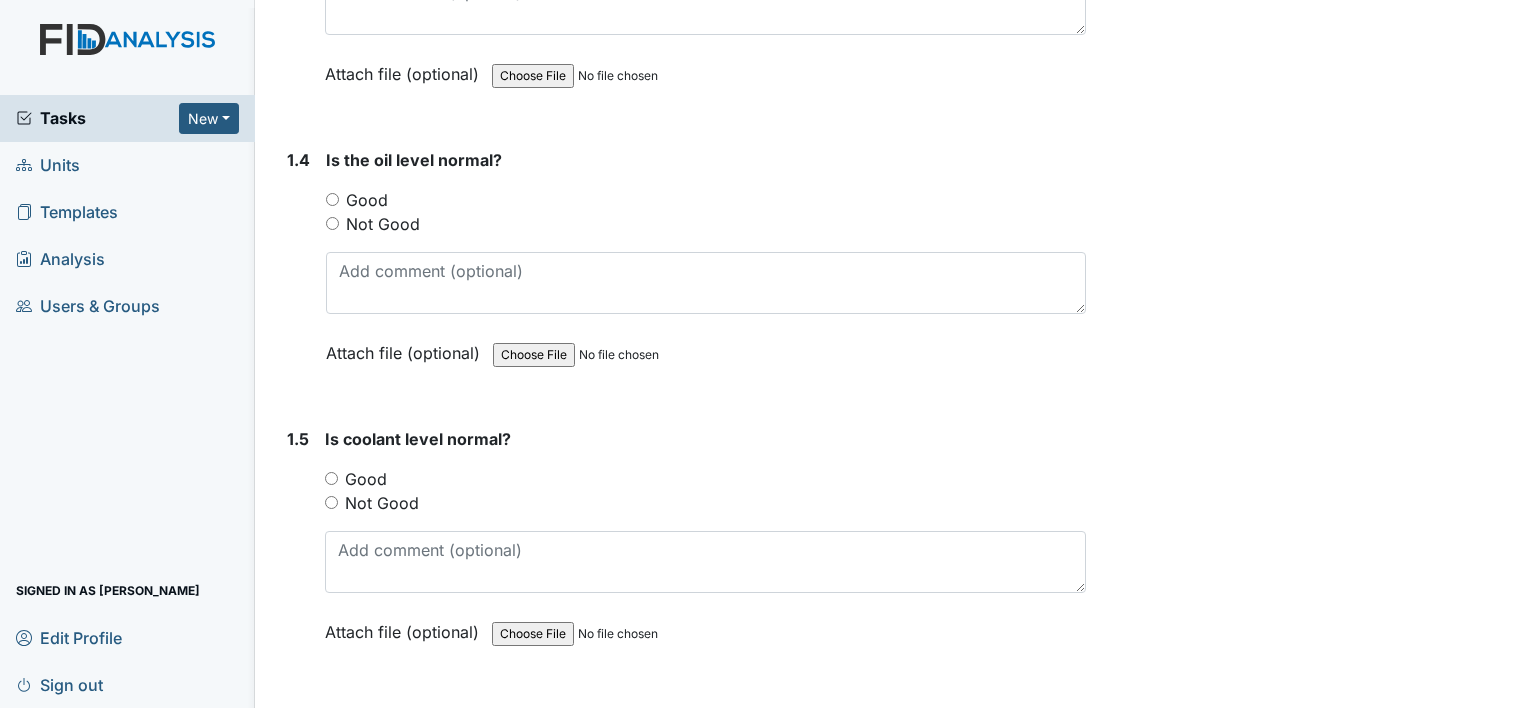 scroll, scrollTop: 1014, scrollLeft: 0, axis: vertical 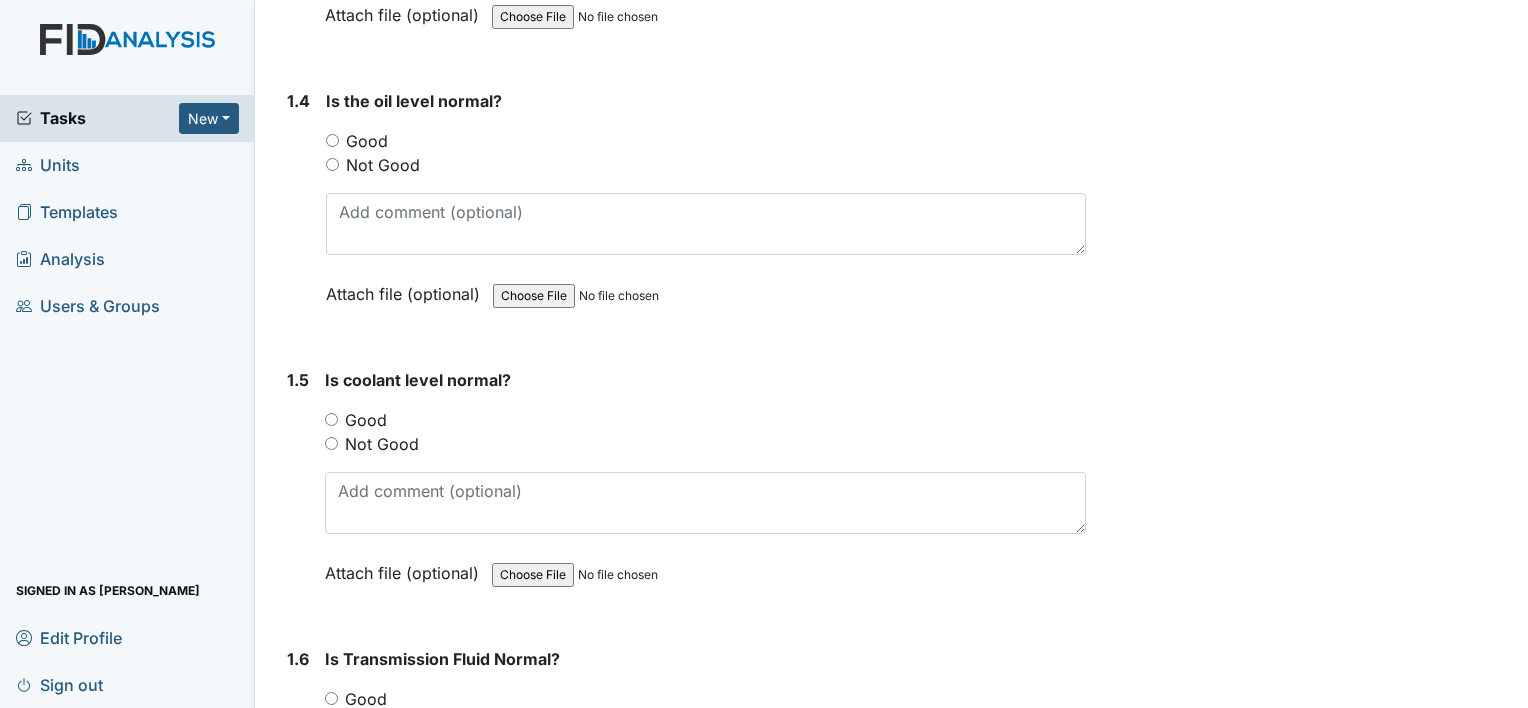 click on "Good" at bounding box center (332, 140) 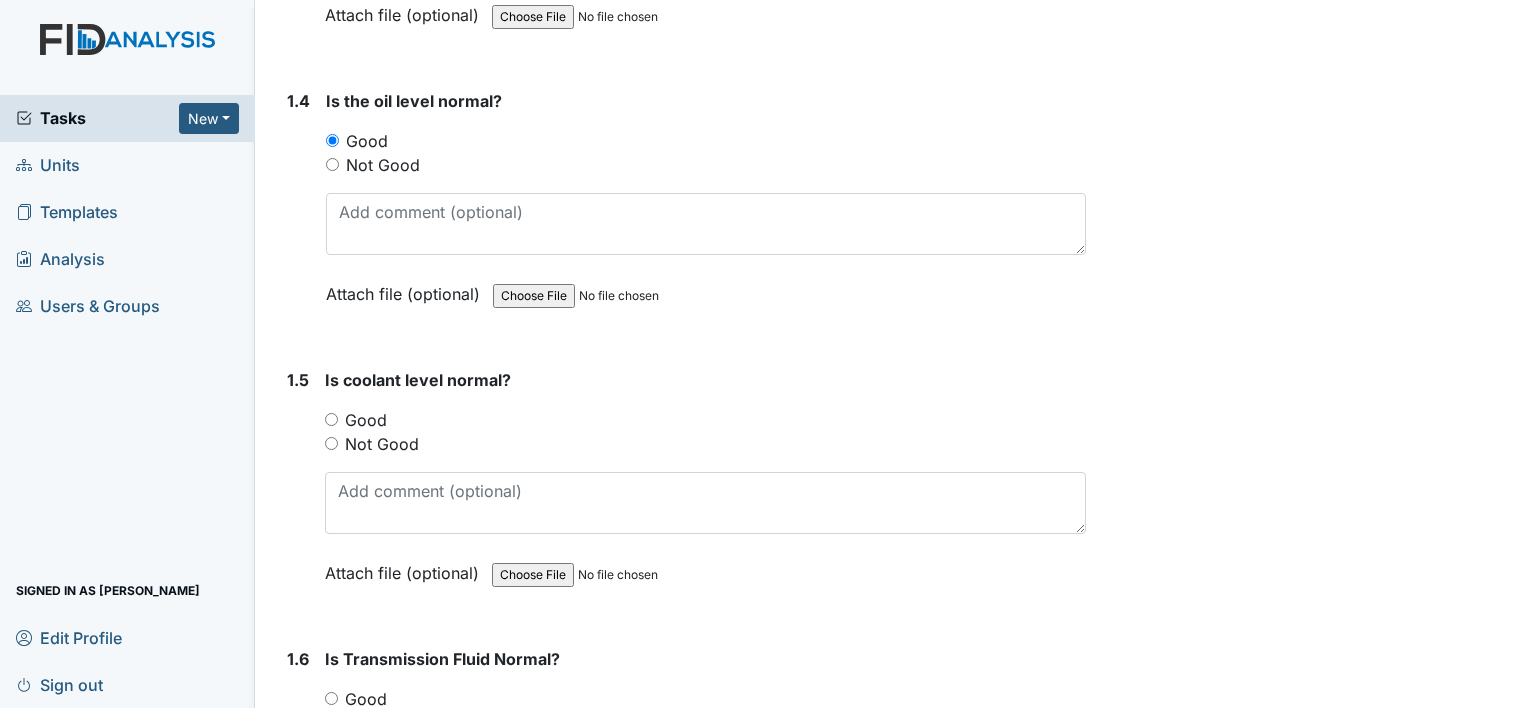 click on "Good" at bounding box center [331, 419] 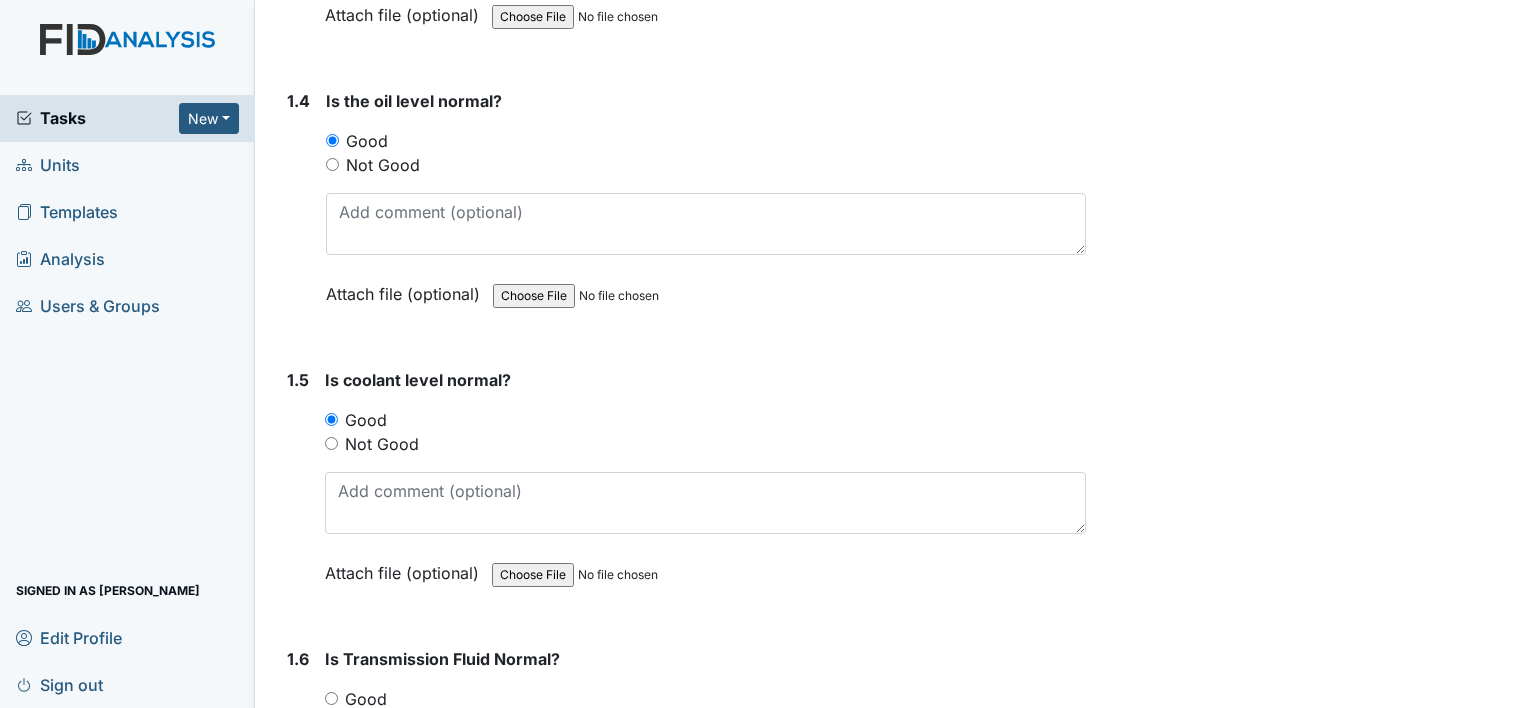 click on "Good" at bounding box center (331, 698) 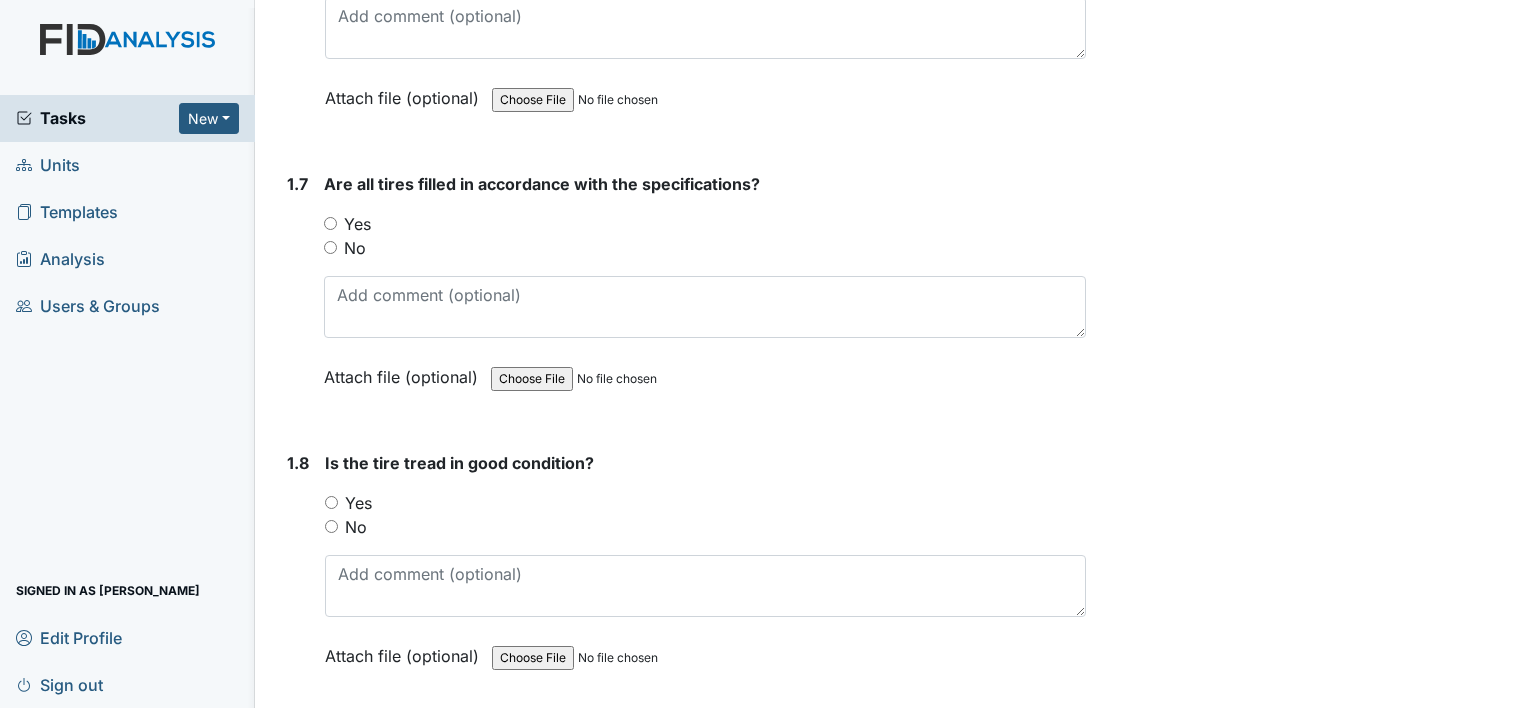 scroll, scrollTop: 1872, scrollLeft: 0, axis: vertical 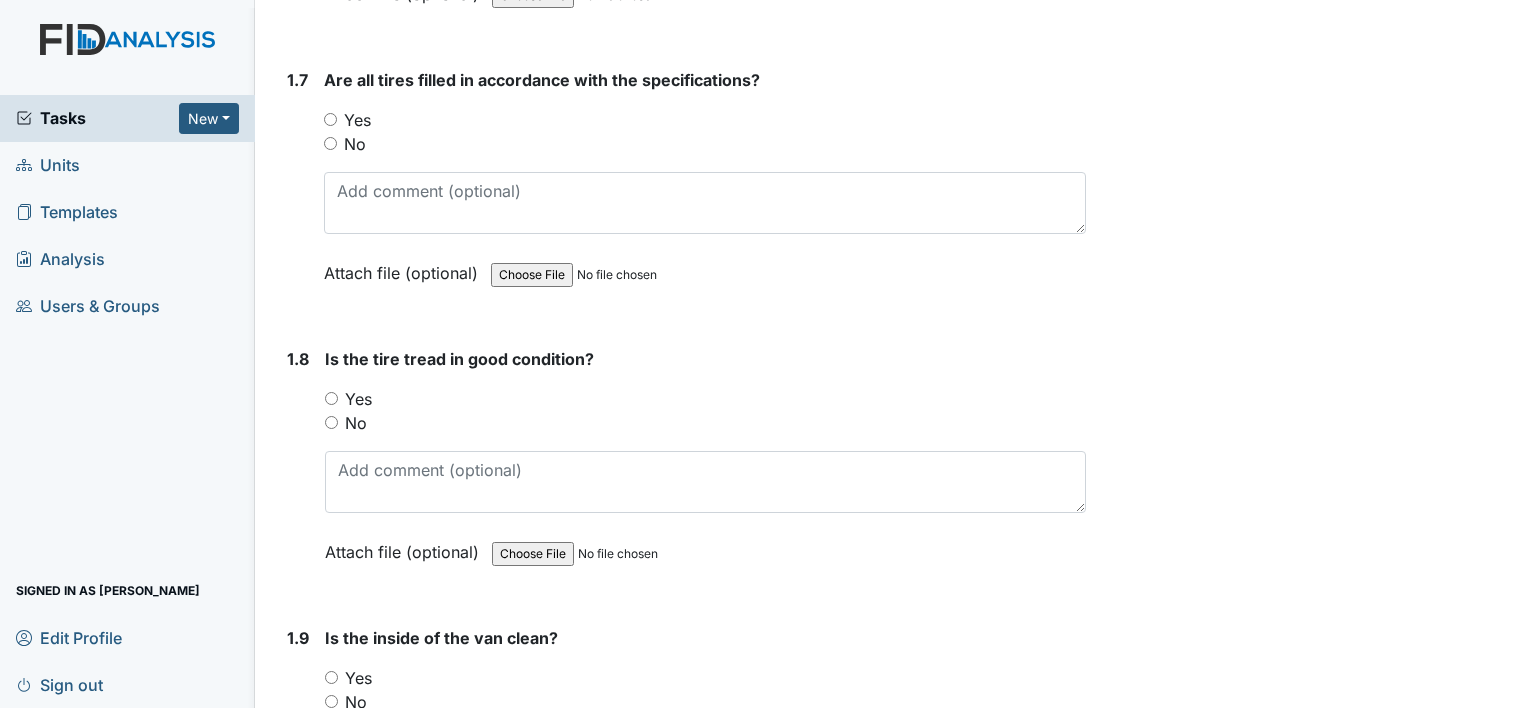 click on "Yes" at bounding box center (330, 119) 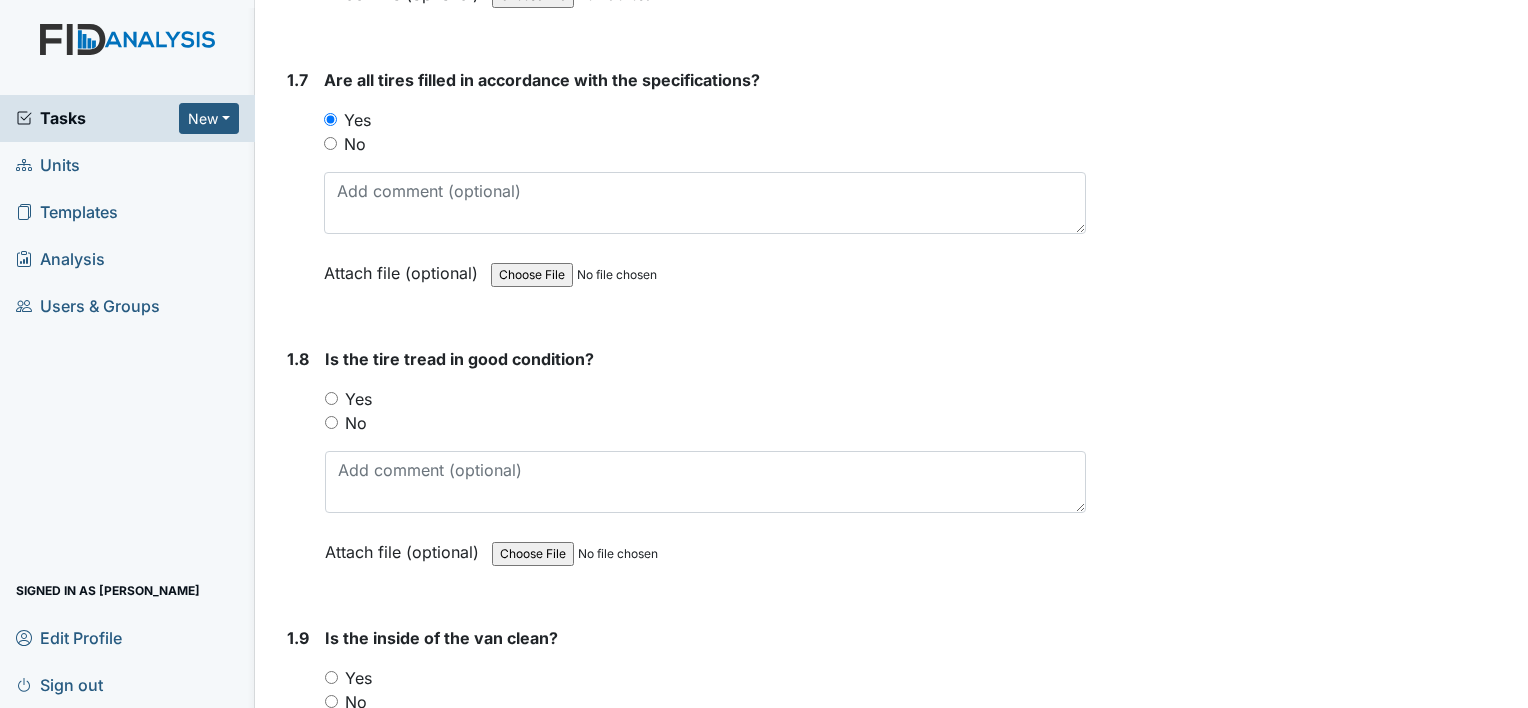 click on "No" at bounding box center (331, 422) 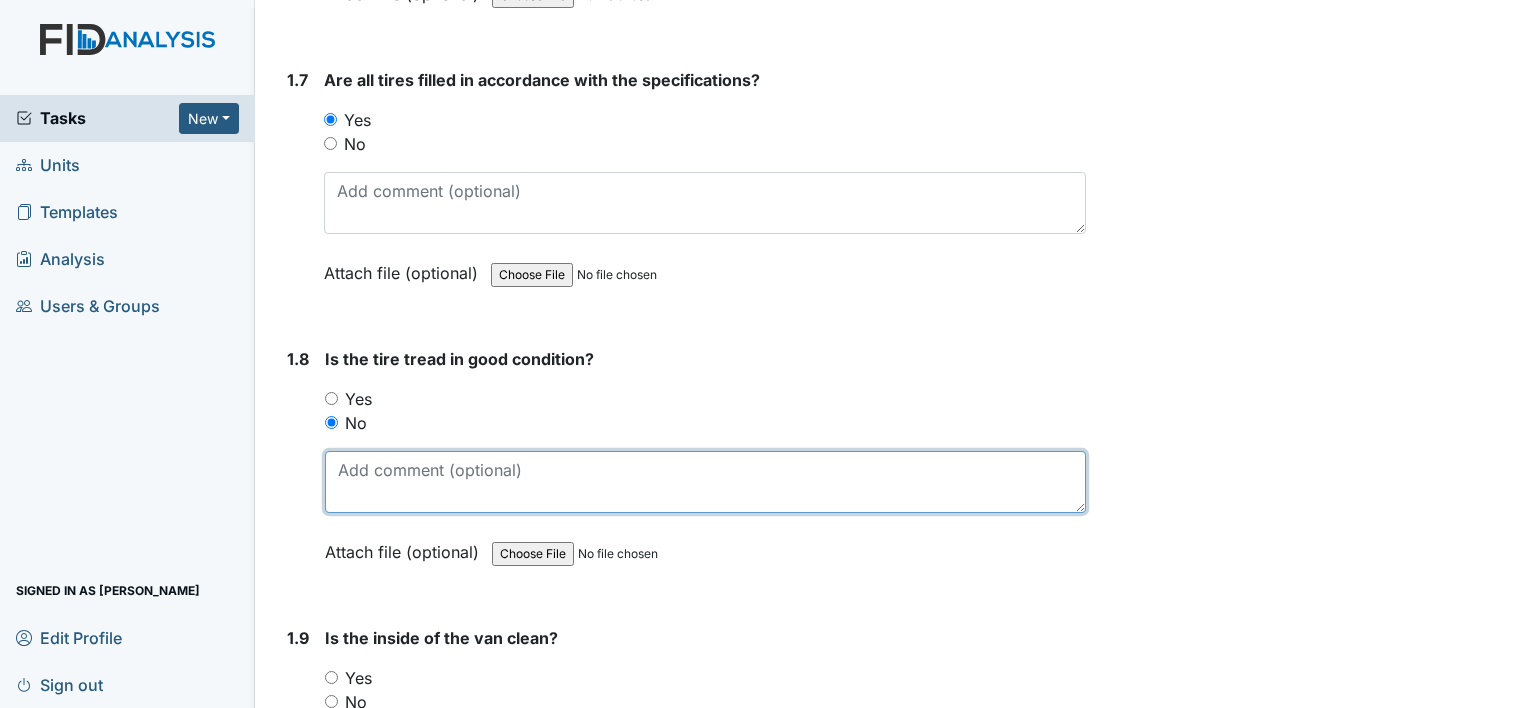 click at bounding box center [705, 482] 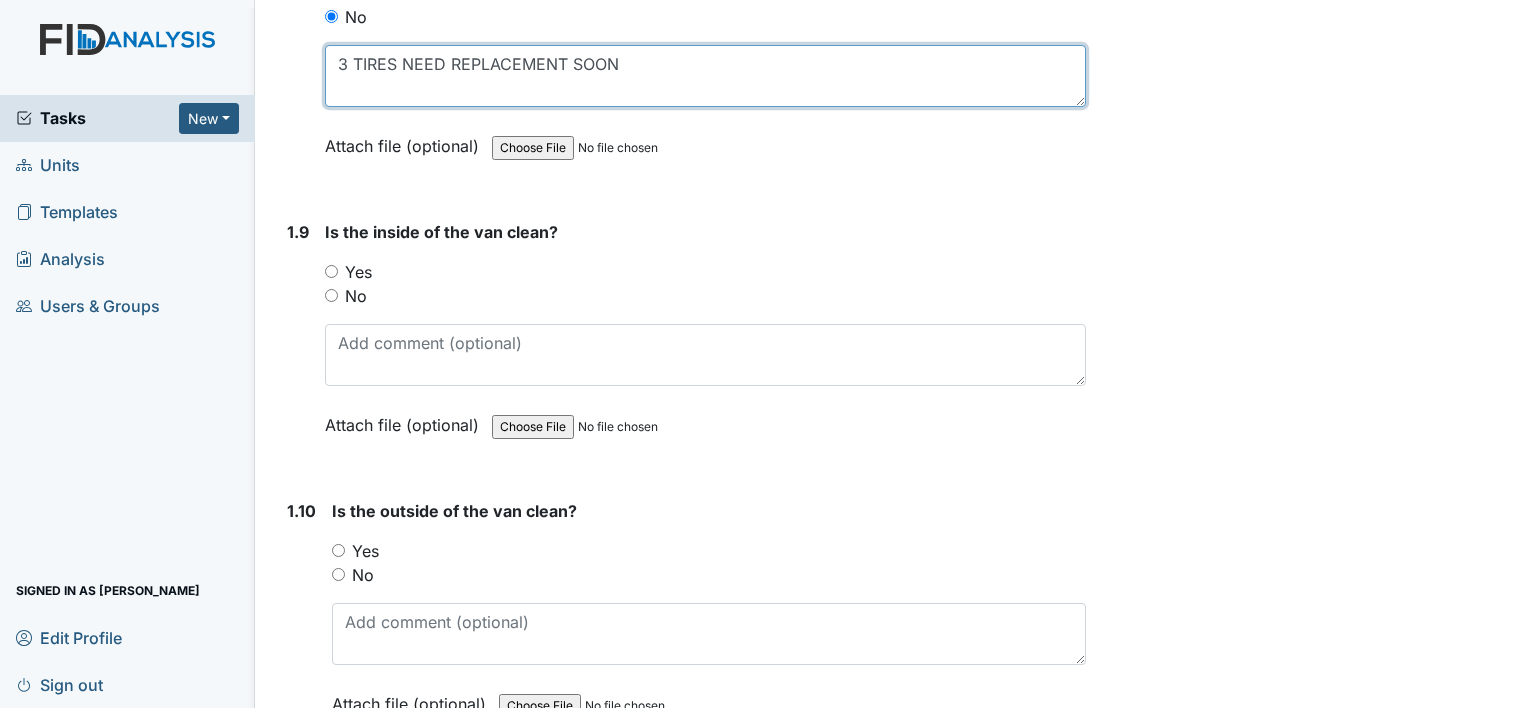 scroll, scrollTop: 2289, scrollLeft: 0, axis: vertical 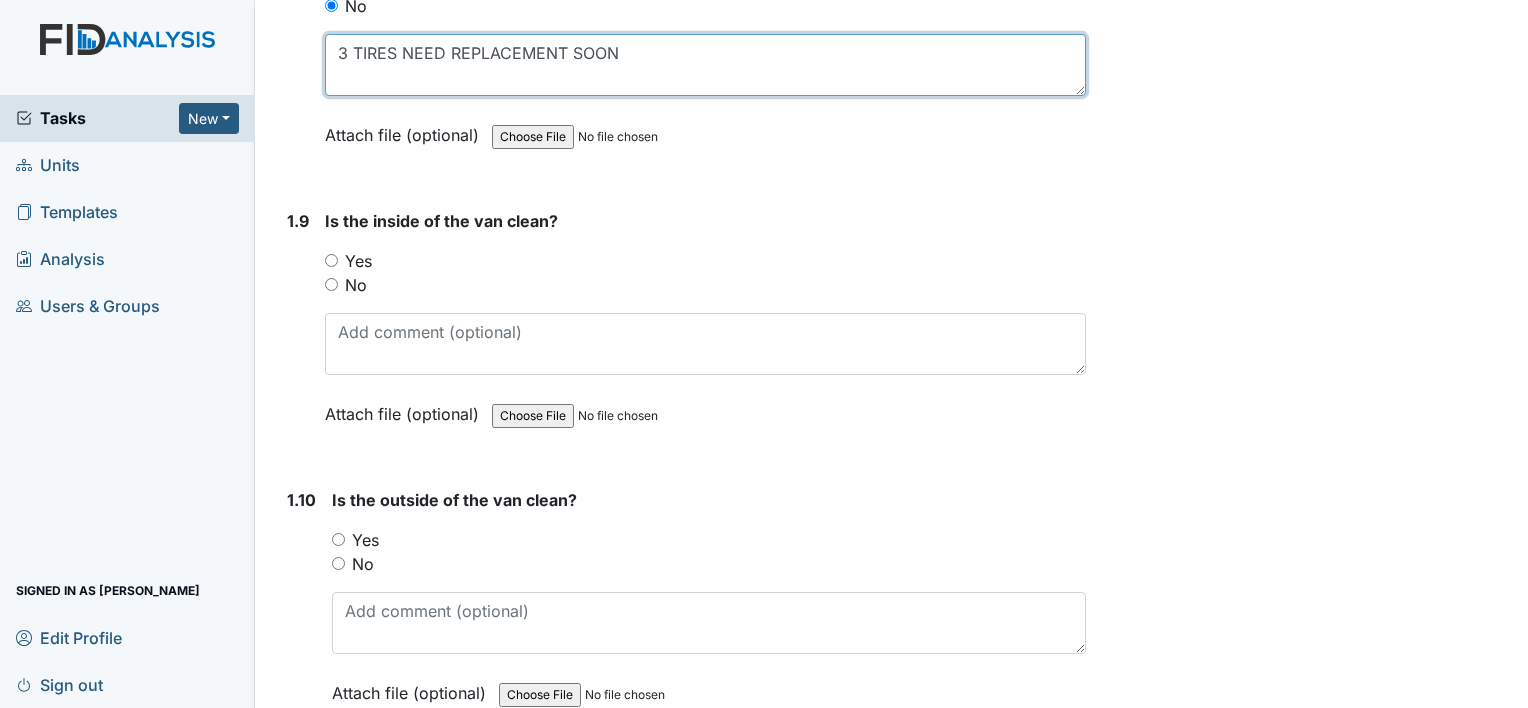 type on "3 TIRES NEED REPLACEMENT SOON" 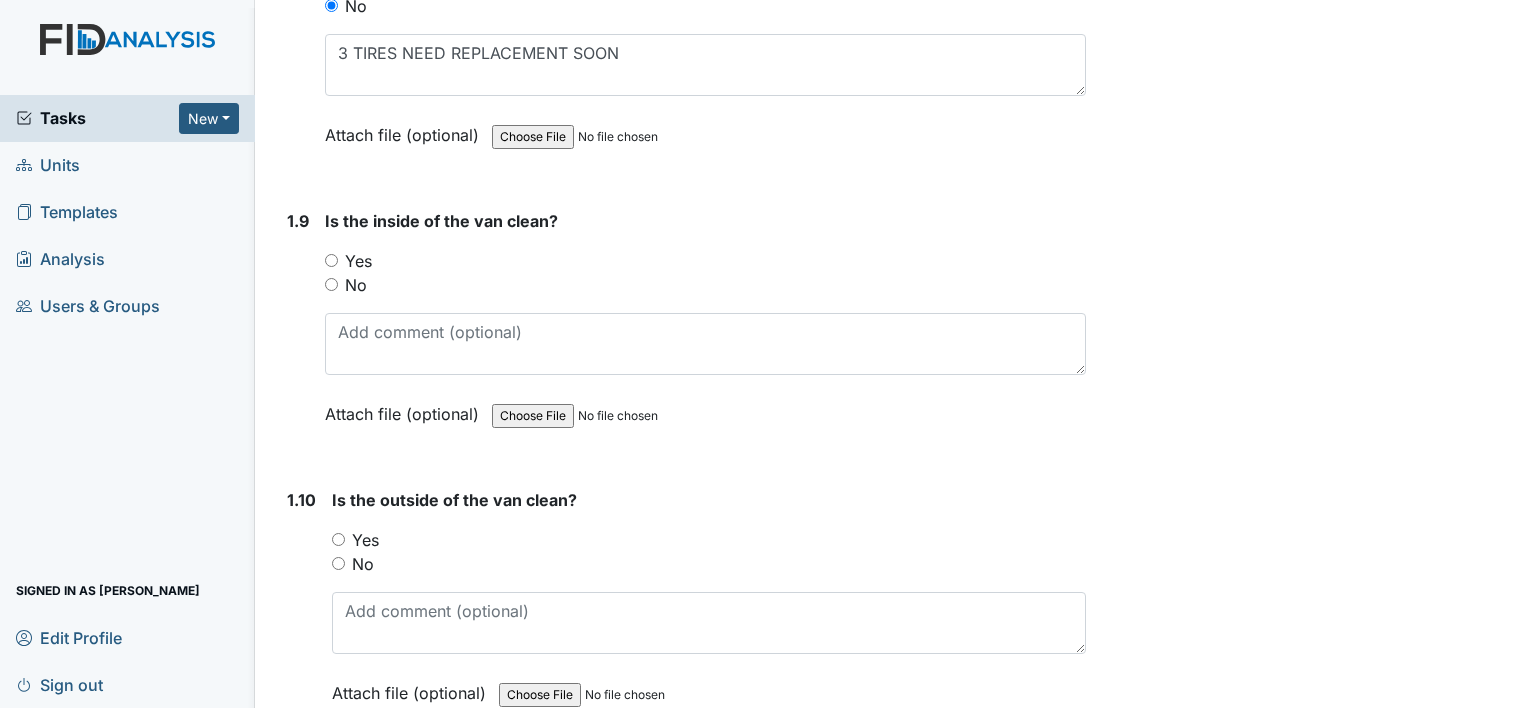 click on "Yes" at bounding box center (705, 261) 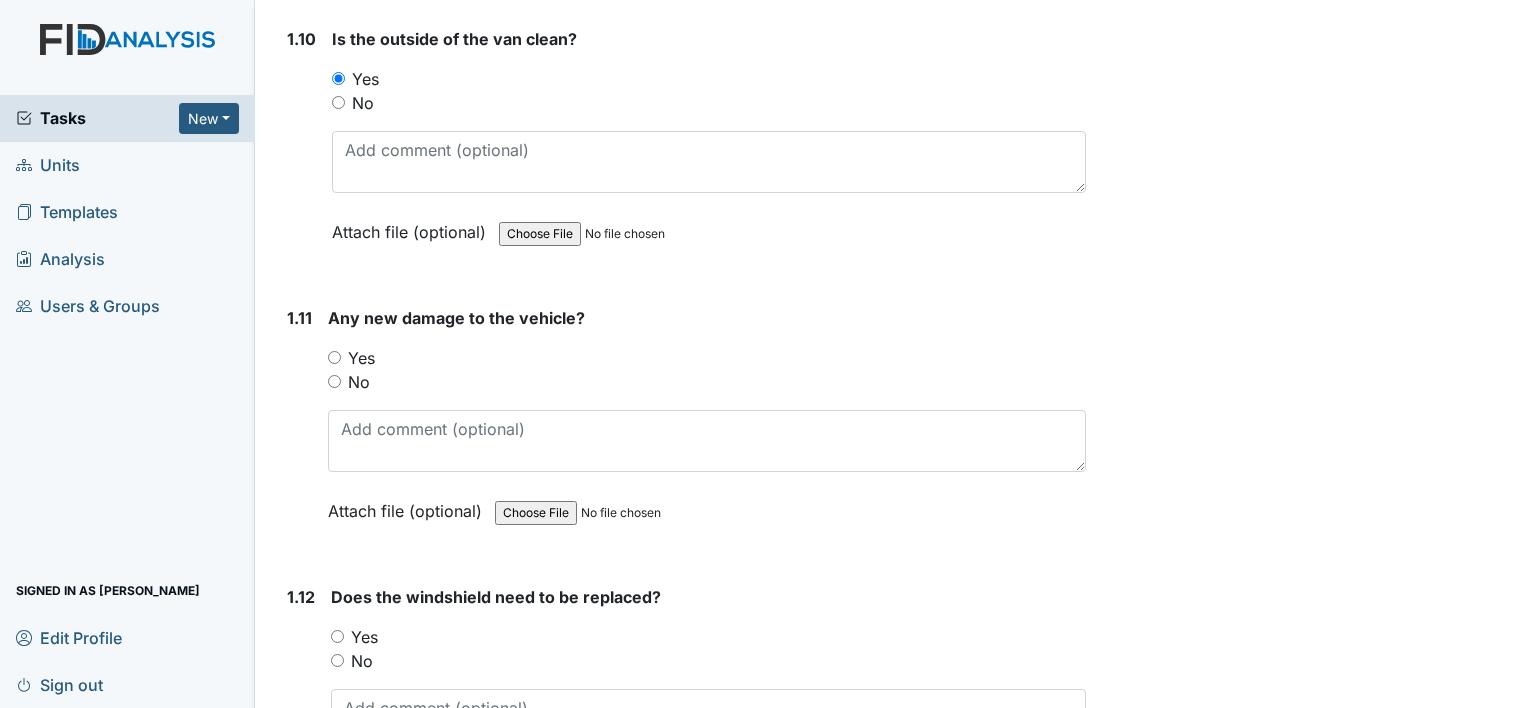 scroll, scrollTop: 2843, scrollLeft: 0, axis: vertical 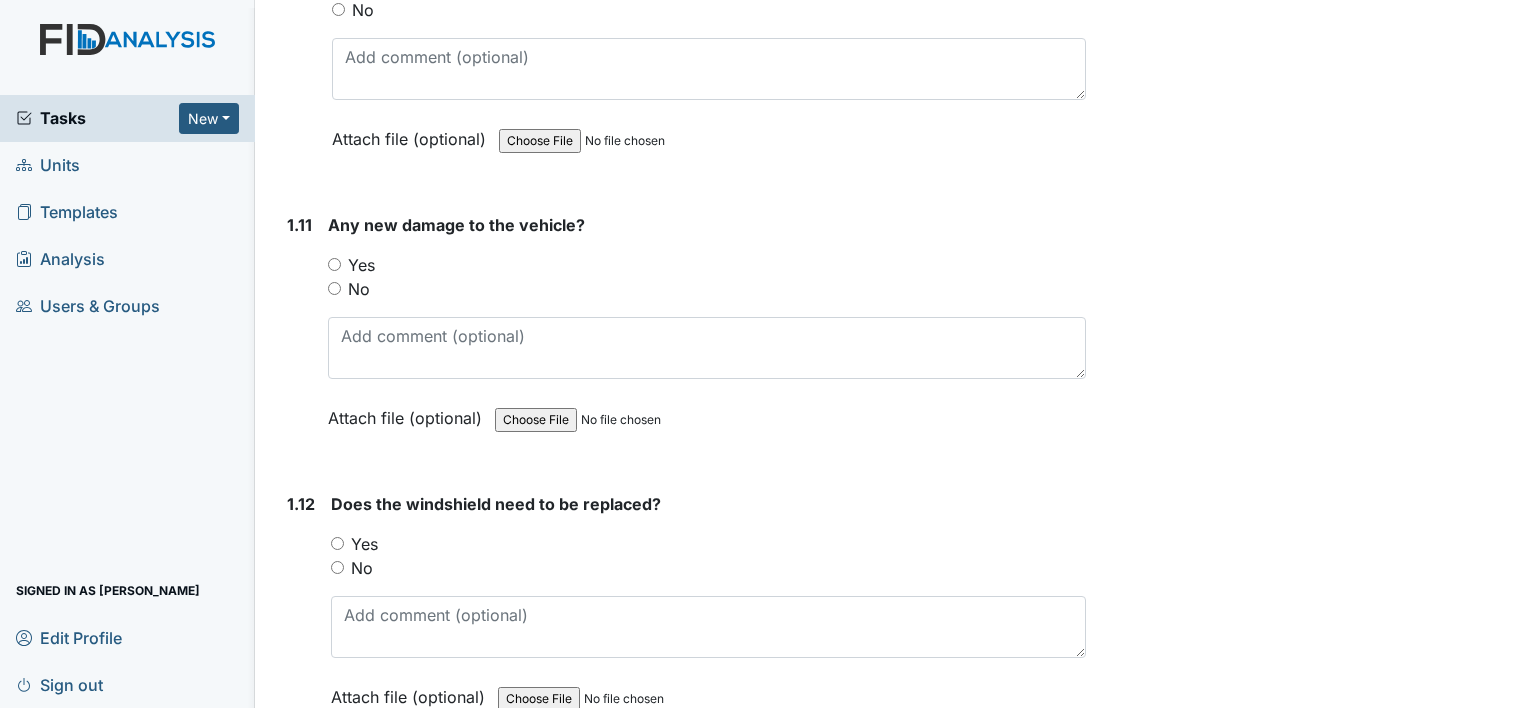 click on "No" at bounding box center (334, 288) 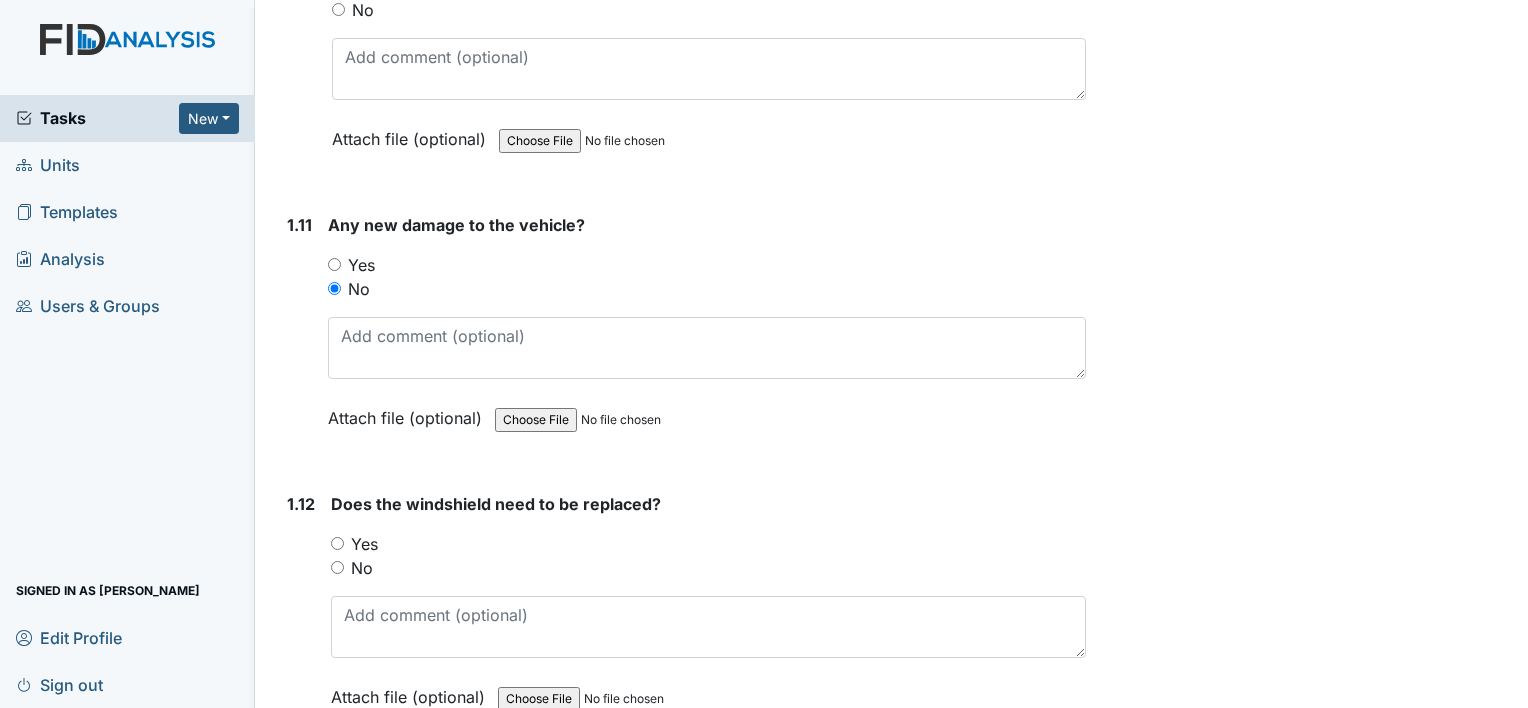 click on "No" at bounding box center [337, 567] 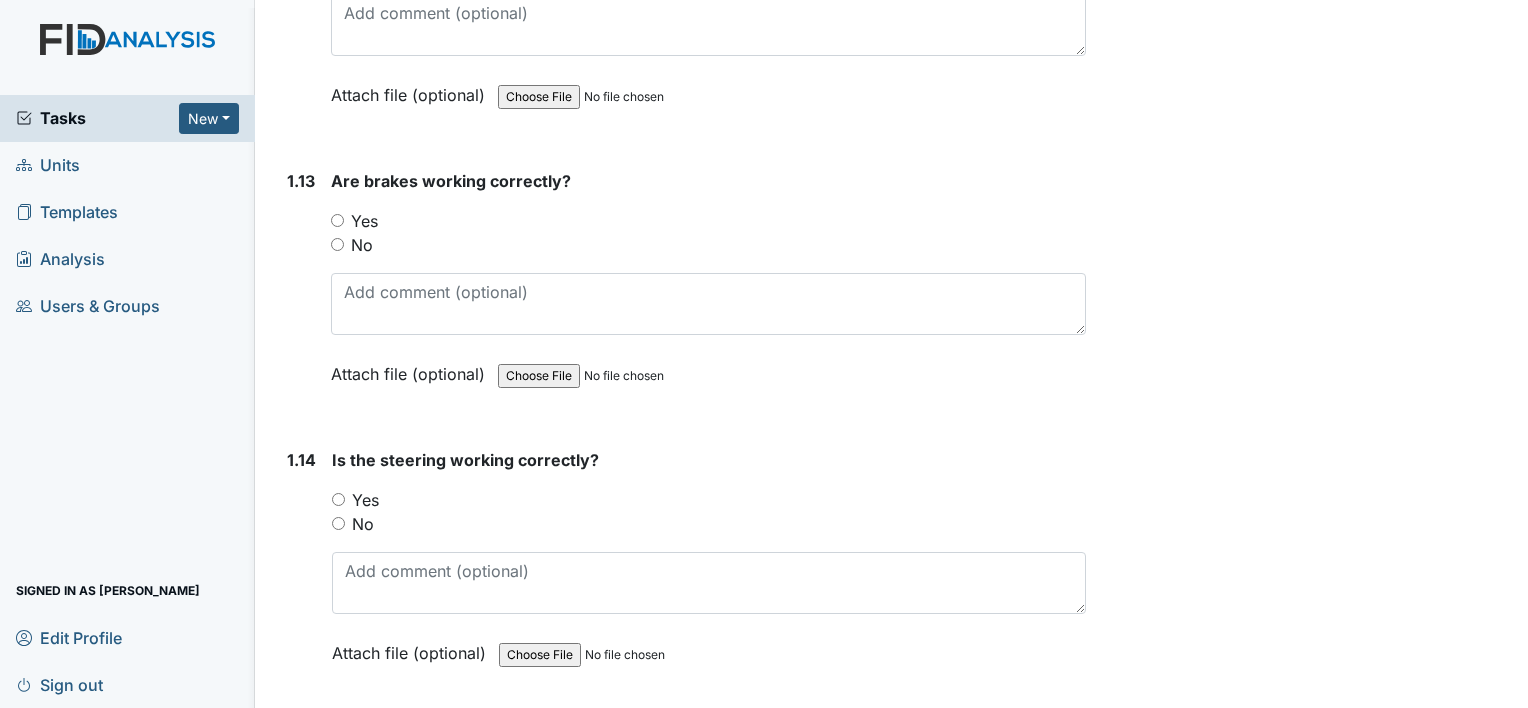 scroll, scrollTop: 3548, scrollLeft: 0, axis: vertical 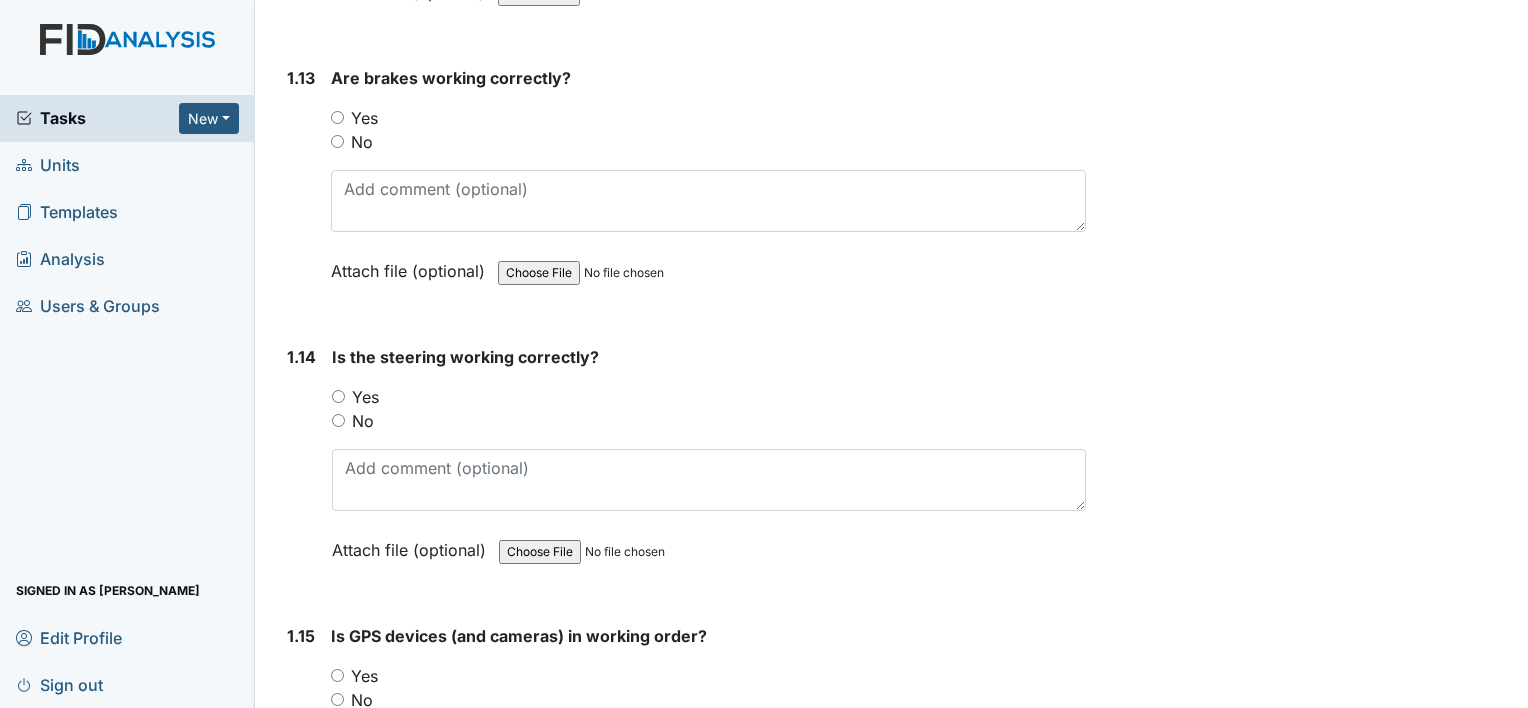 click on "Yes" at bounding box center [337, 117] 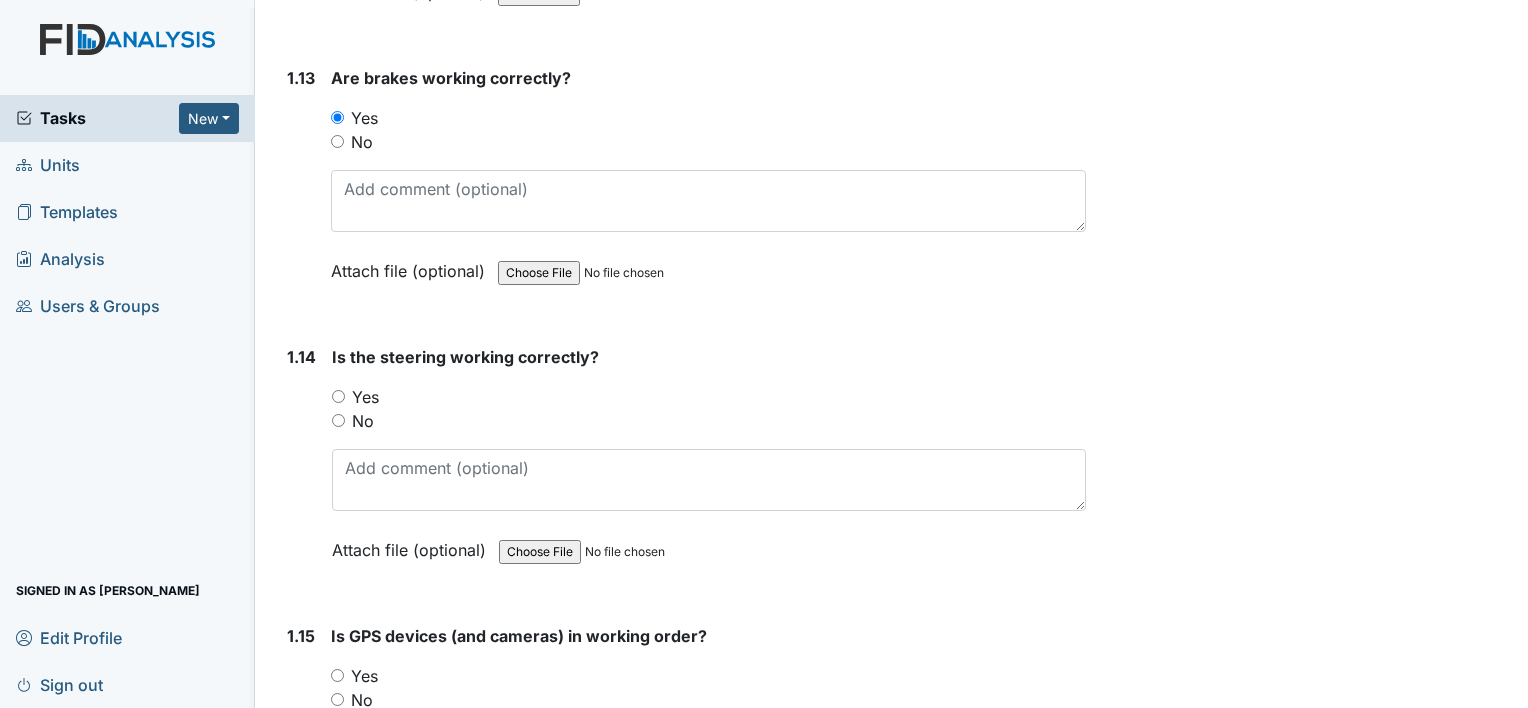 click on "Yes" at bounding box center (338, 396) 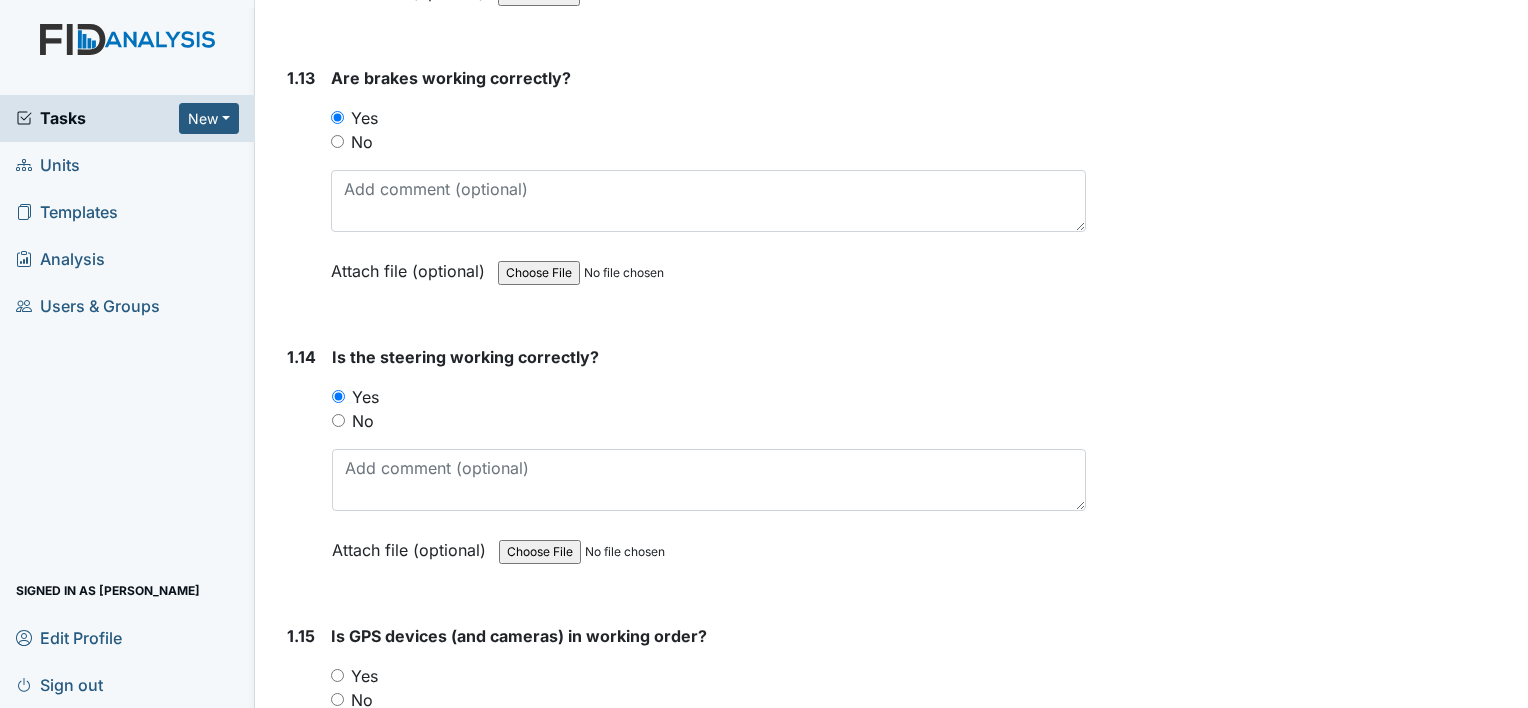click on "Yes" at bounding box center [337, 675] 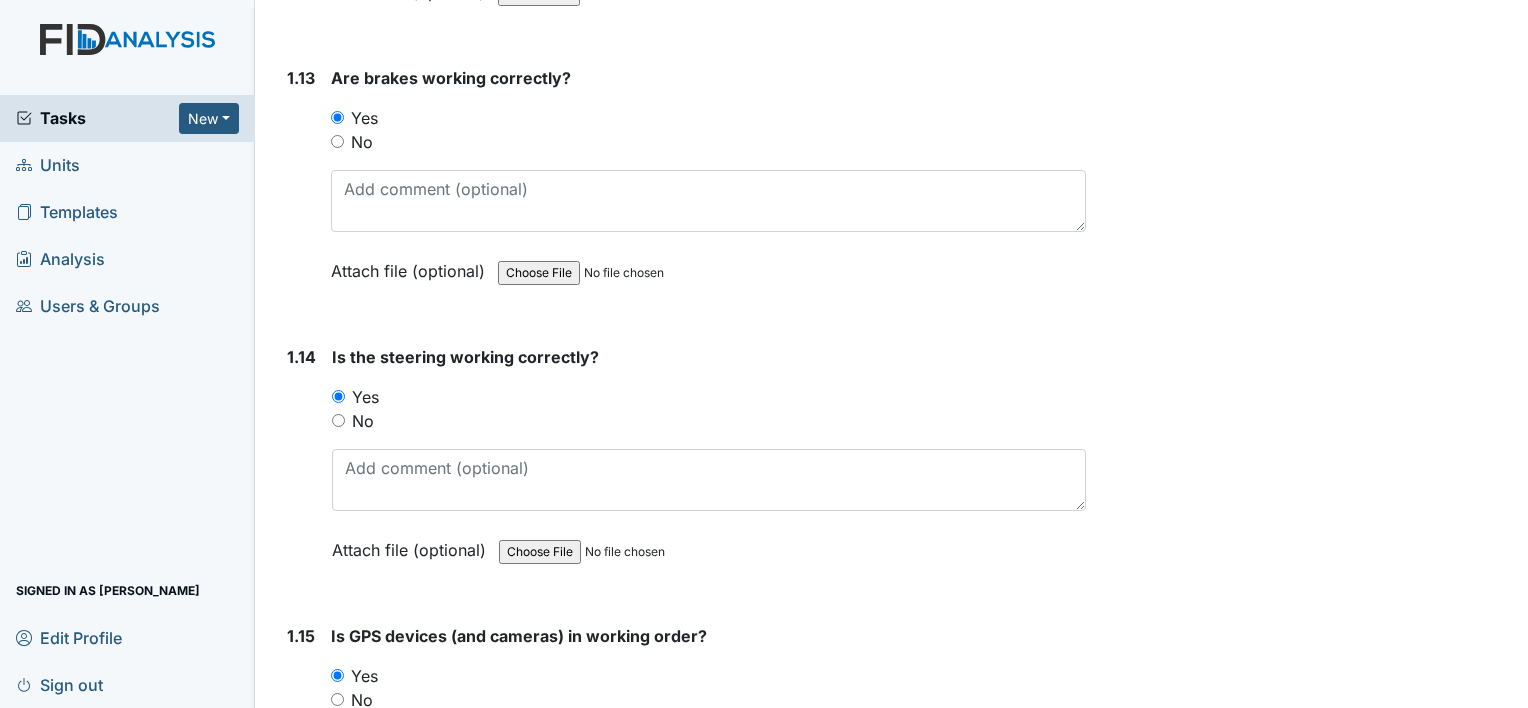 scroll, scrollTop: 3781, scrollLeft: 0, axis: vertical 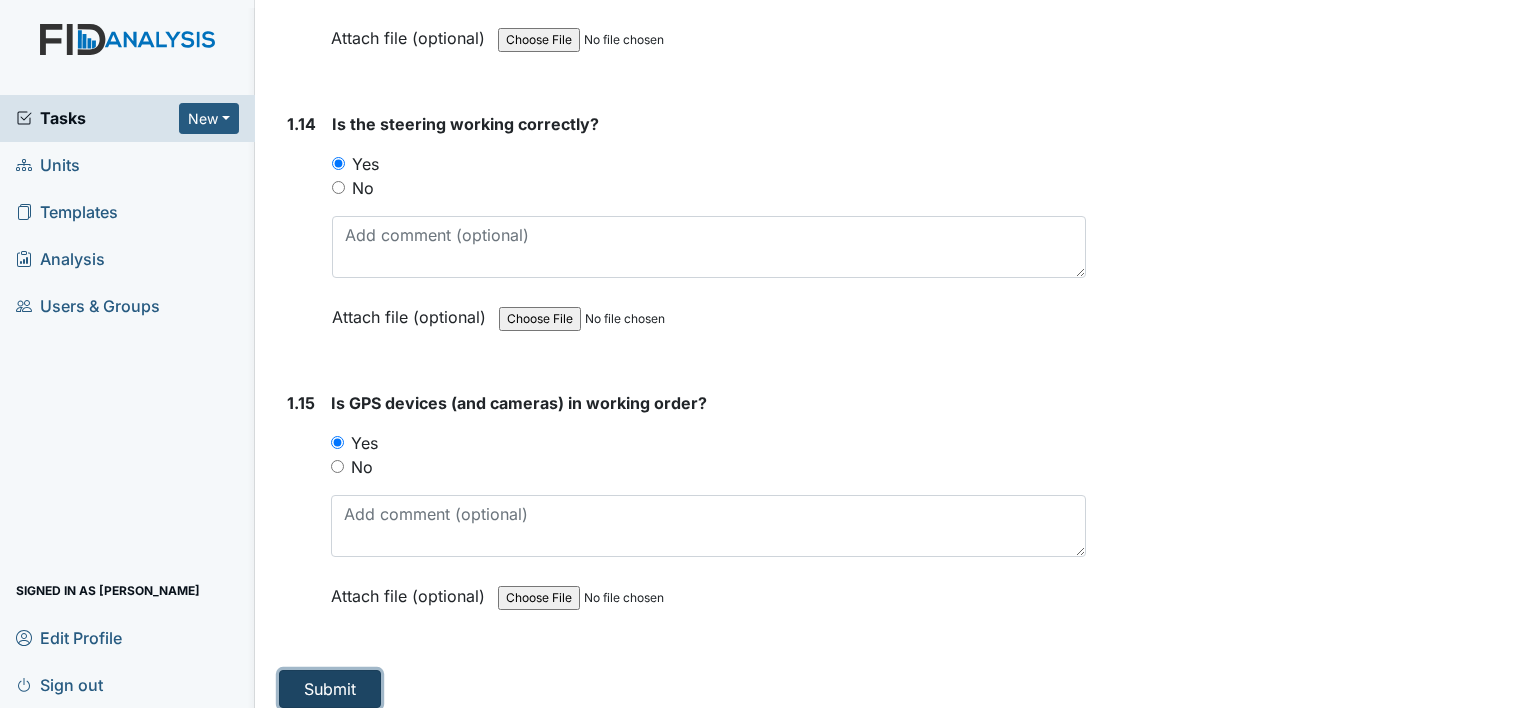 click on "Submit" at bounding box center (330, 689) 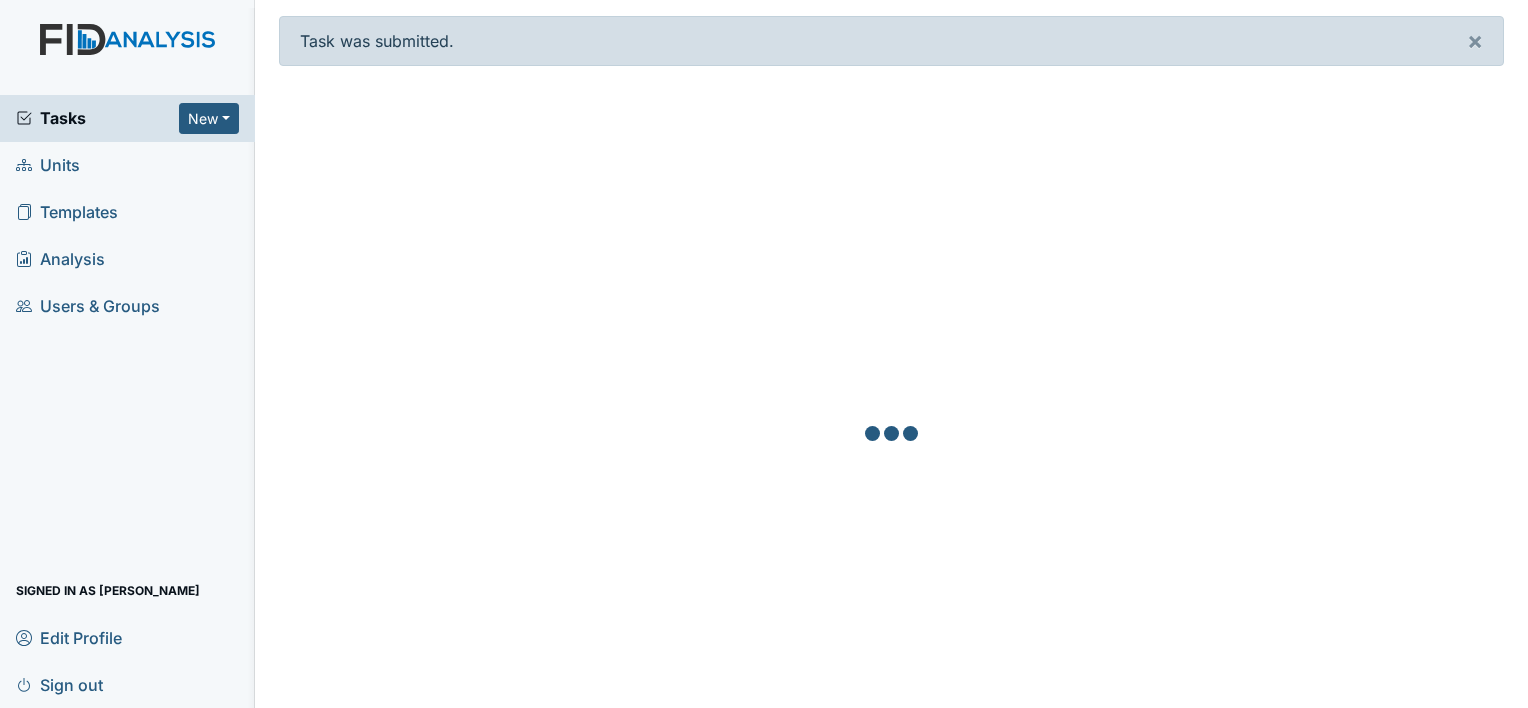 scroll, scrollTop: 0, scrollLeft: 0, axis: both 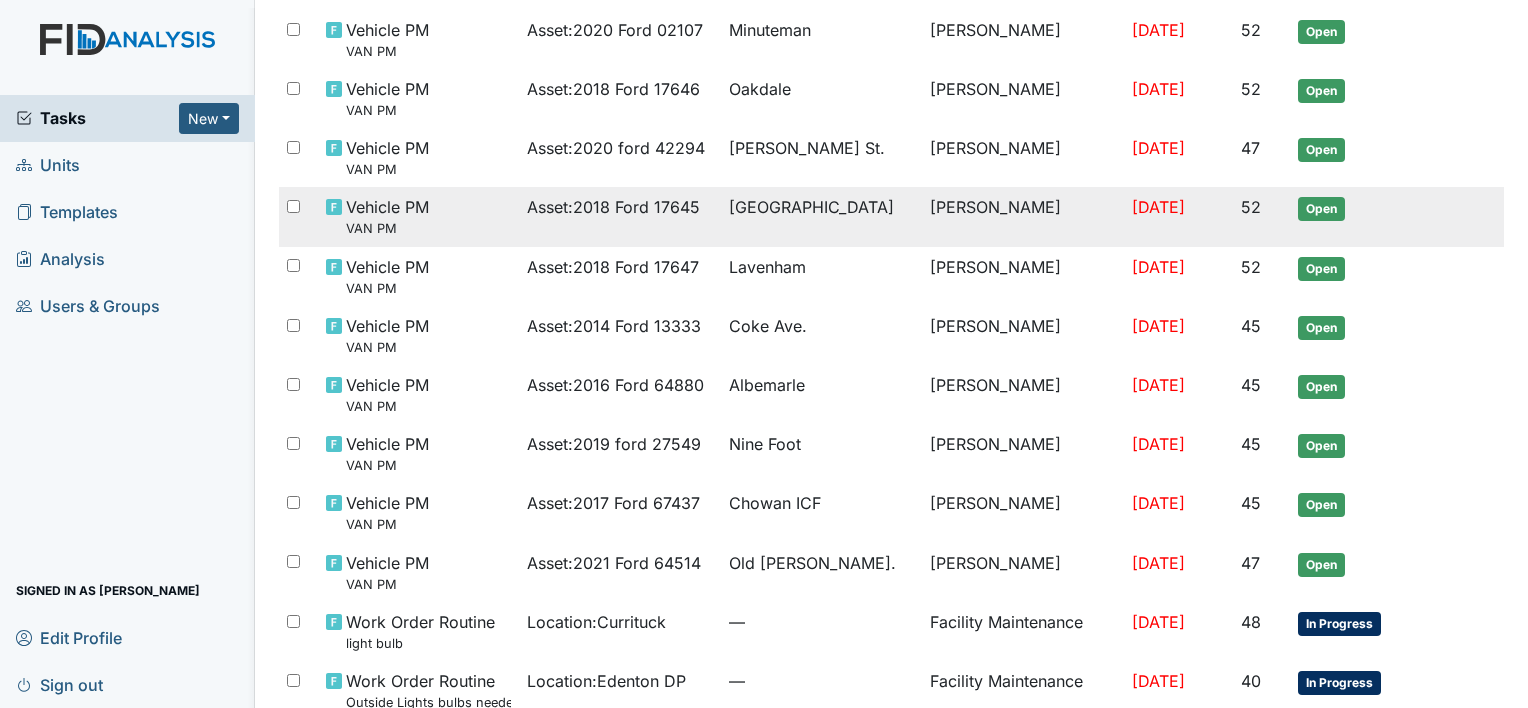 click on "[PERSON_NAME]" at bounding box center [1023, 216] 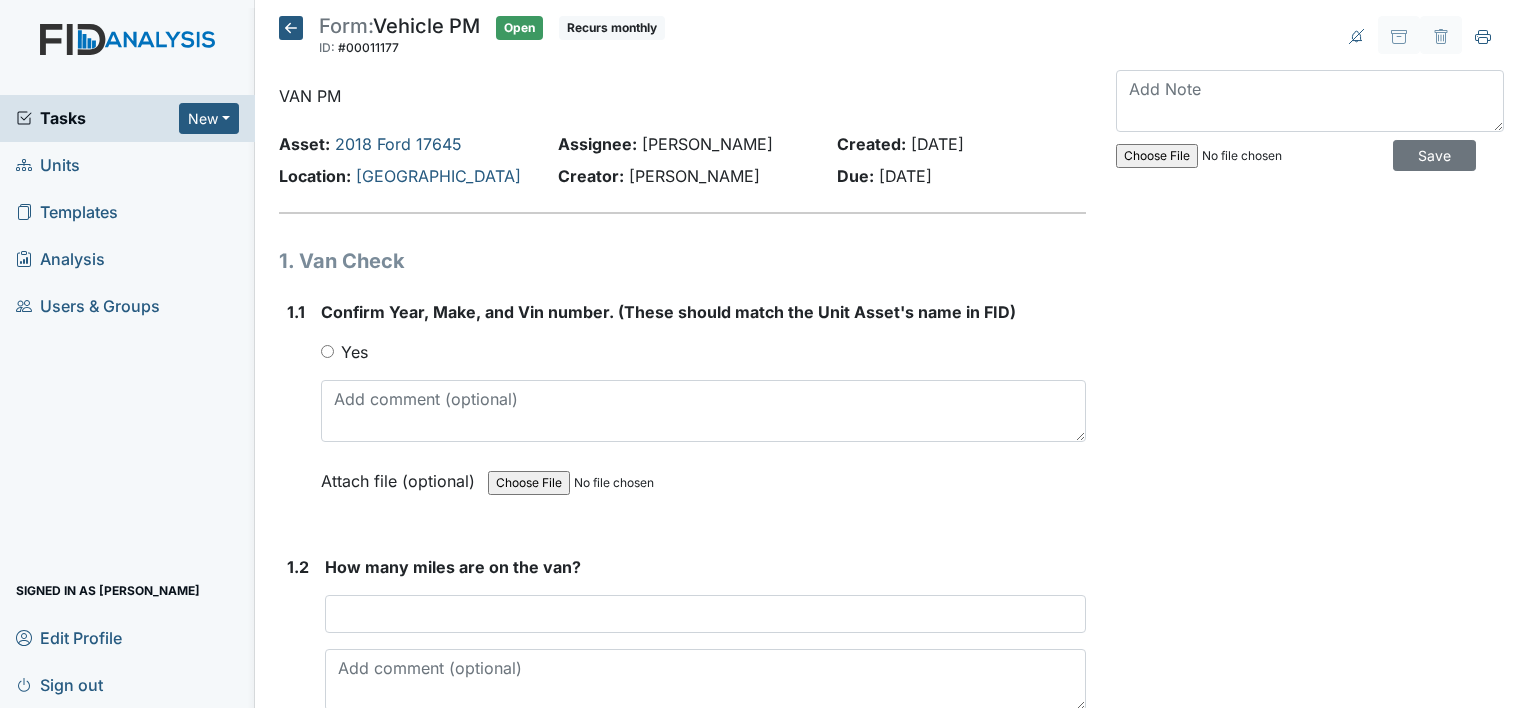 scroll, scrollTop: 0, scrollLeft: 0, axis: both 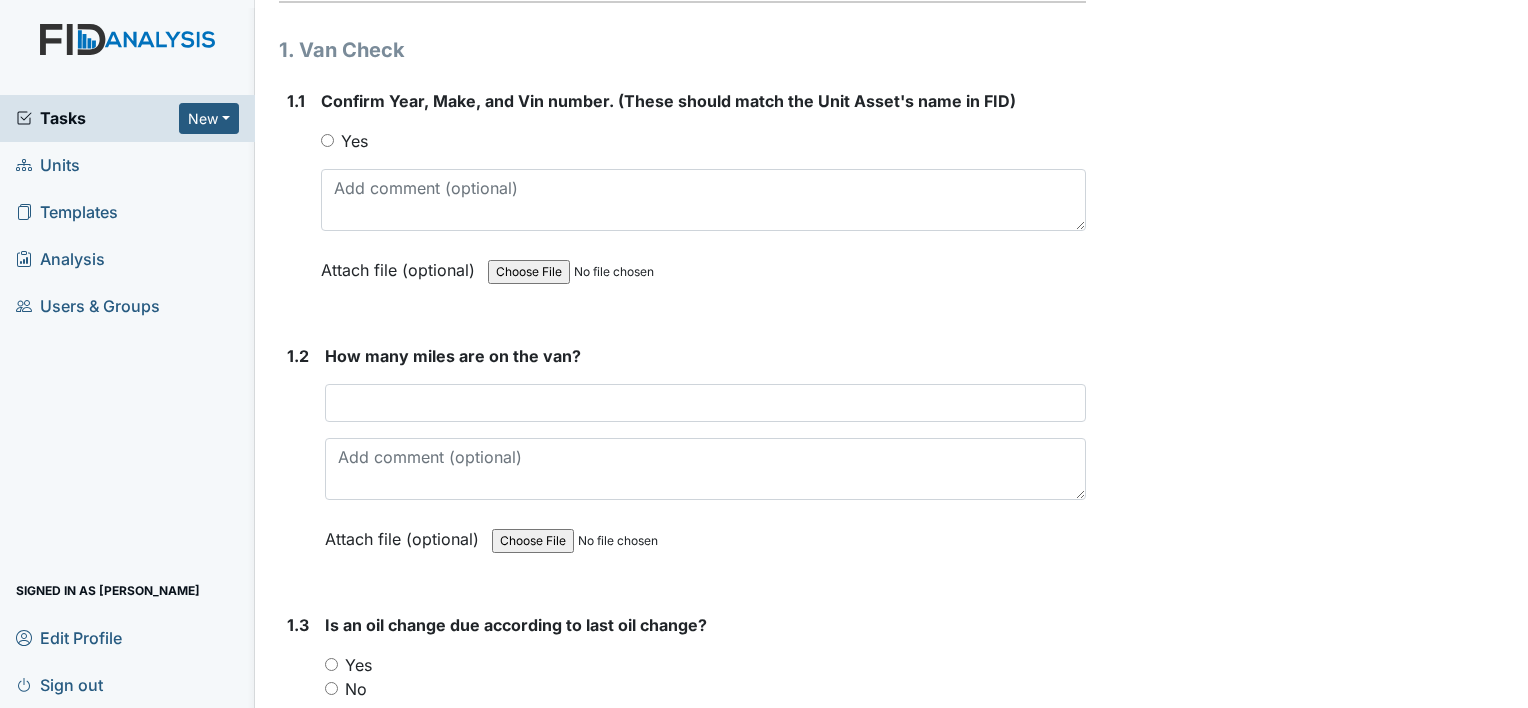 click on "Yes" at bounding box center (327, 140) 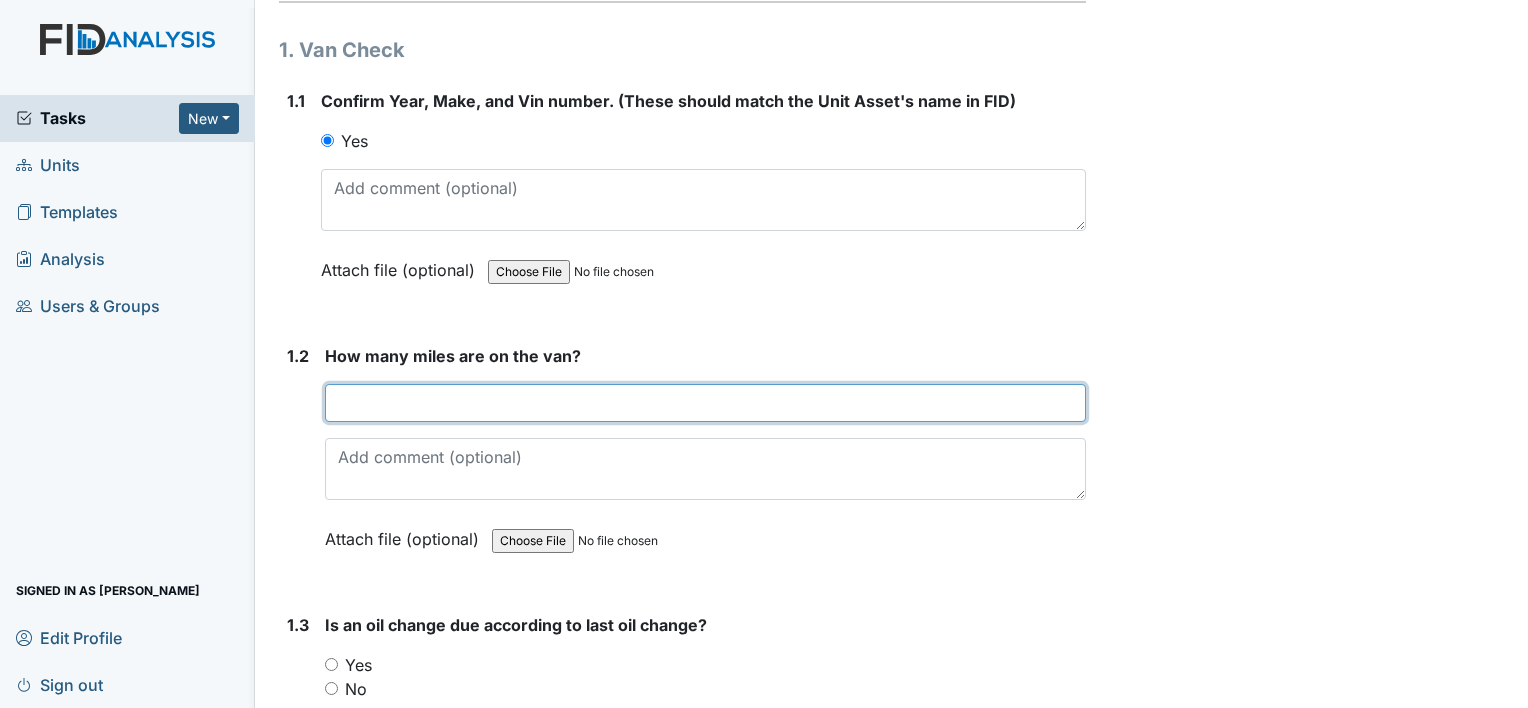 click at bounding box center [705, 403] 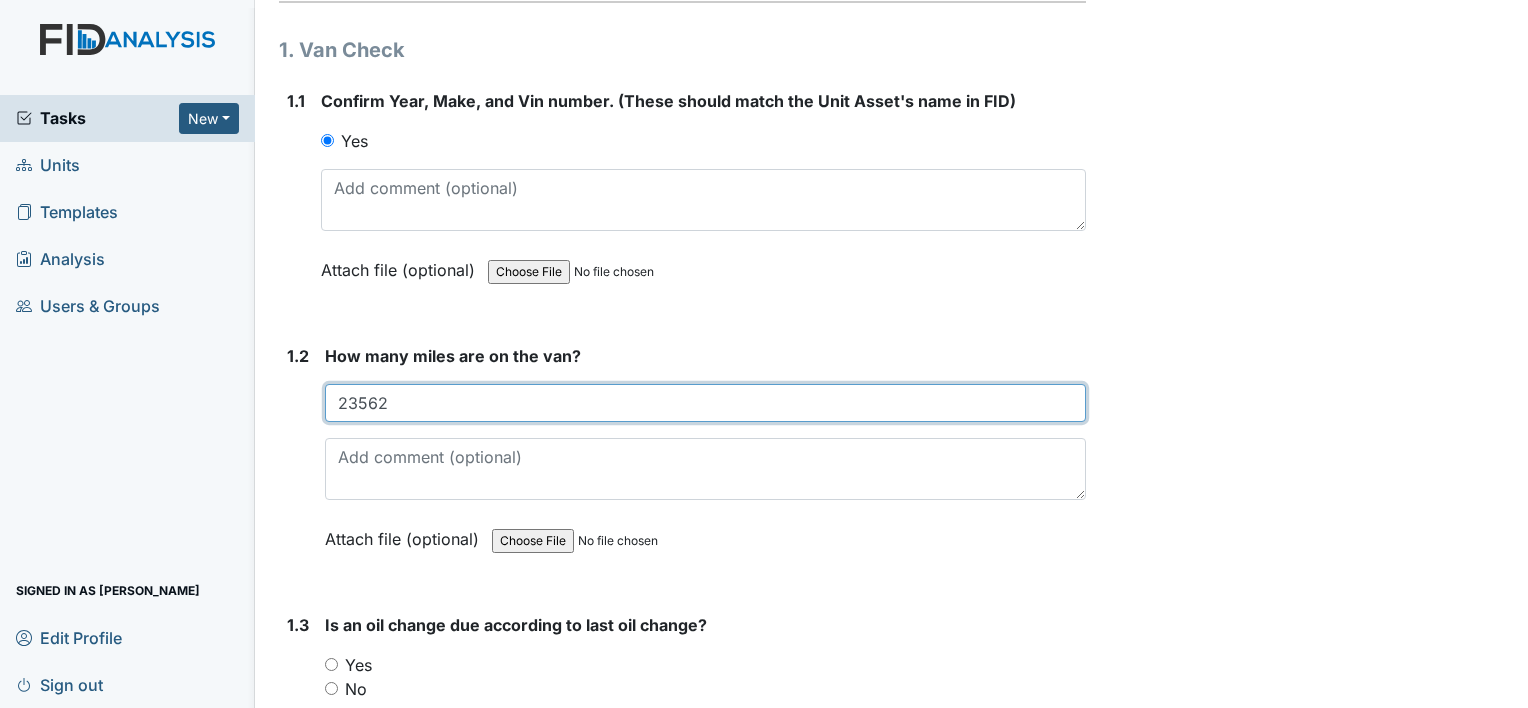 type on "23562" 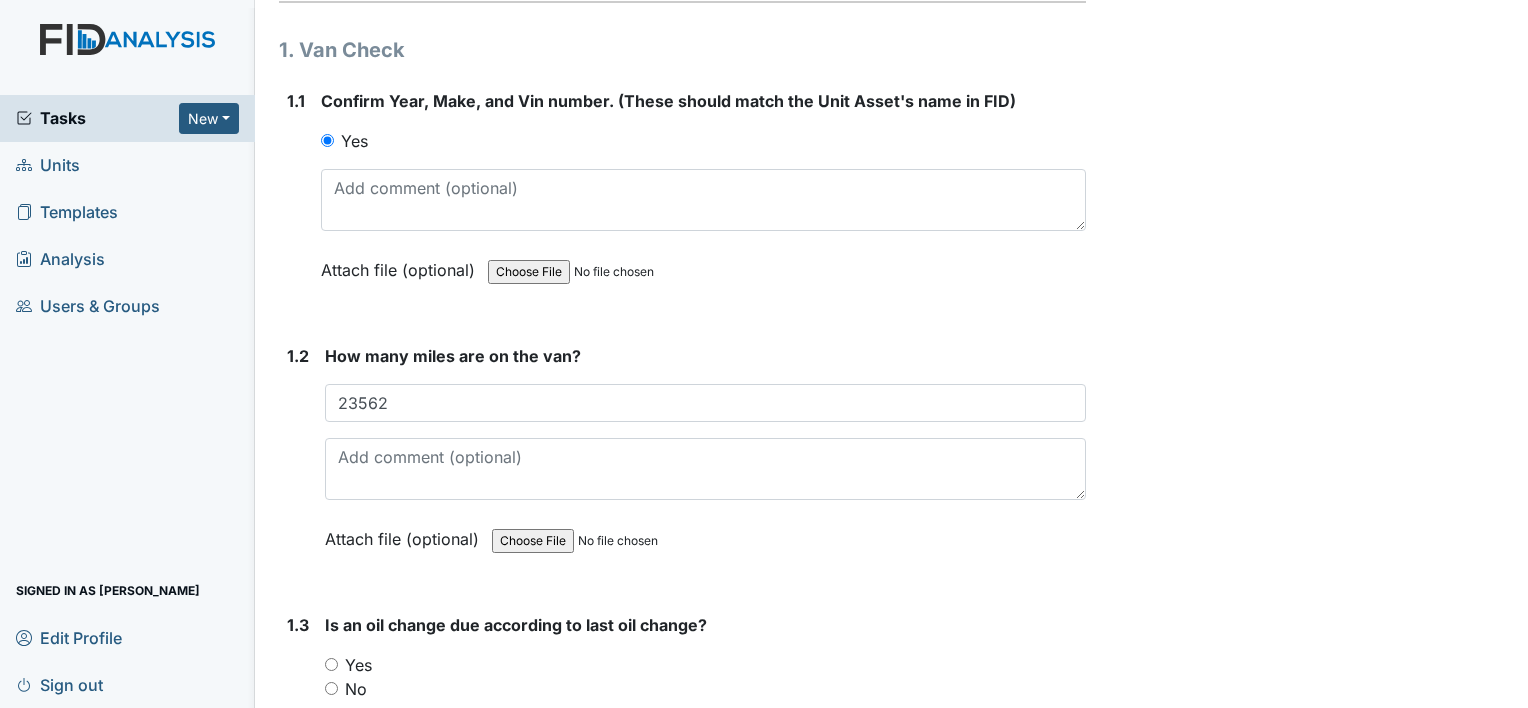 click on "No" at bounding box center [331, 688] 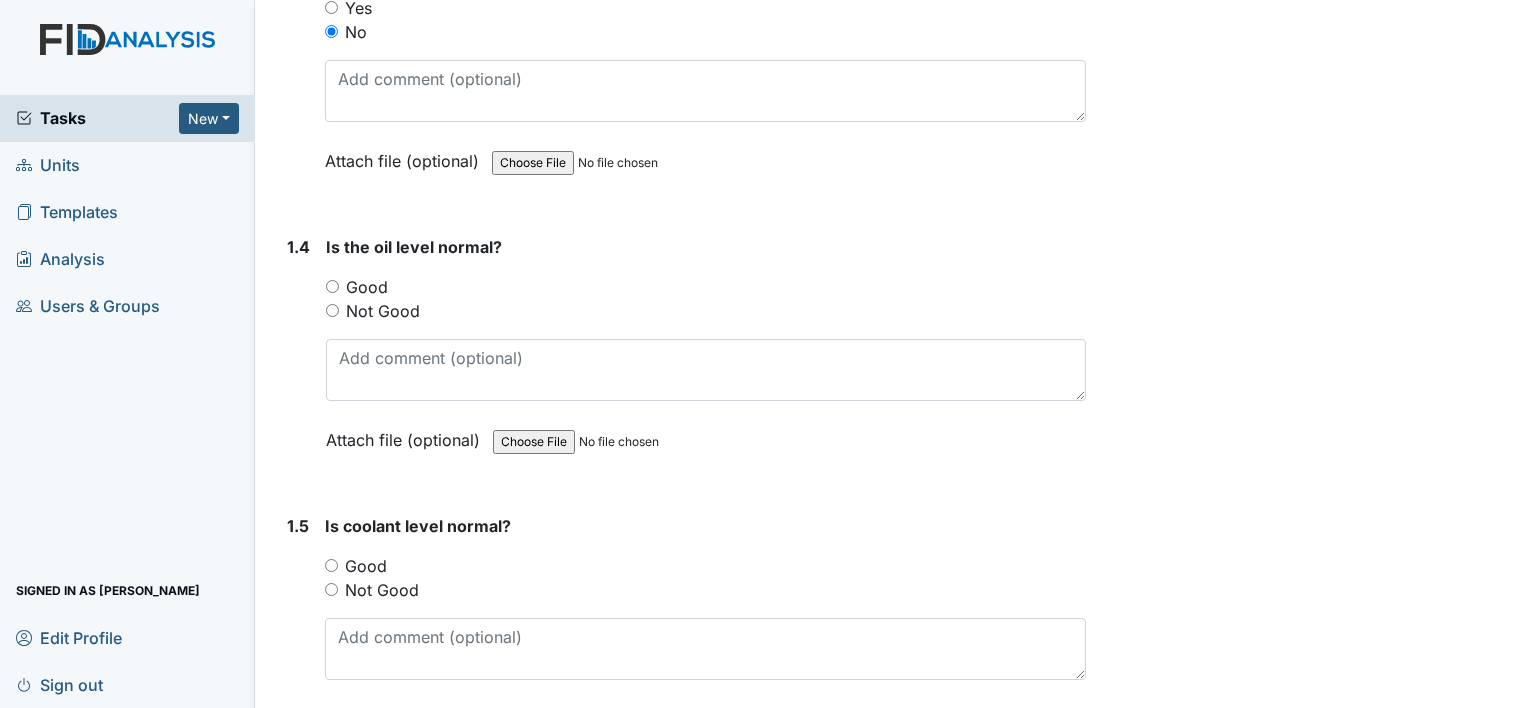 scroll, scrollTop: 884, scrollLeft: 0, axis: vertical 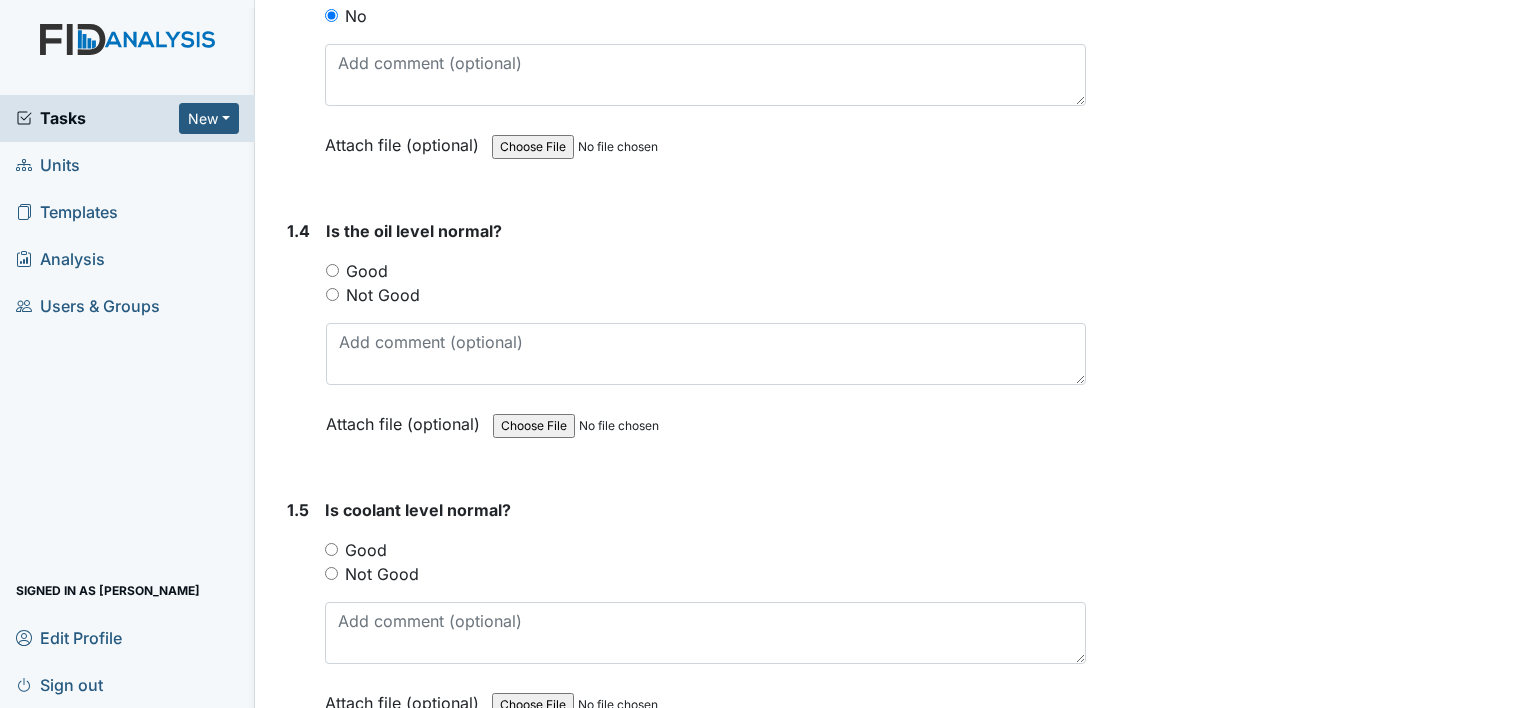 click on "Good" at bounding box center (332, 270) 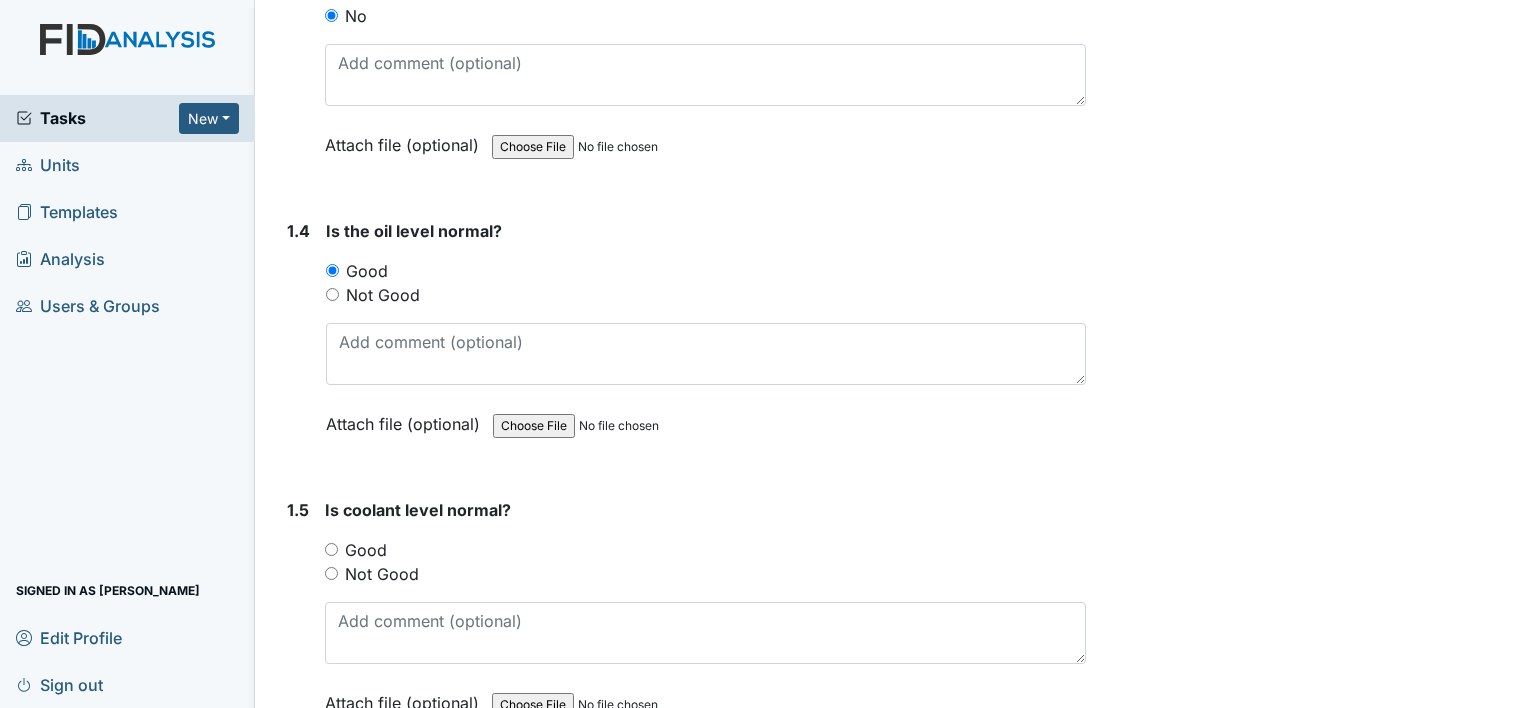 click on "Good" at bounding box center [331, 549] 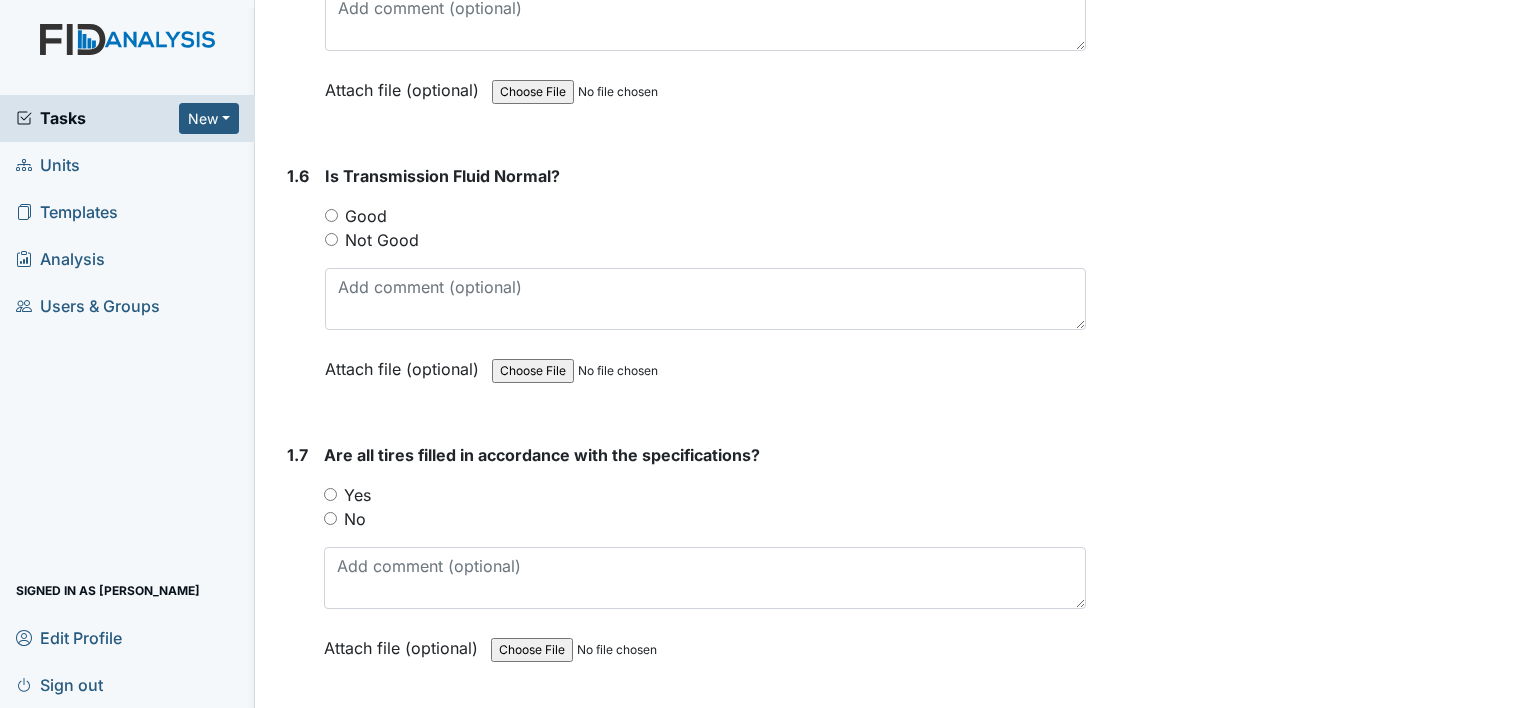 scroll, scrollTop: 1552, scrollLeft: 0, axis: vertical 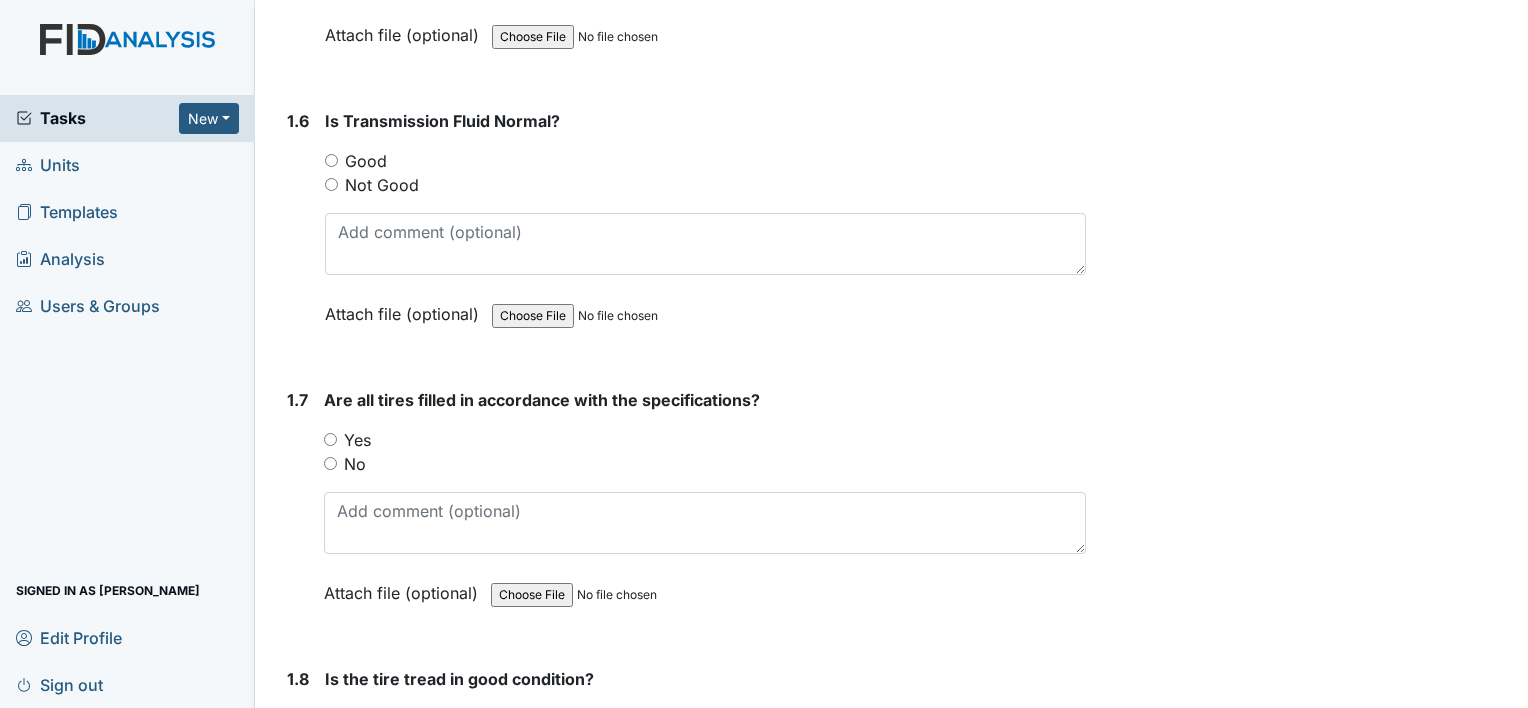 click on "Good" at bounding box center [331, 160] 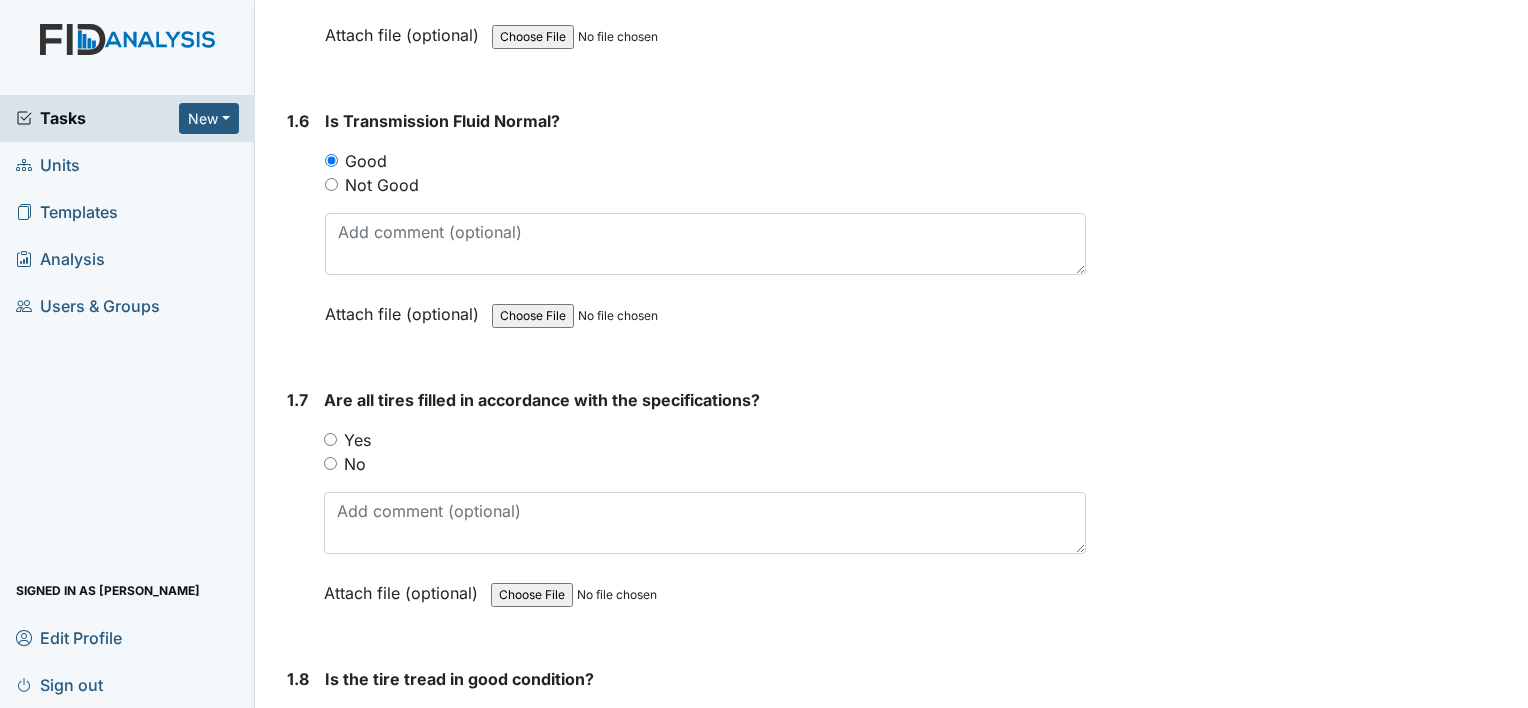 click on "Yes" at bounding box center [330, 439] 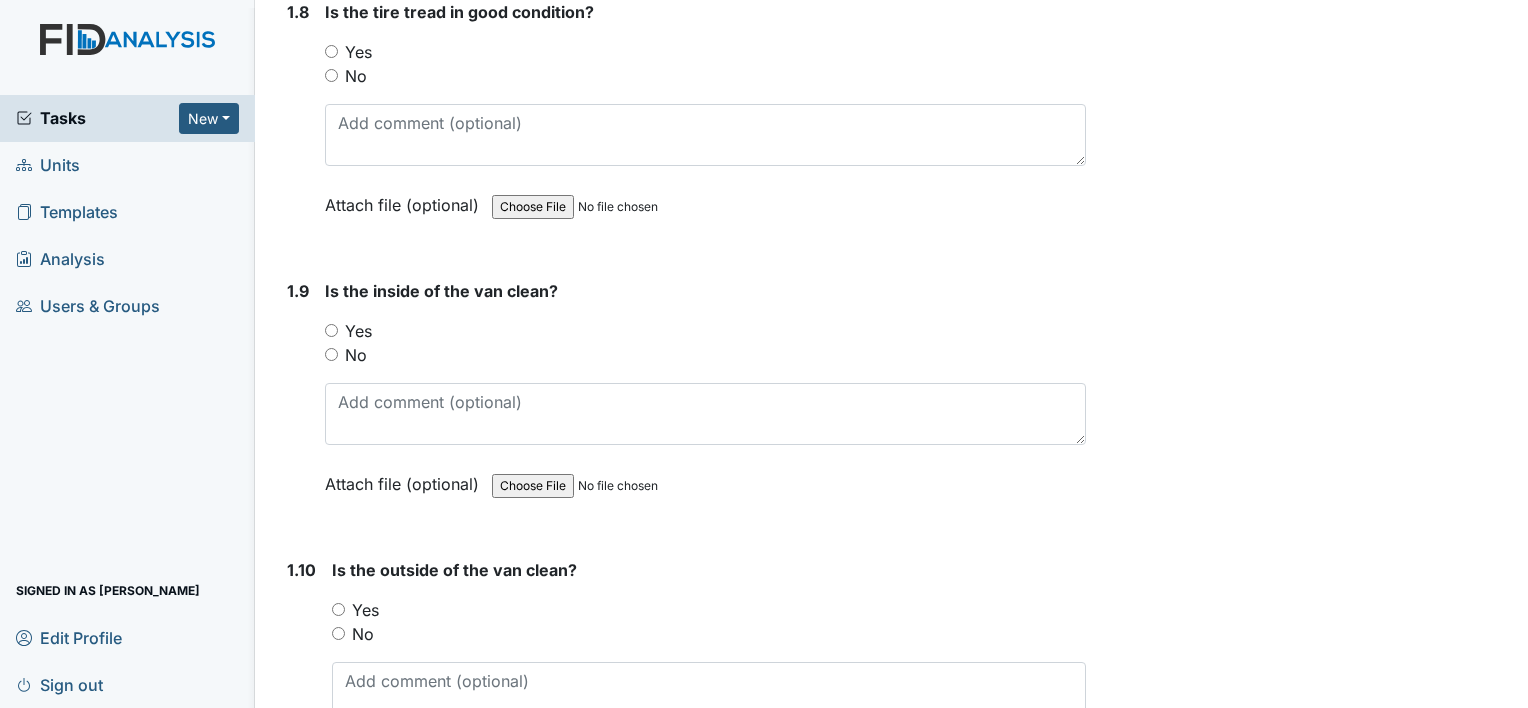 scroll, scrollTop: 2224, scrollLeft: 0, axis: vertical 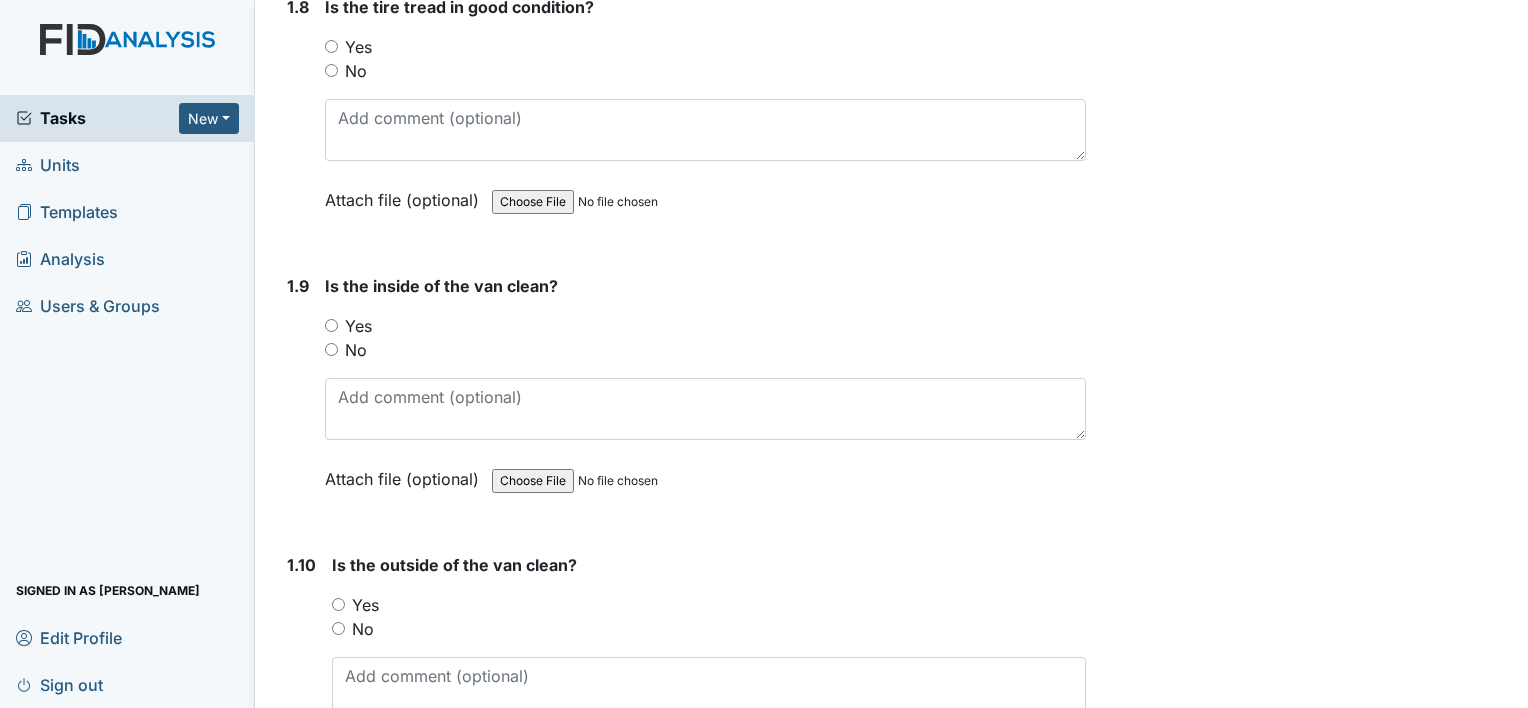 click on "Yes" at bounding box center [331, 46] 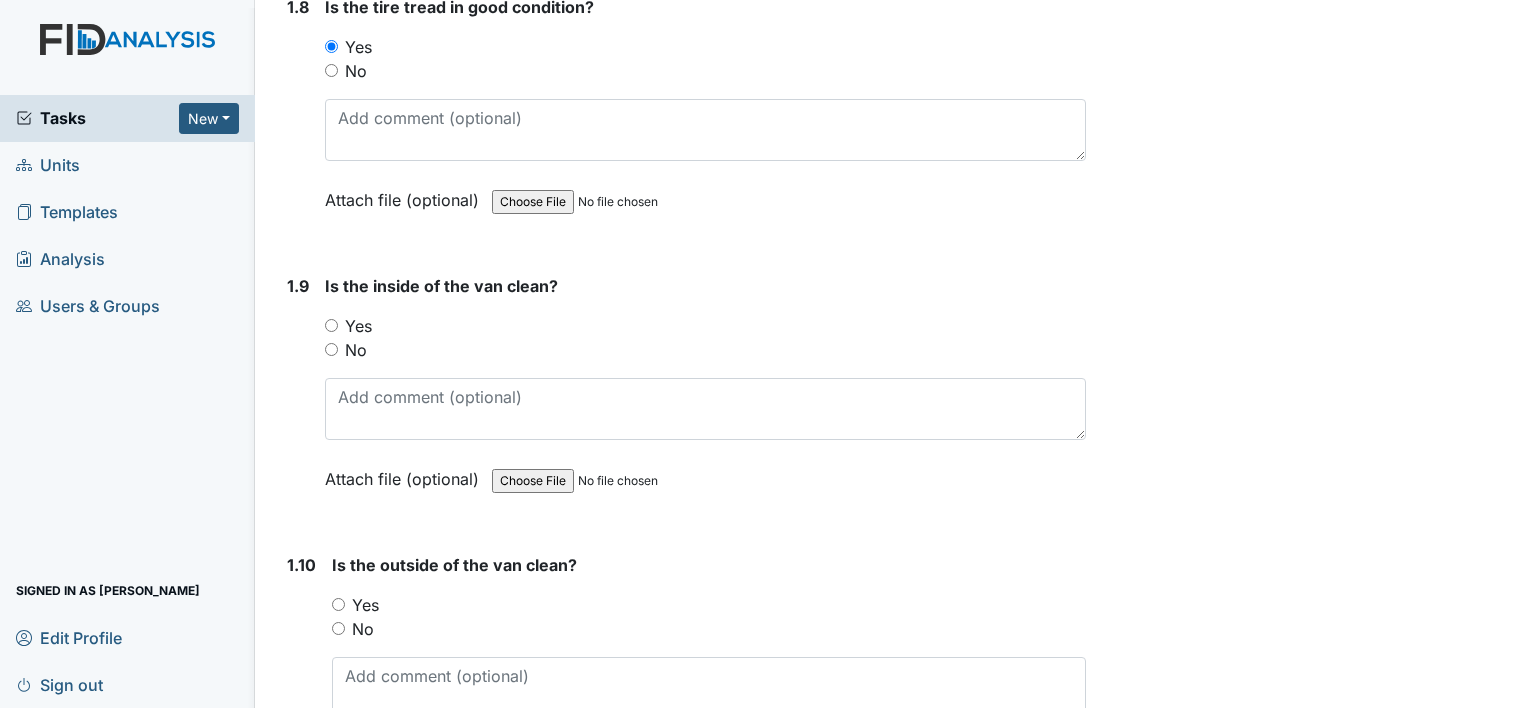 click on "Yes" at bounding box center [331, 325] 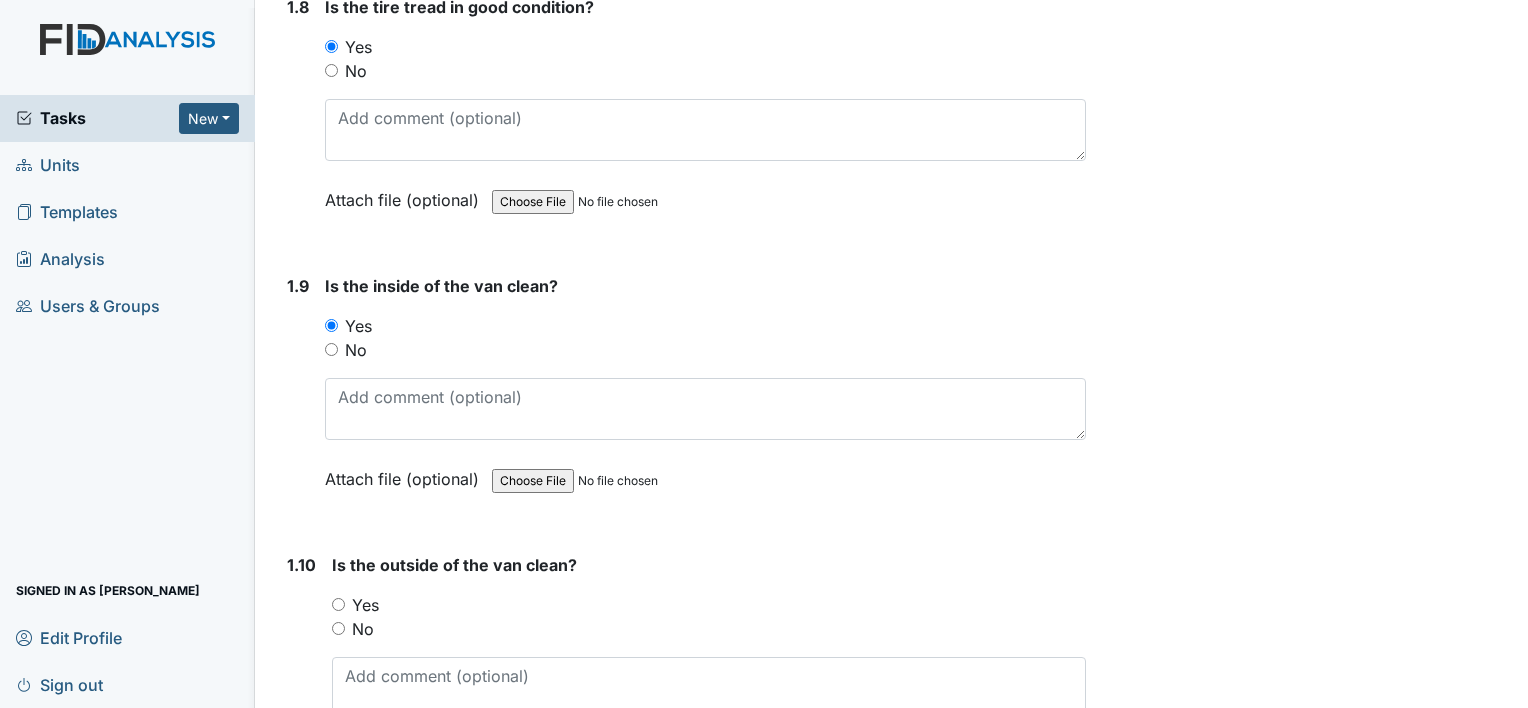 click on "Yes" at bounding box center (709, 605) 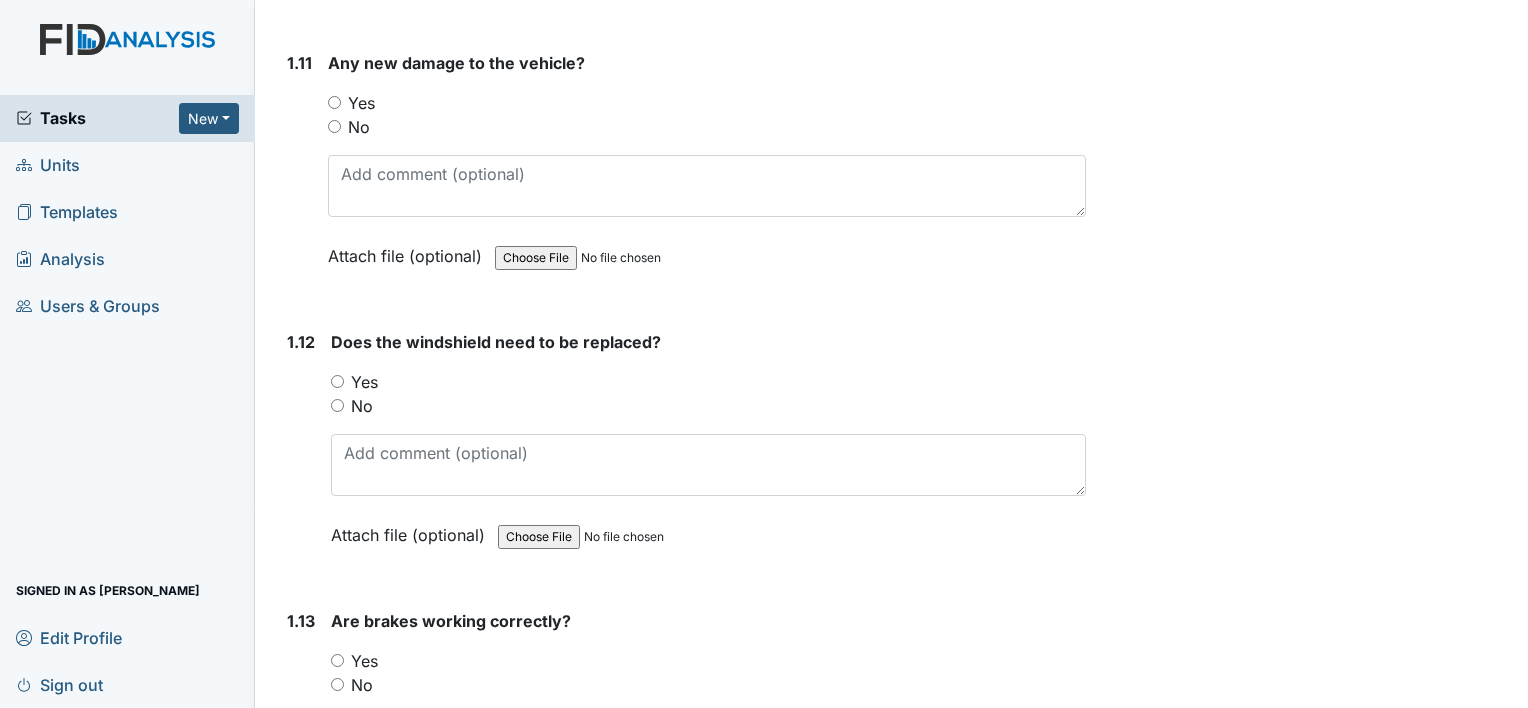 scroll, scrollTop: 3011, scrollLeft: 0, axis: vertical 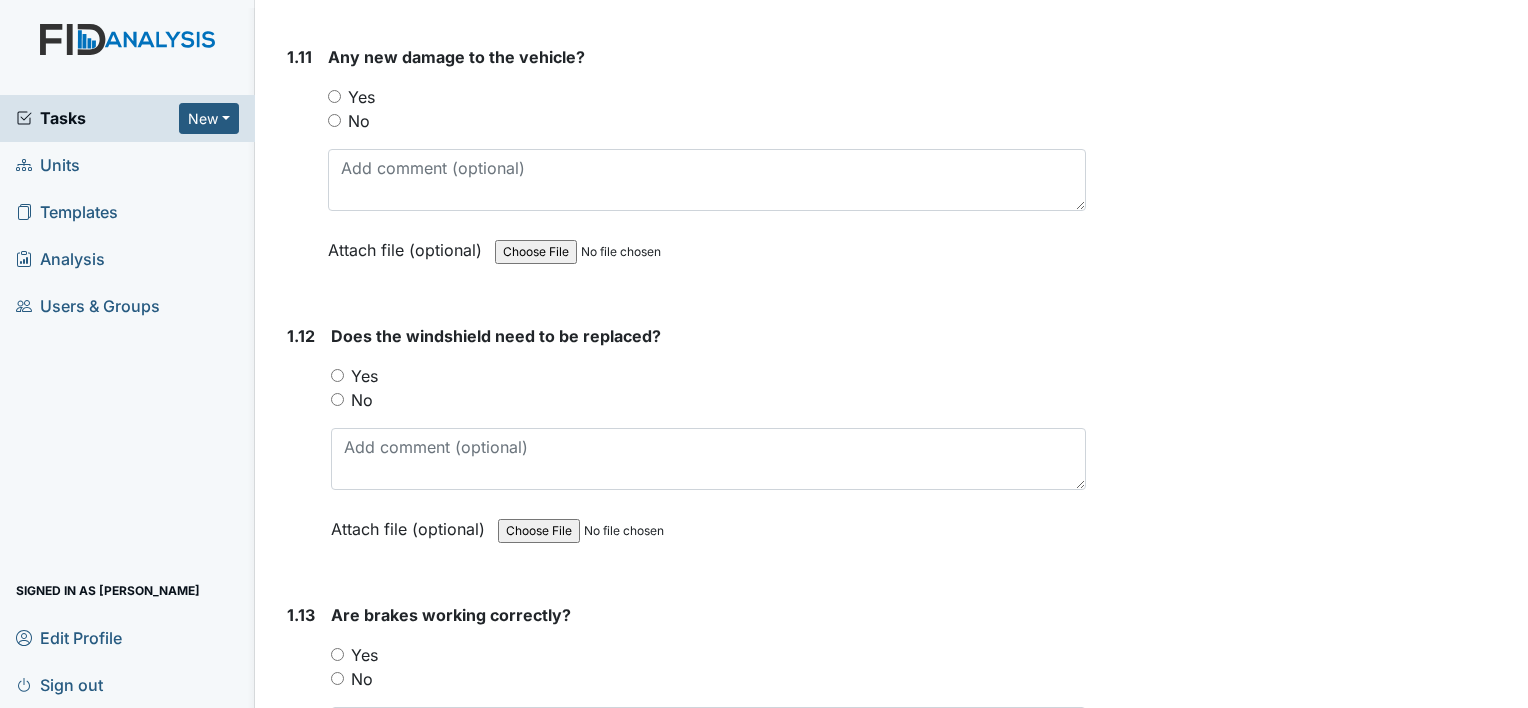 click on "No" at bounding box center (334, 120) 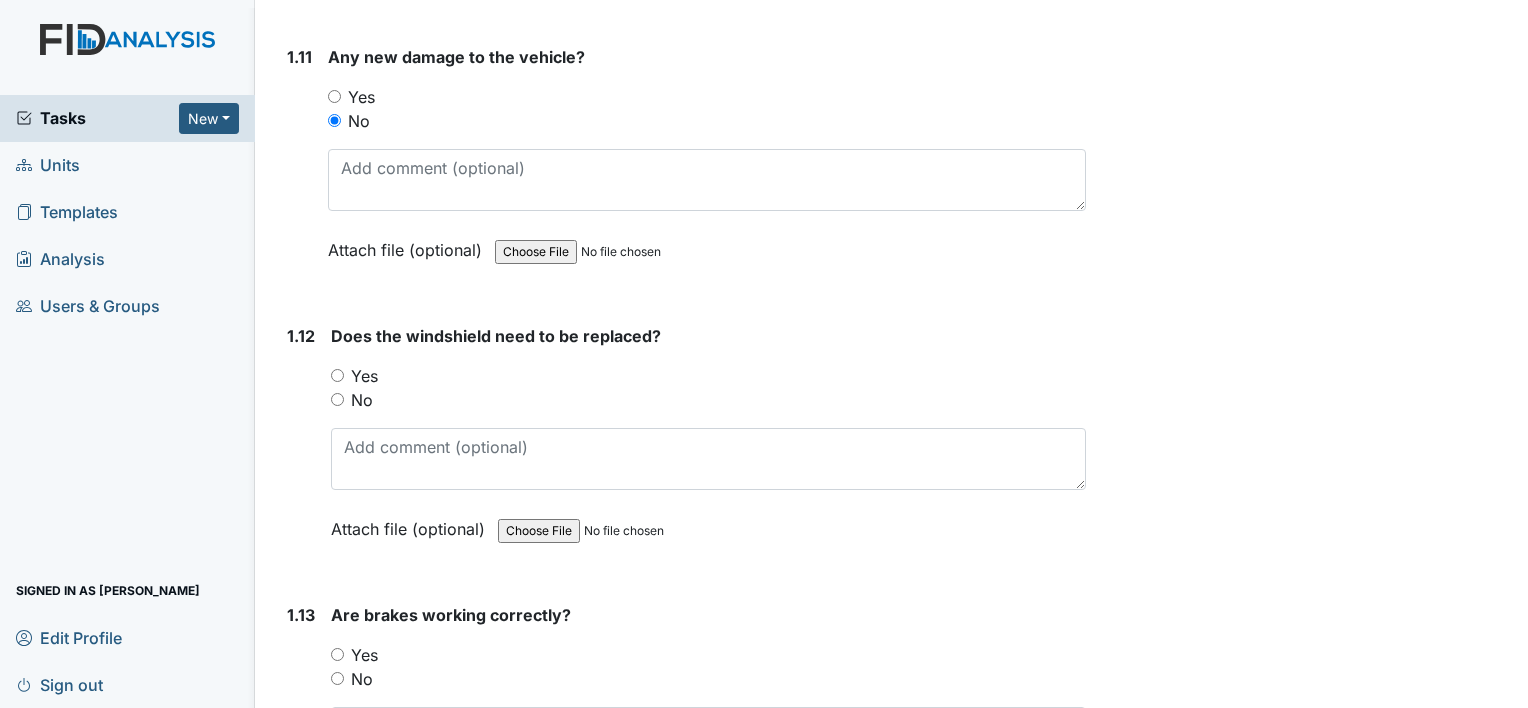 click on "No" at bounding box center (337, 399) 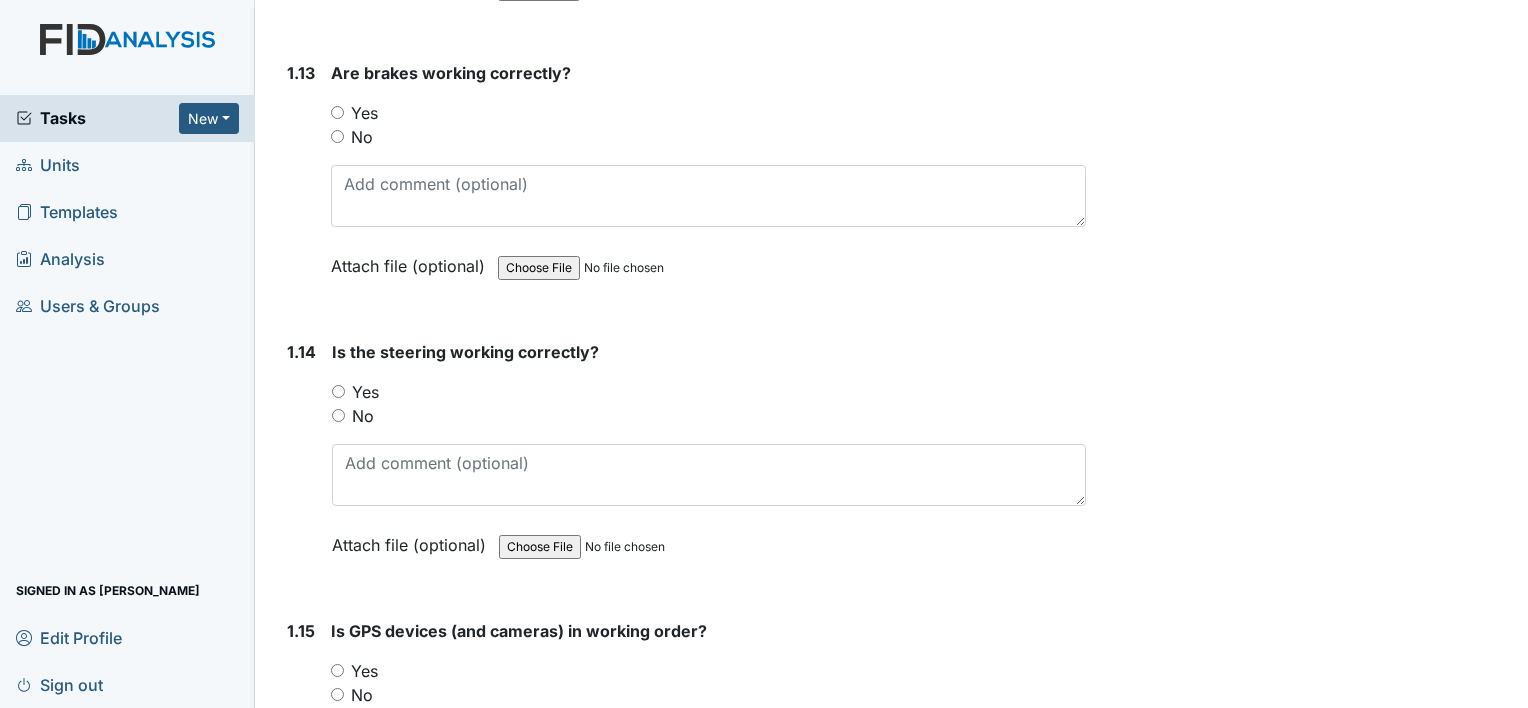 scroll, scrollTop: 3575, scrollLeft: 0, axis: vertical 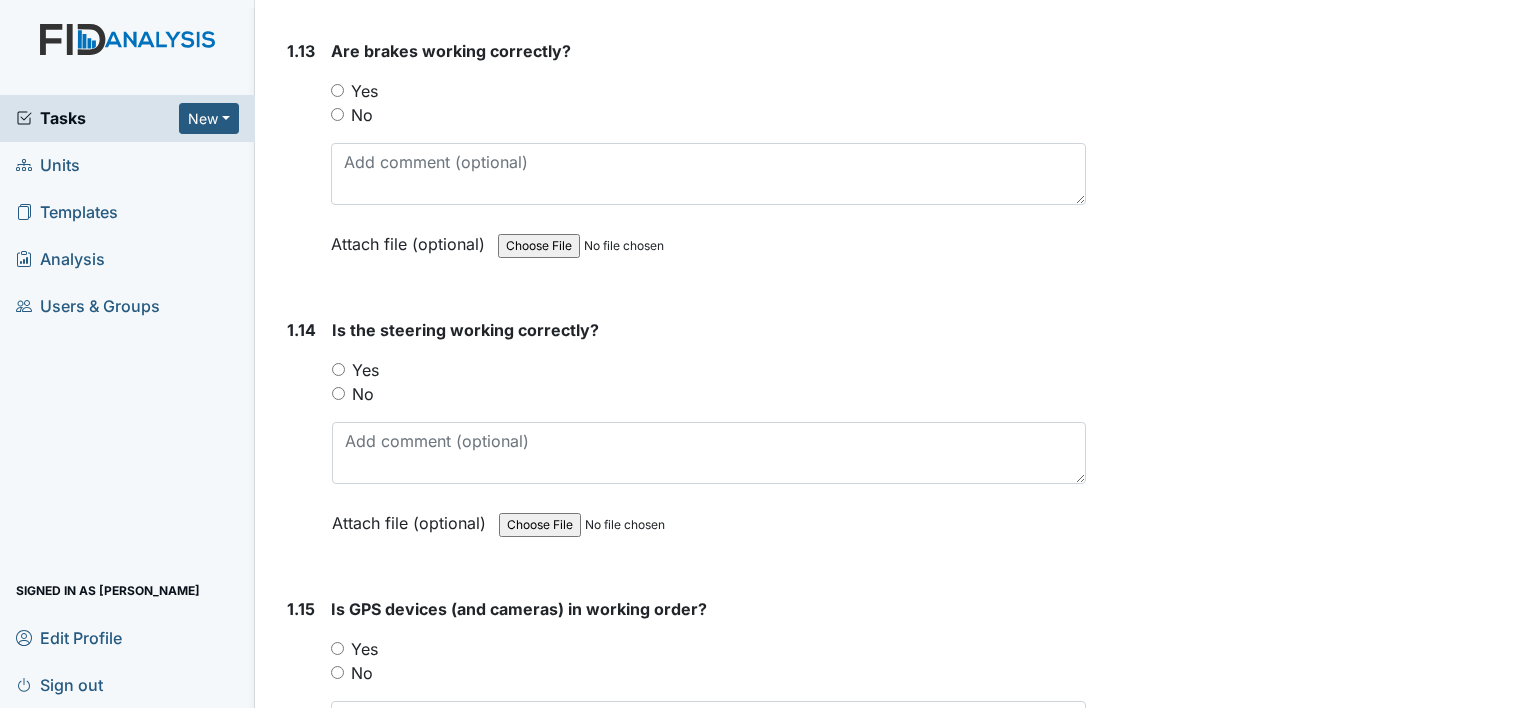 click on "Yes" at bounding box center [337, 90] 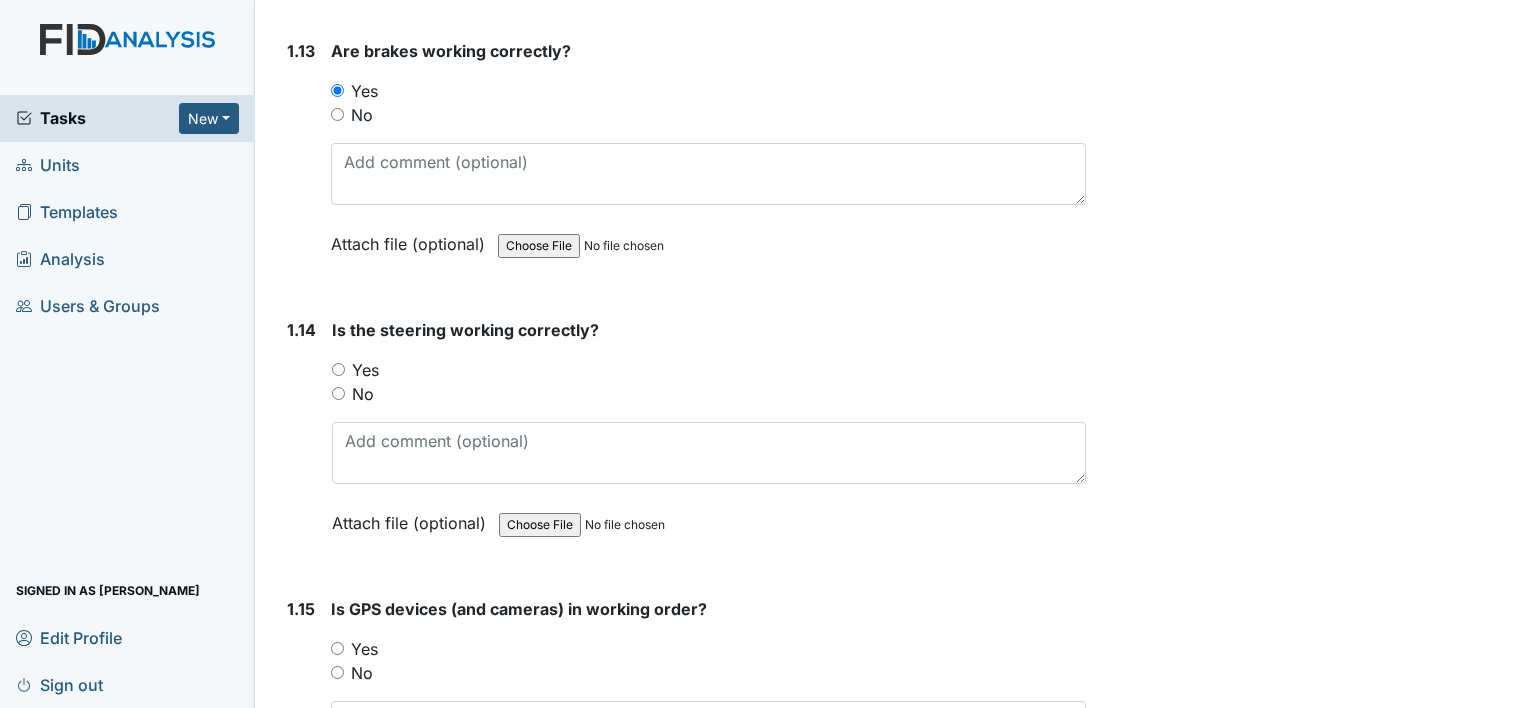 click on "Yes" at bounding box center (338, 369) 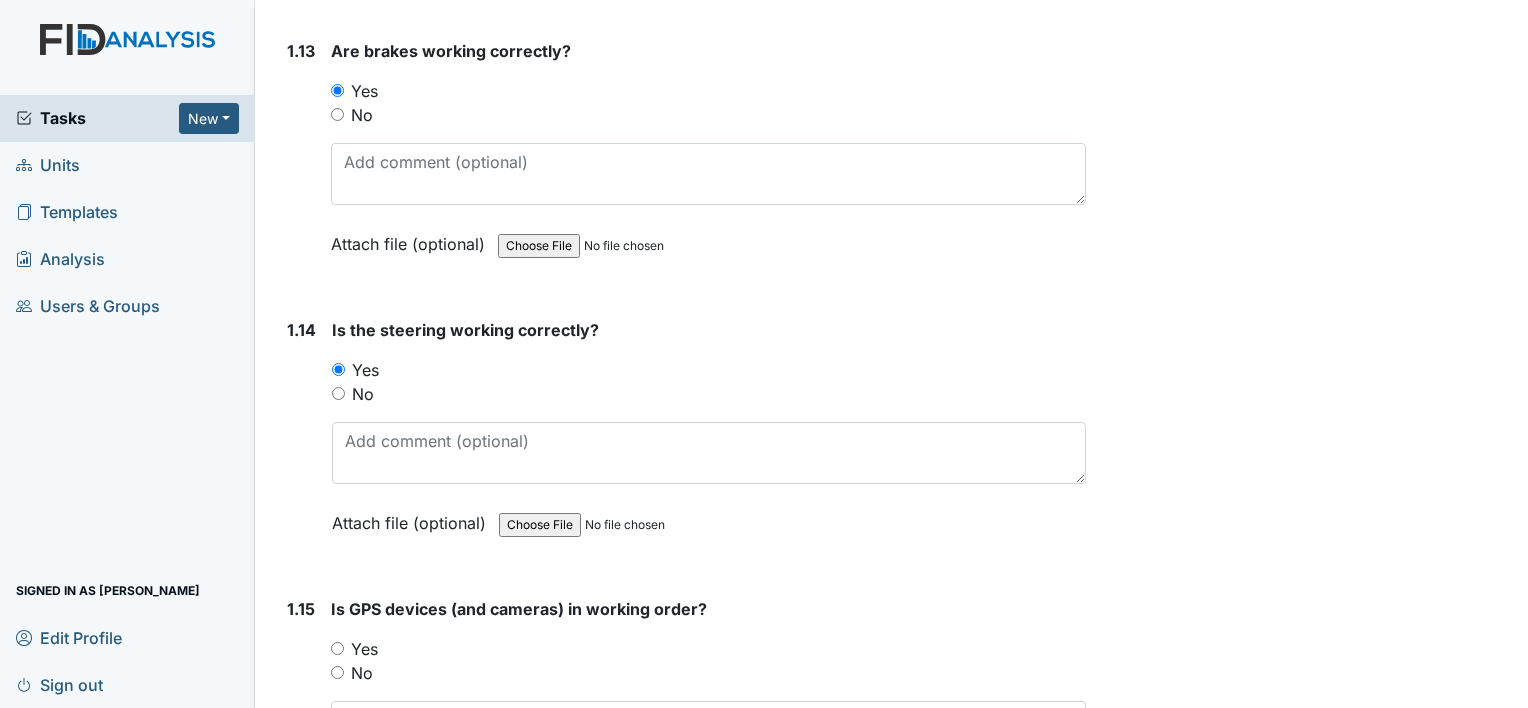 click on "Yes" at bounding box center [708, 649] 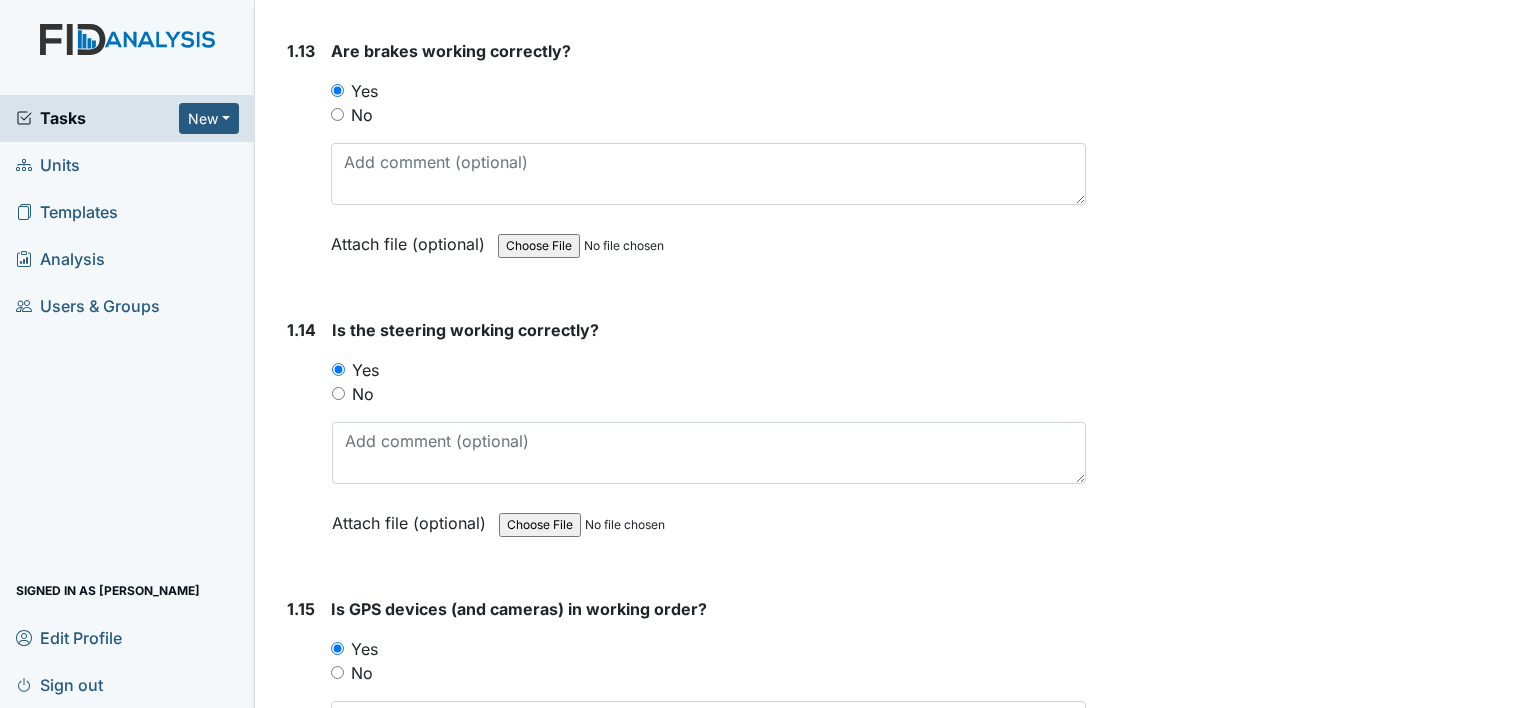scroll, scrollTop: 3781, scrollLeft: 0, axis: vertical 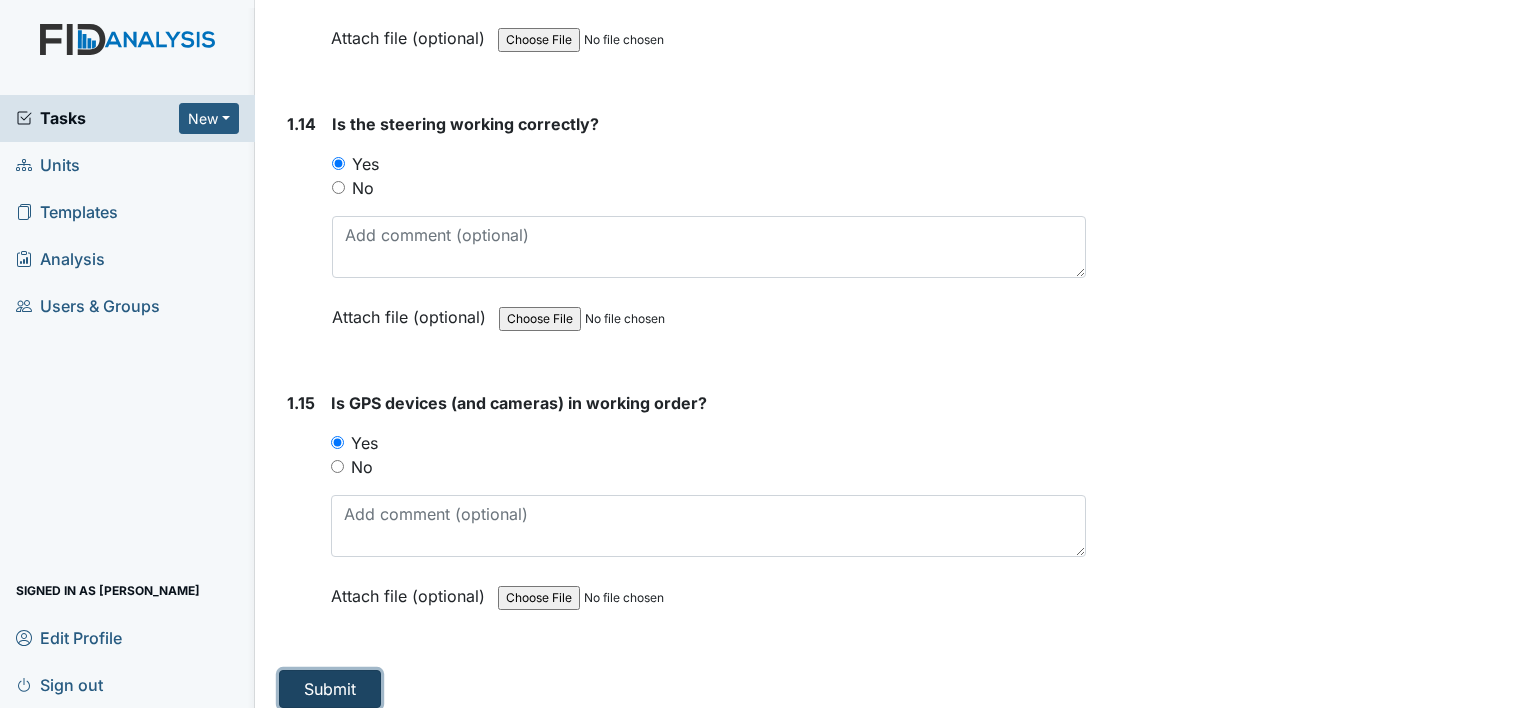 click on "Submit" at bounding box center (330, 689) 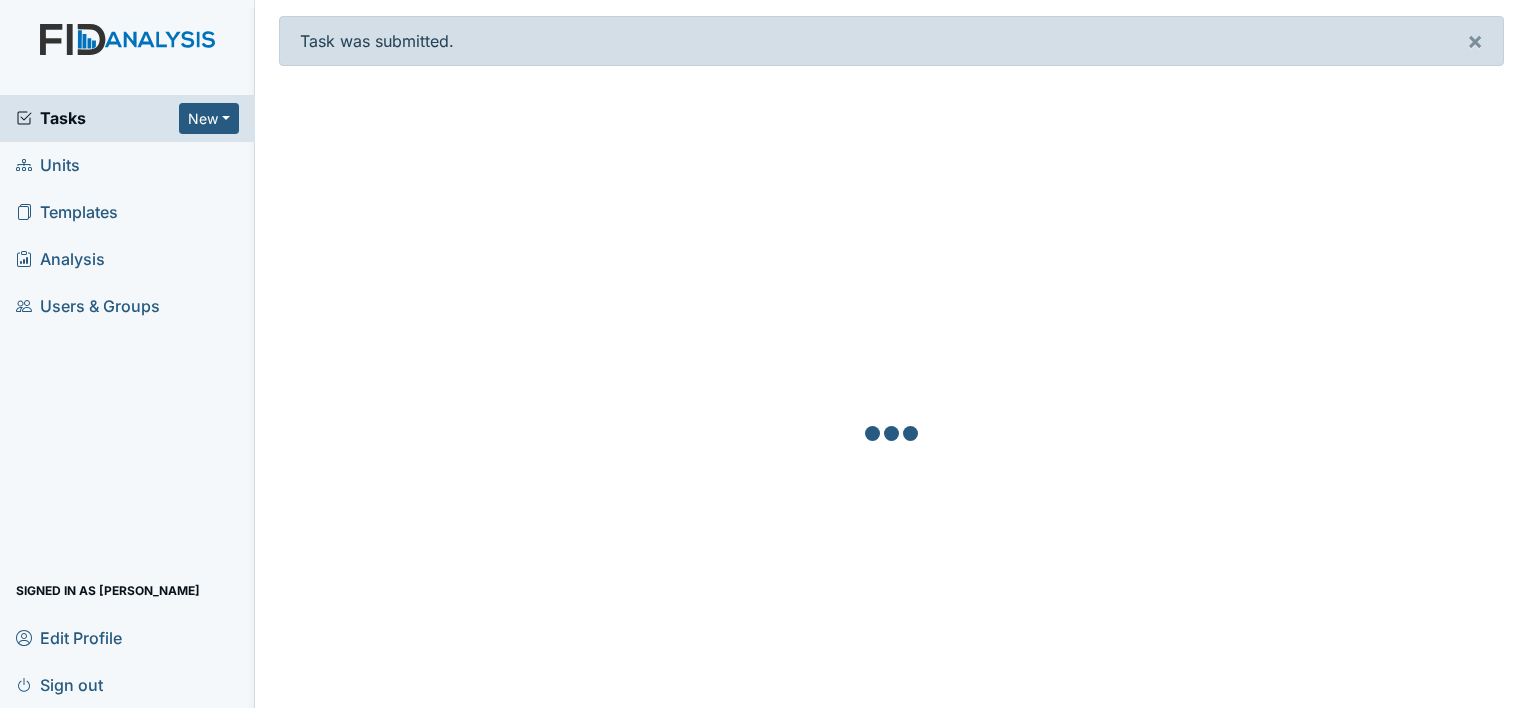 scroll, scrollTop: 0, scrollLeft: 0, axis: both 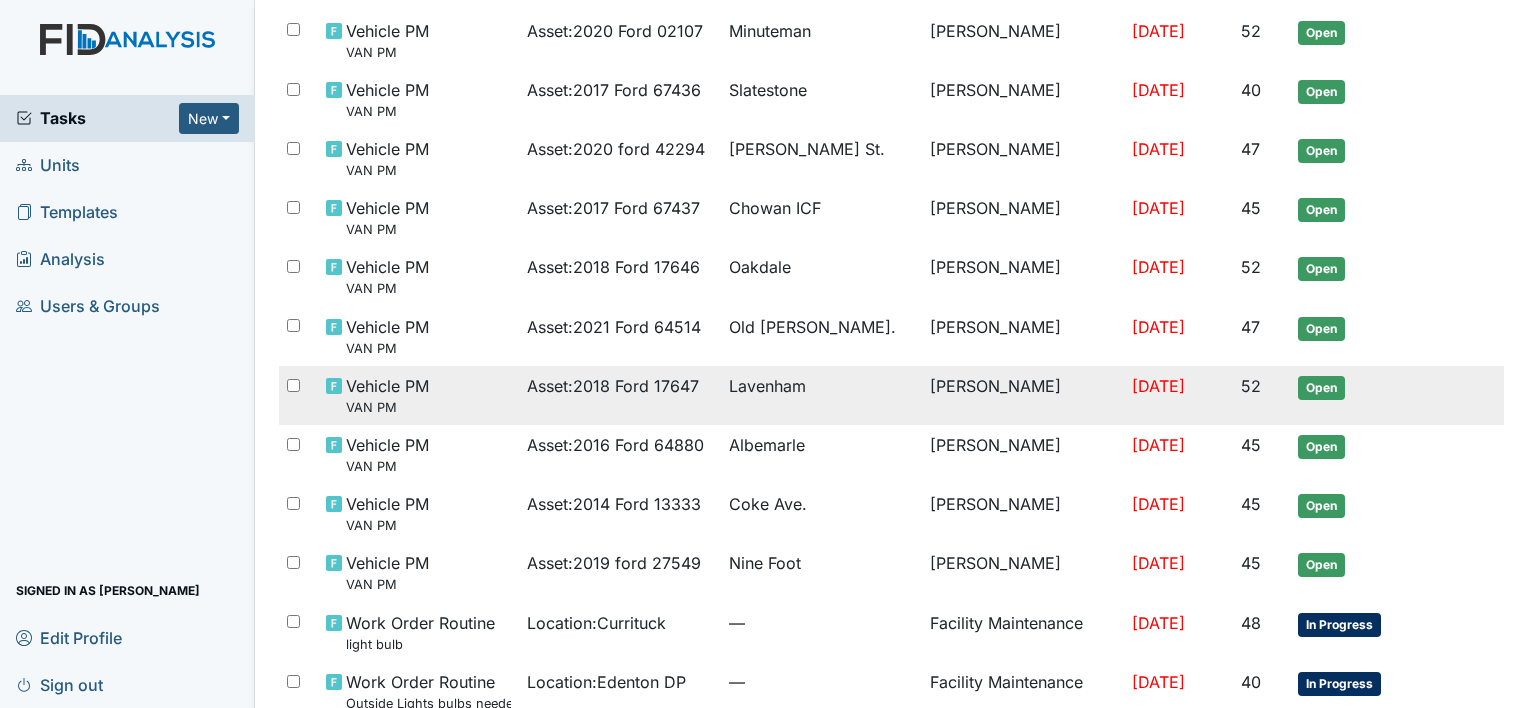 click on "Asset :  2018	Ford	17647" at bounding box center [613, 386] 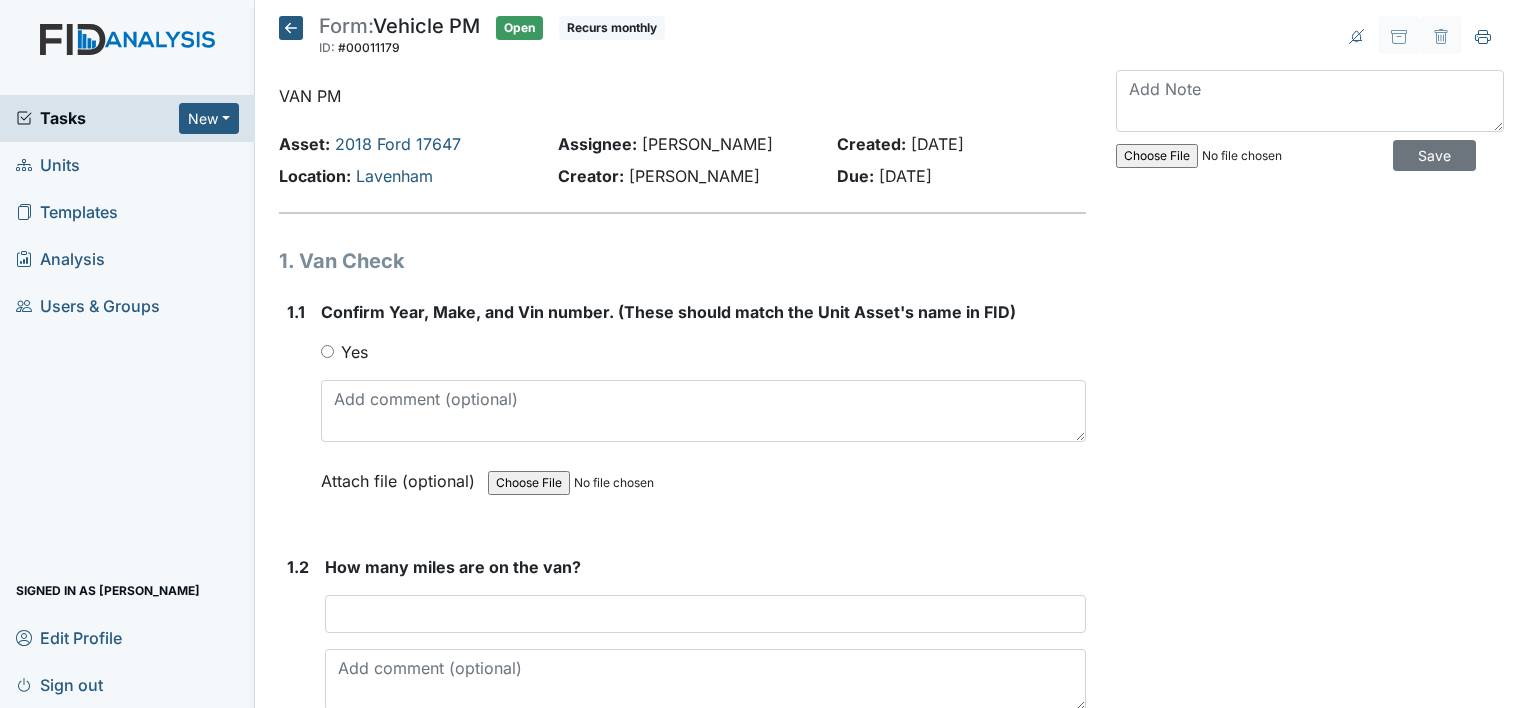 scroll, scrollTop: 0, scrollLeft: 0, axis: both 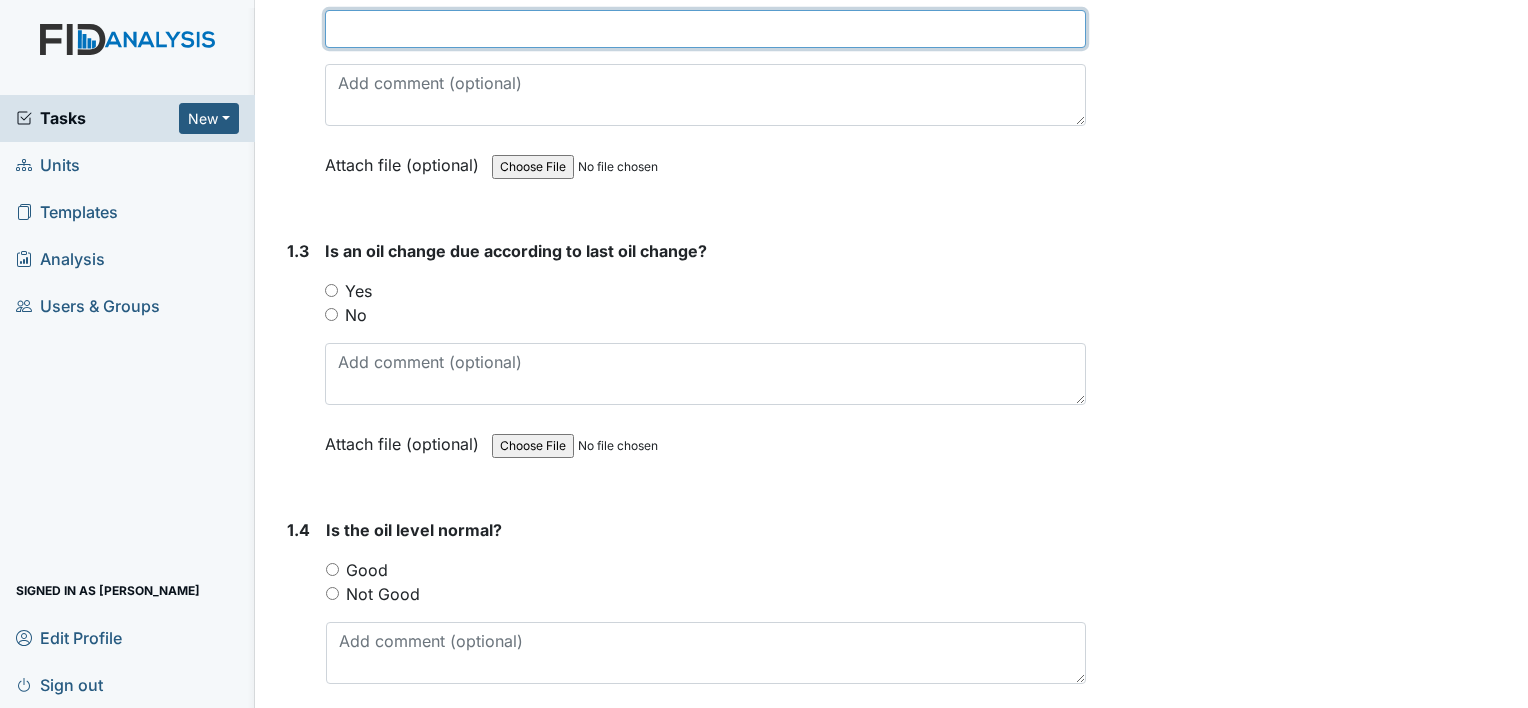 click at bounding box center [705, 29] 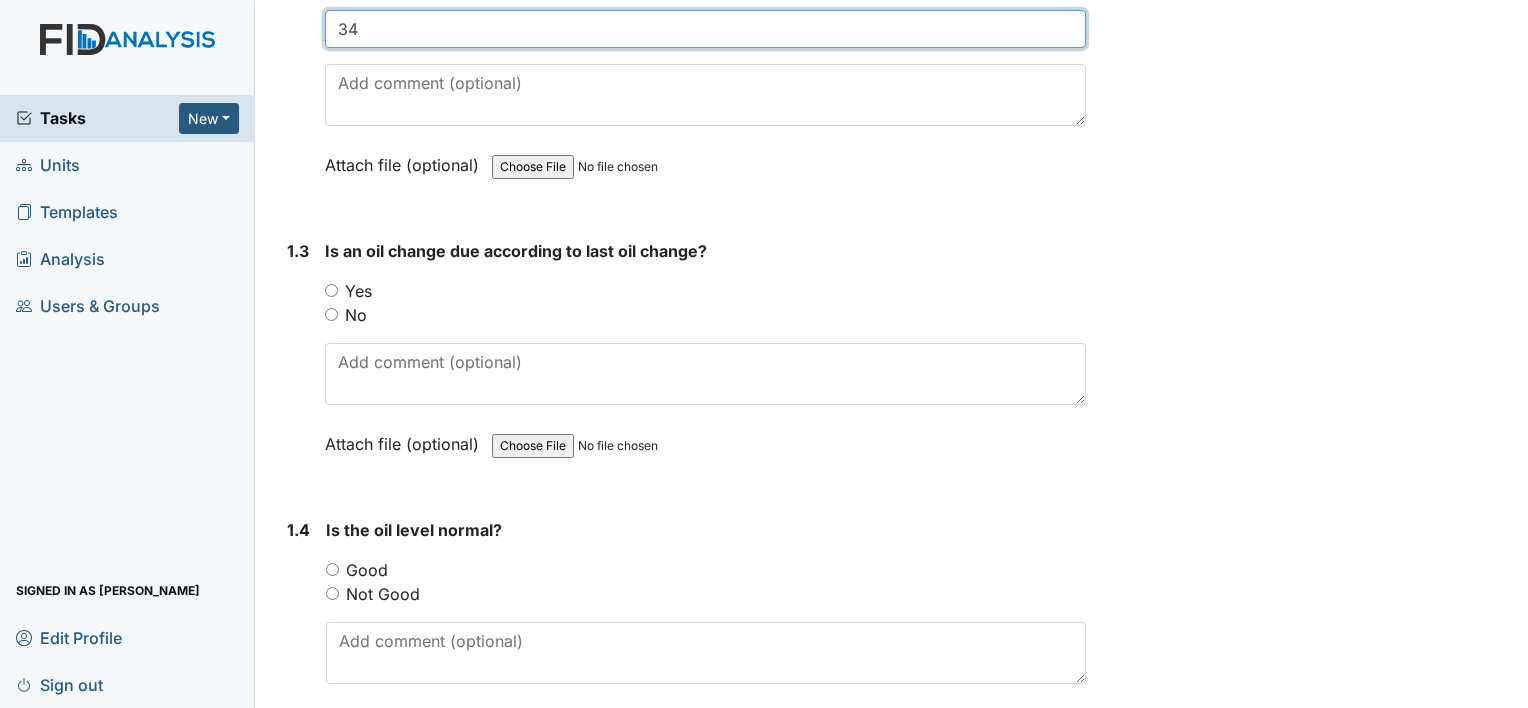 type on "3" 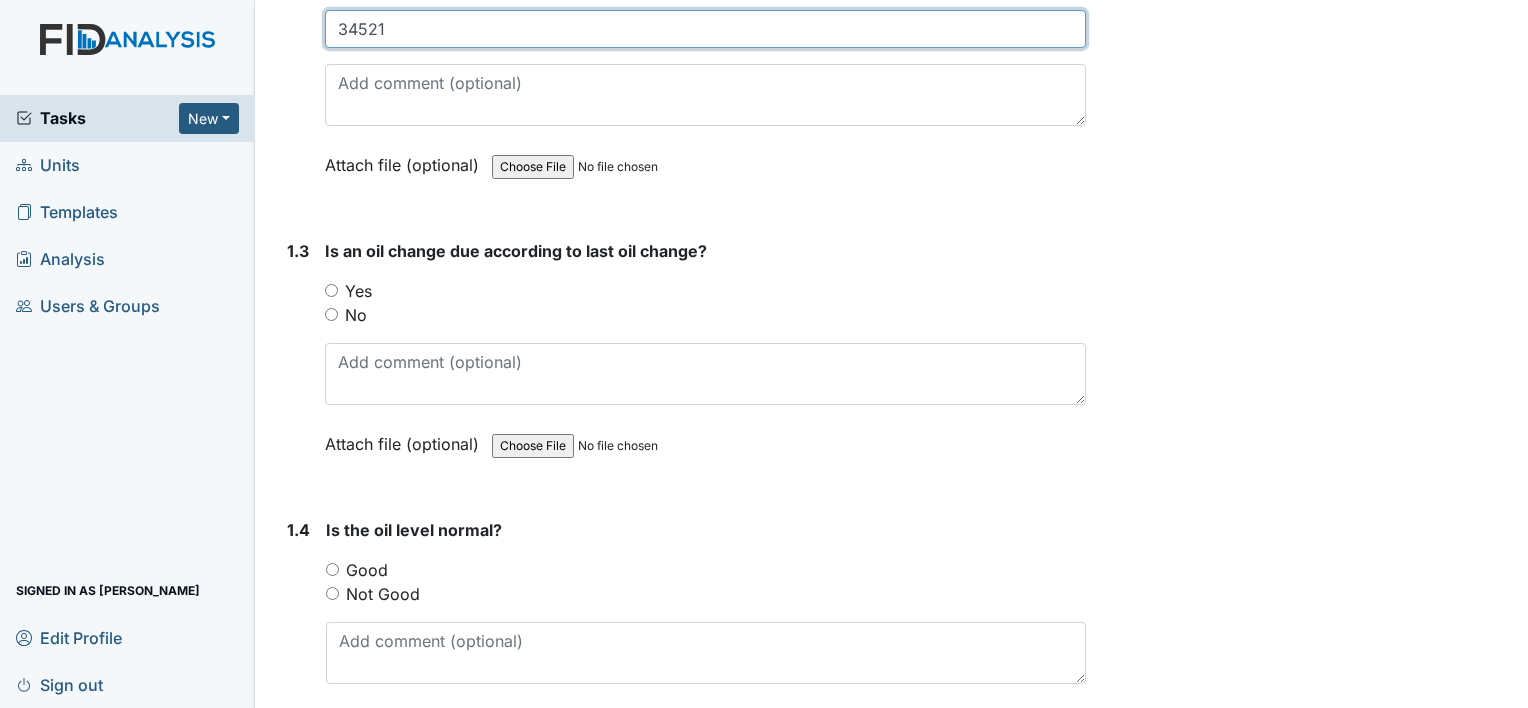type on "34521" 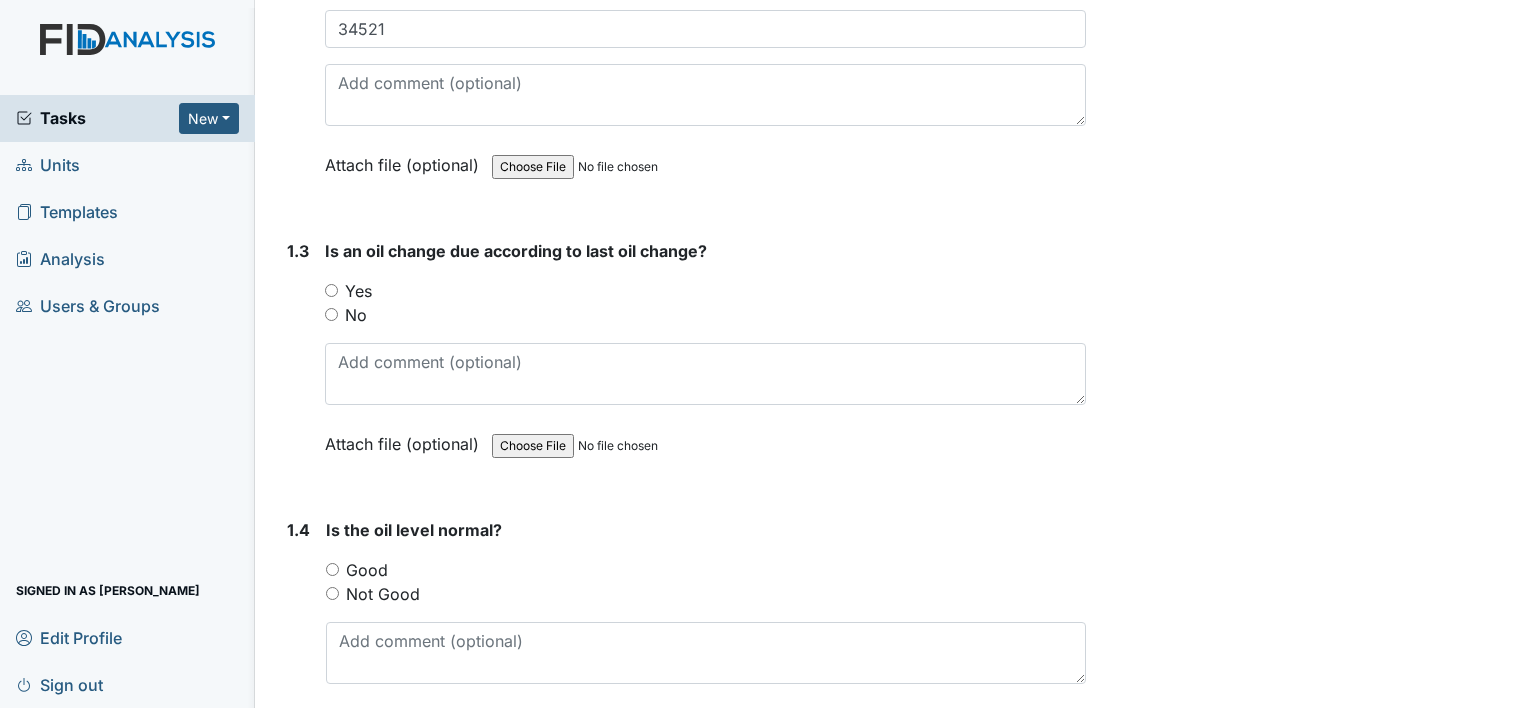 click on "Yes" at bounding box center (331, 290) 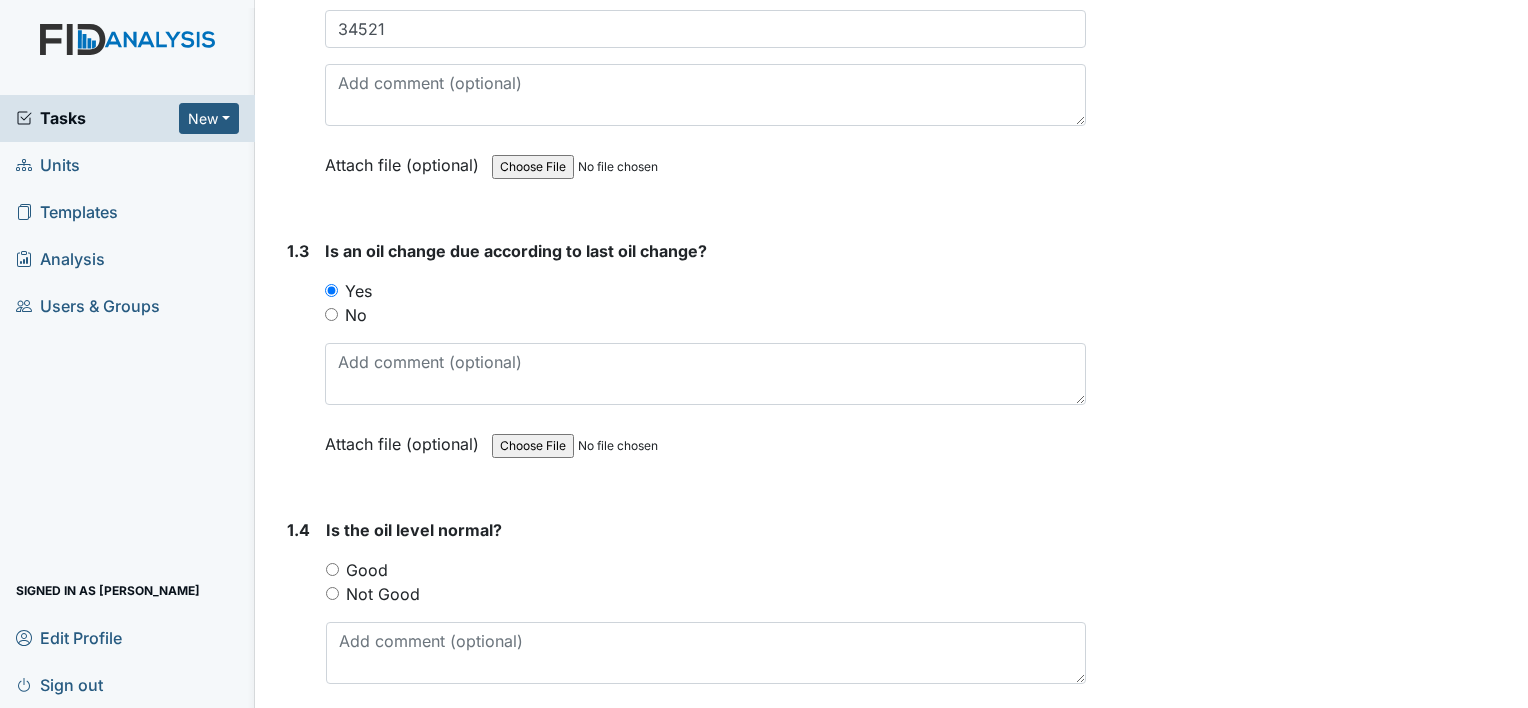 click on "Good" at bounding box center [332, 569] 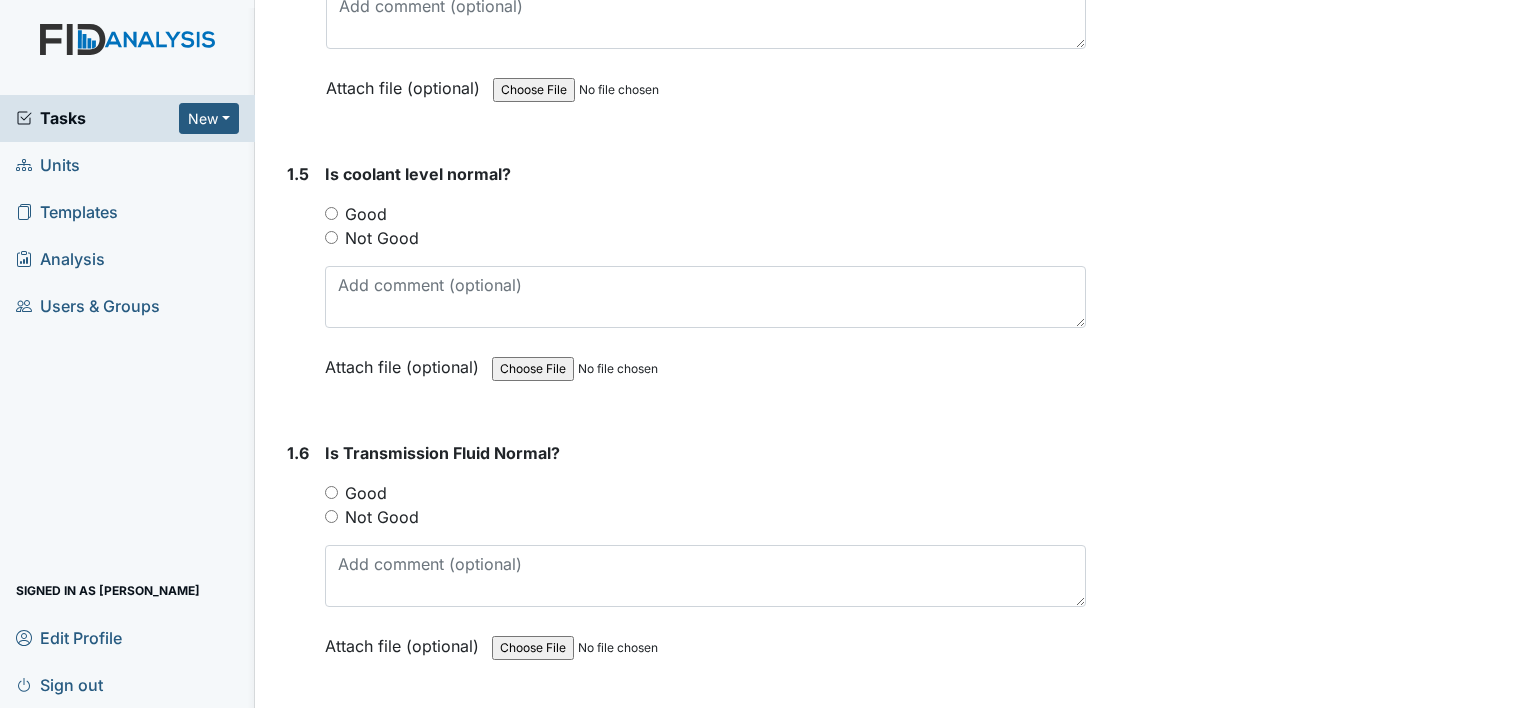 scroll, scrollTop: 1242, scrollLeft: 0, axis: vertical 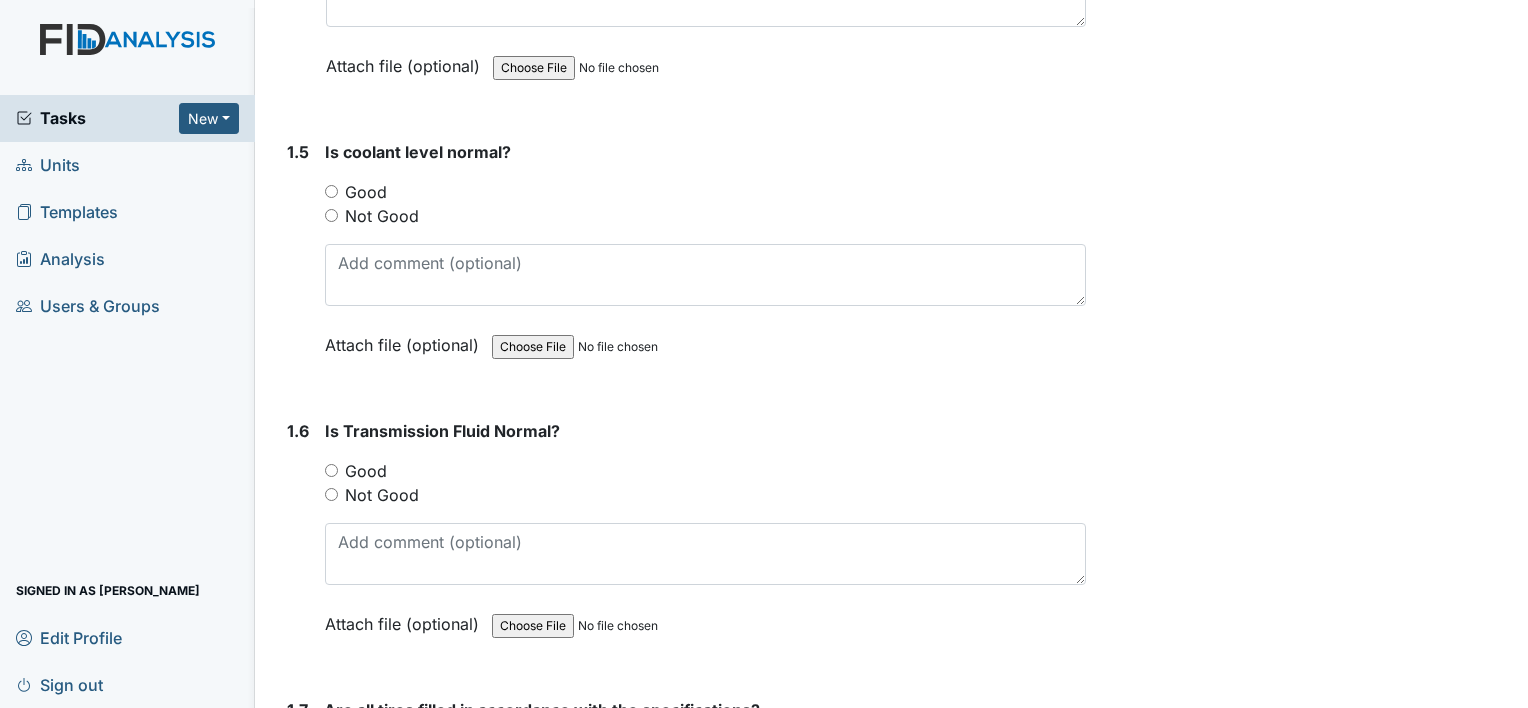 click on "Good" at bounding box center (331, 191) 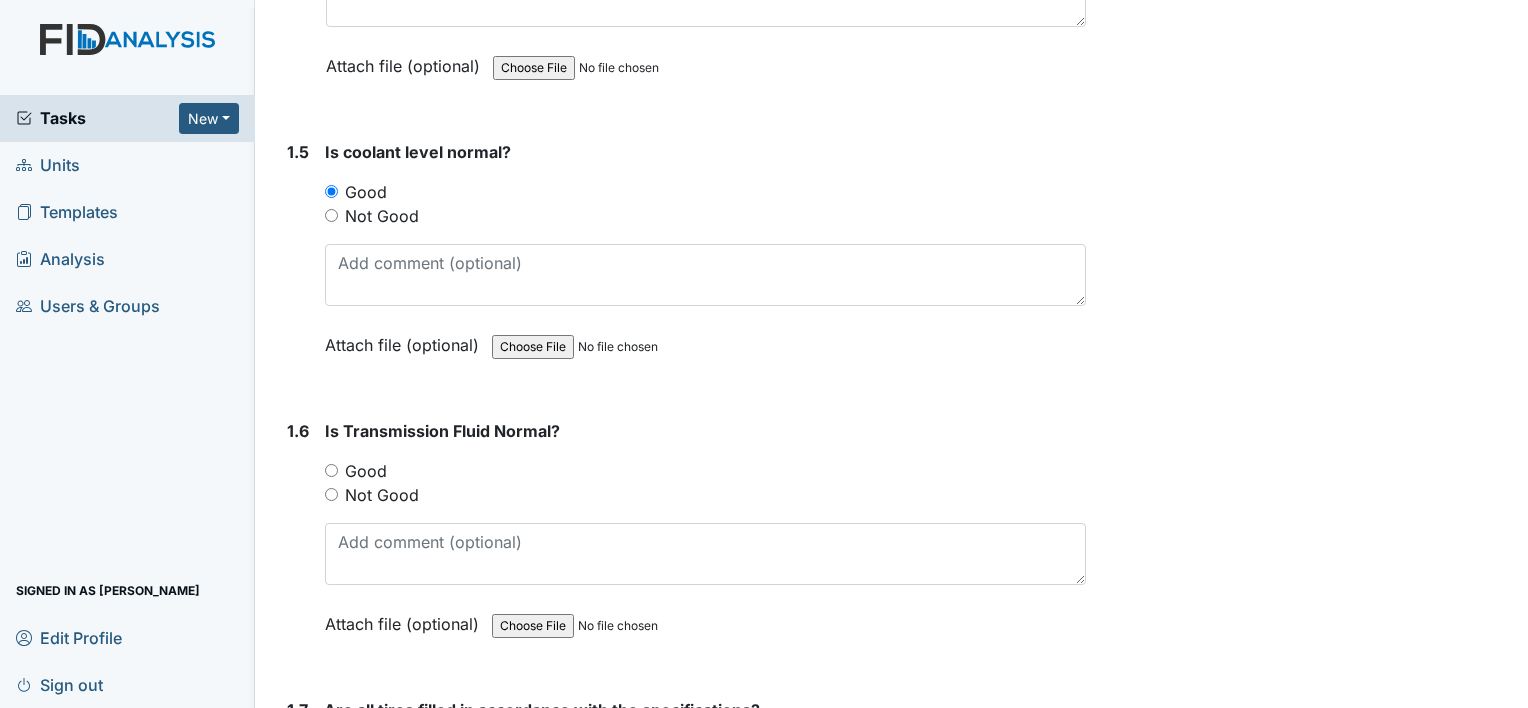click on "Good" at bounding box center [331, 470] 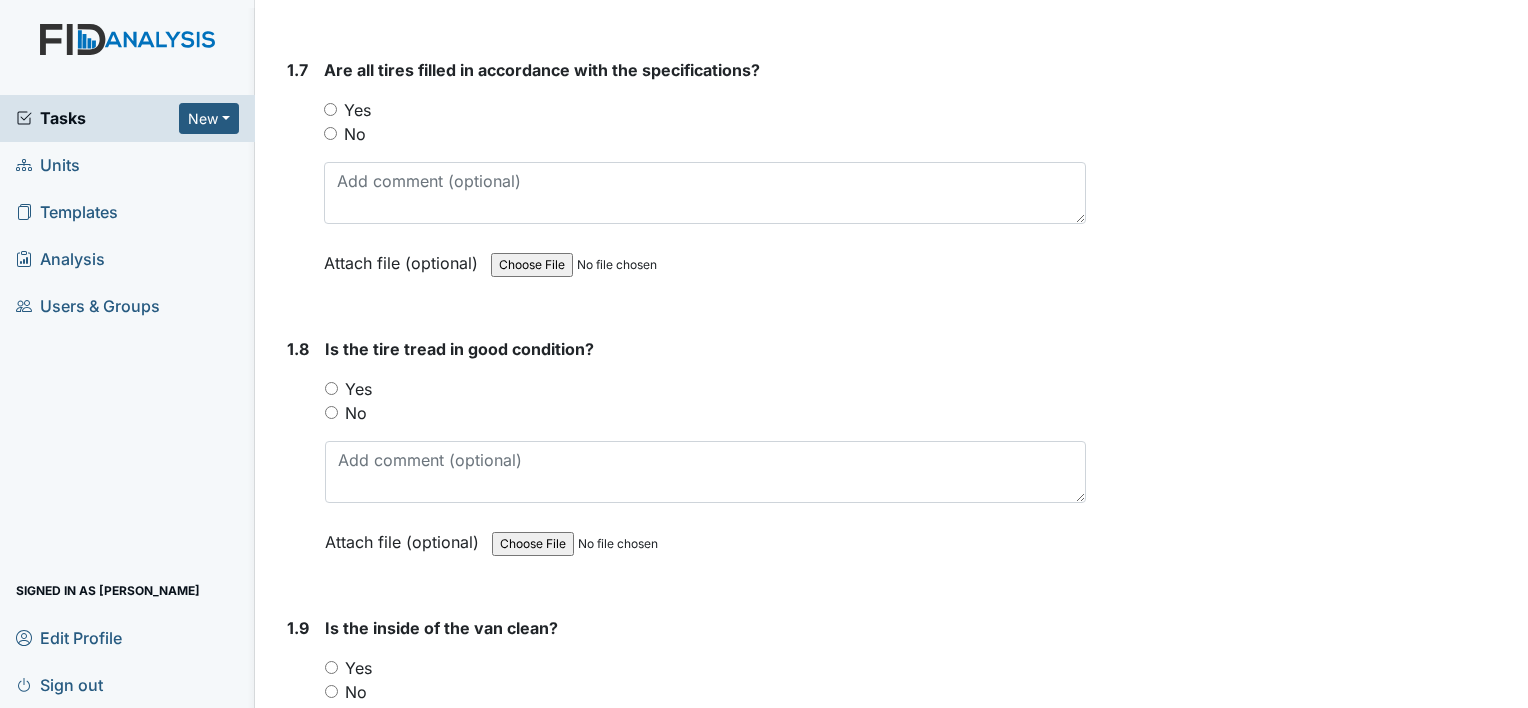 scroll, scrollTop: 1920, scrollLeft: 0, axis: vertical 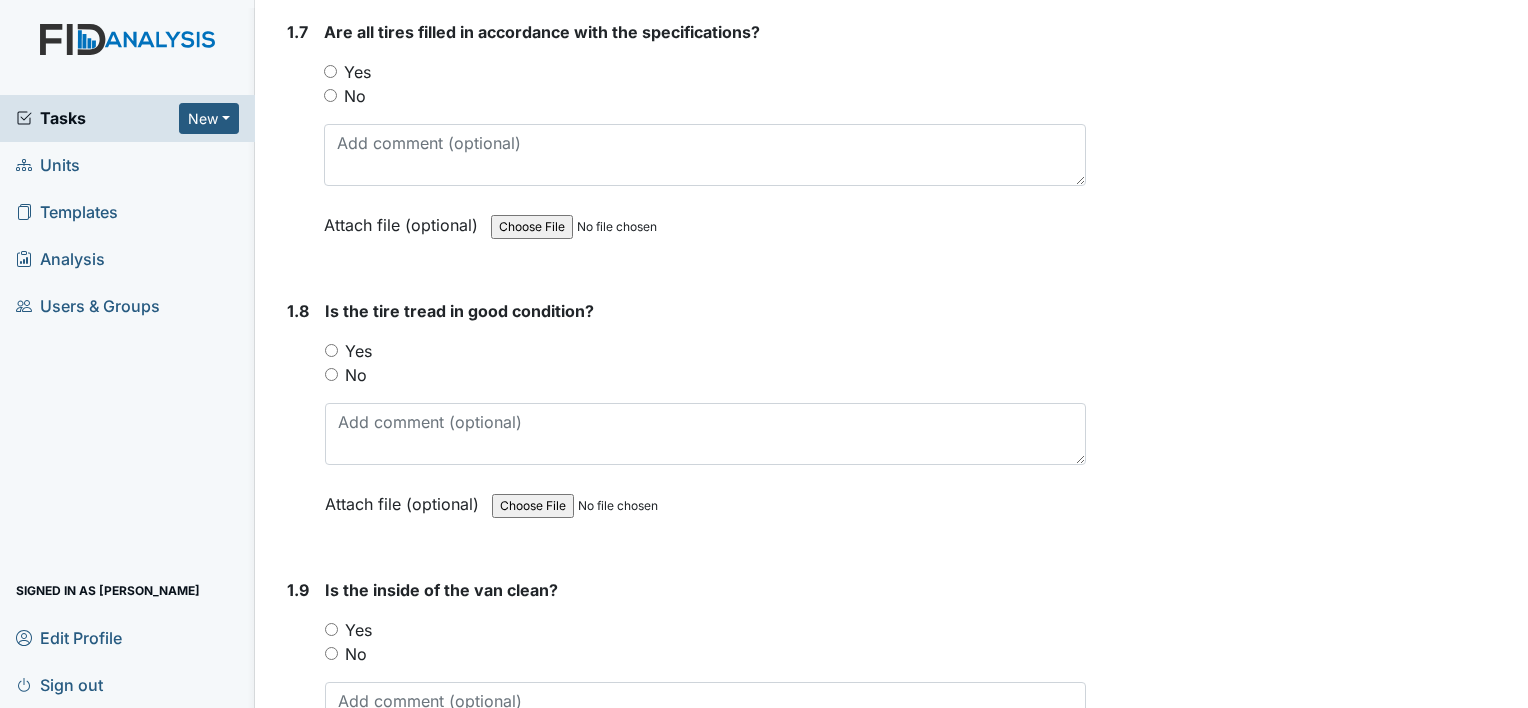click on "Yes" at bounding box center (330, 71) 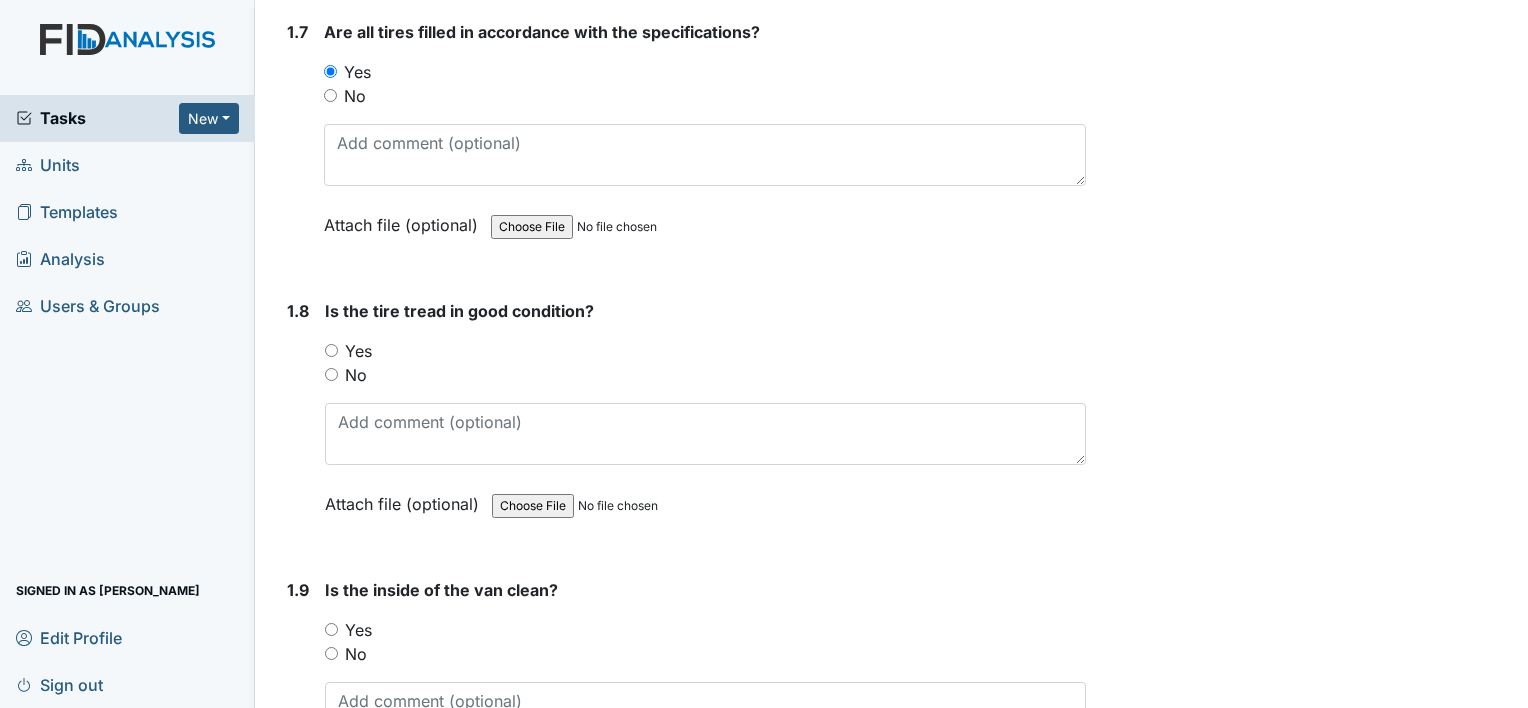 click on "Yes" at bounding box center [331, 350] 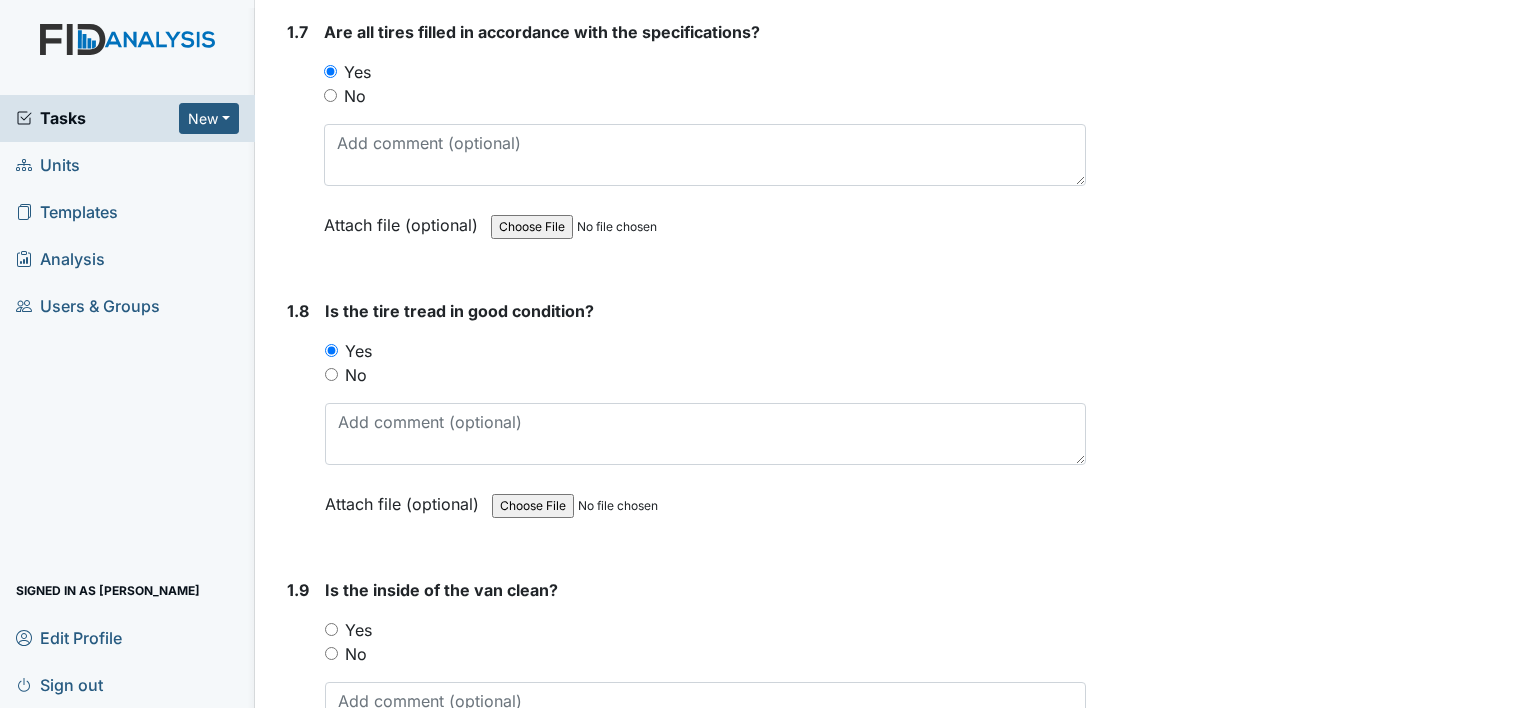 click on "Yes" at bounding box center [331, 629] 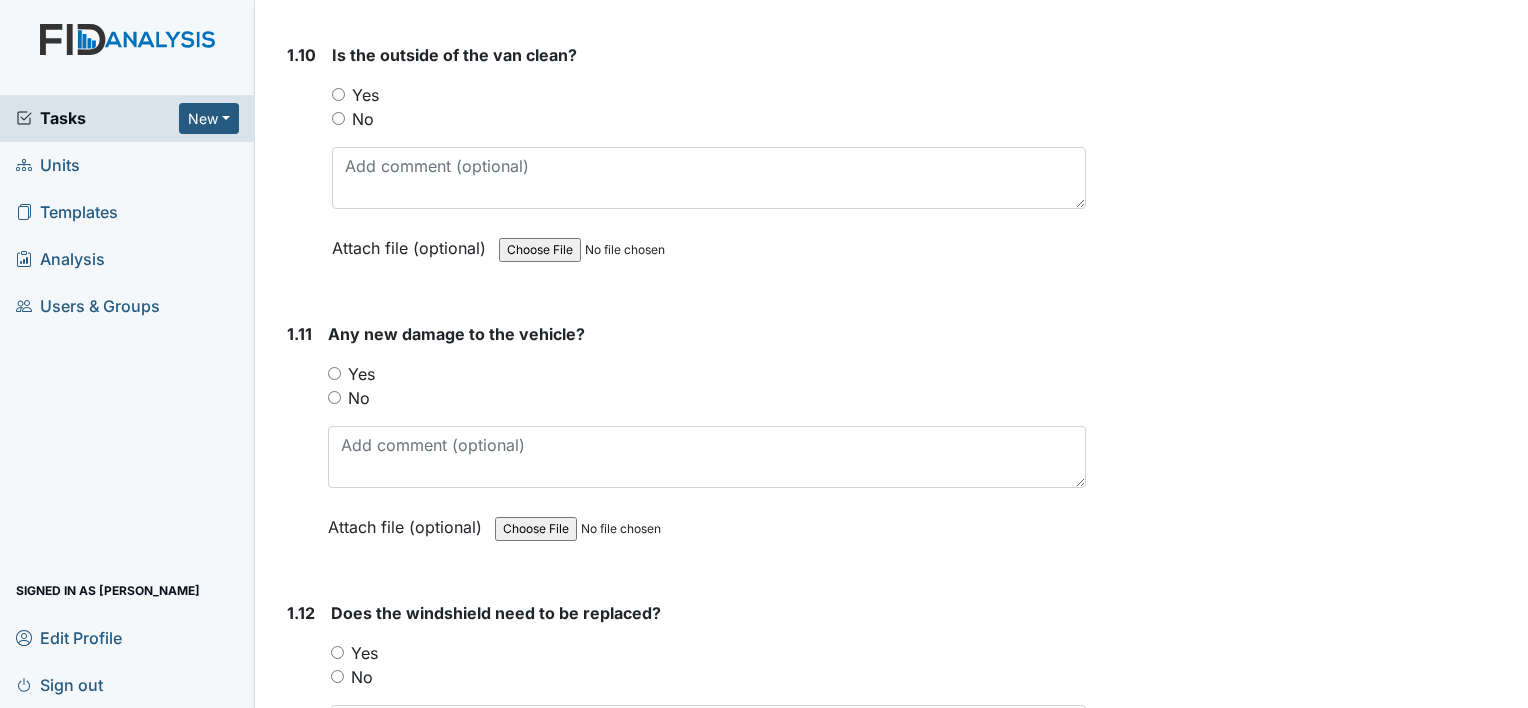 scroll, scrollTop: 2756, scrollLeft: 0, axis: vertical 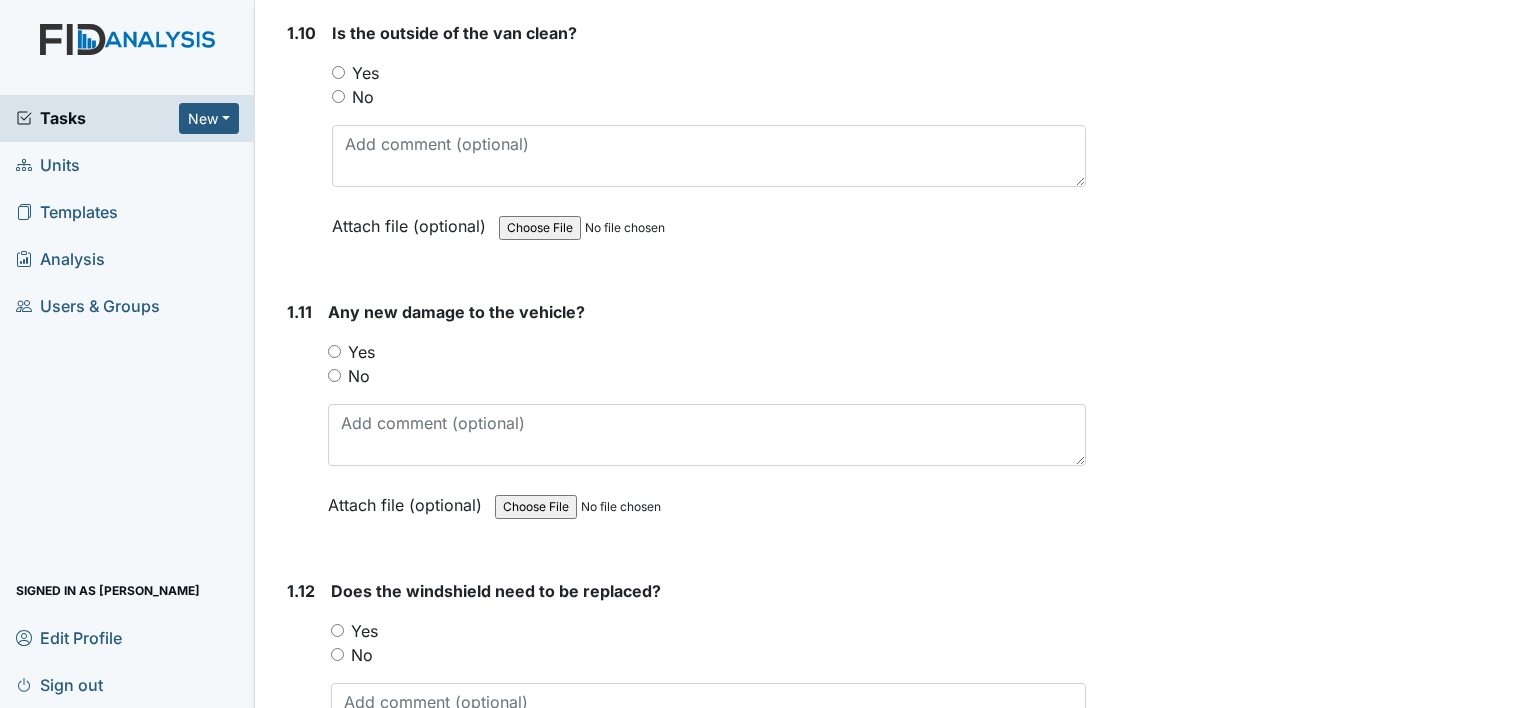 click on "1.11
Any new damage to the vehicle?
You must select one of the below options.
Yes
No
Attach file (optional)
You can upload .pdf, .txt, .jpg, .jpeg, .png, .csv, .xls, or .doc files under 100MB." at bounding box center [682, 423] 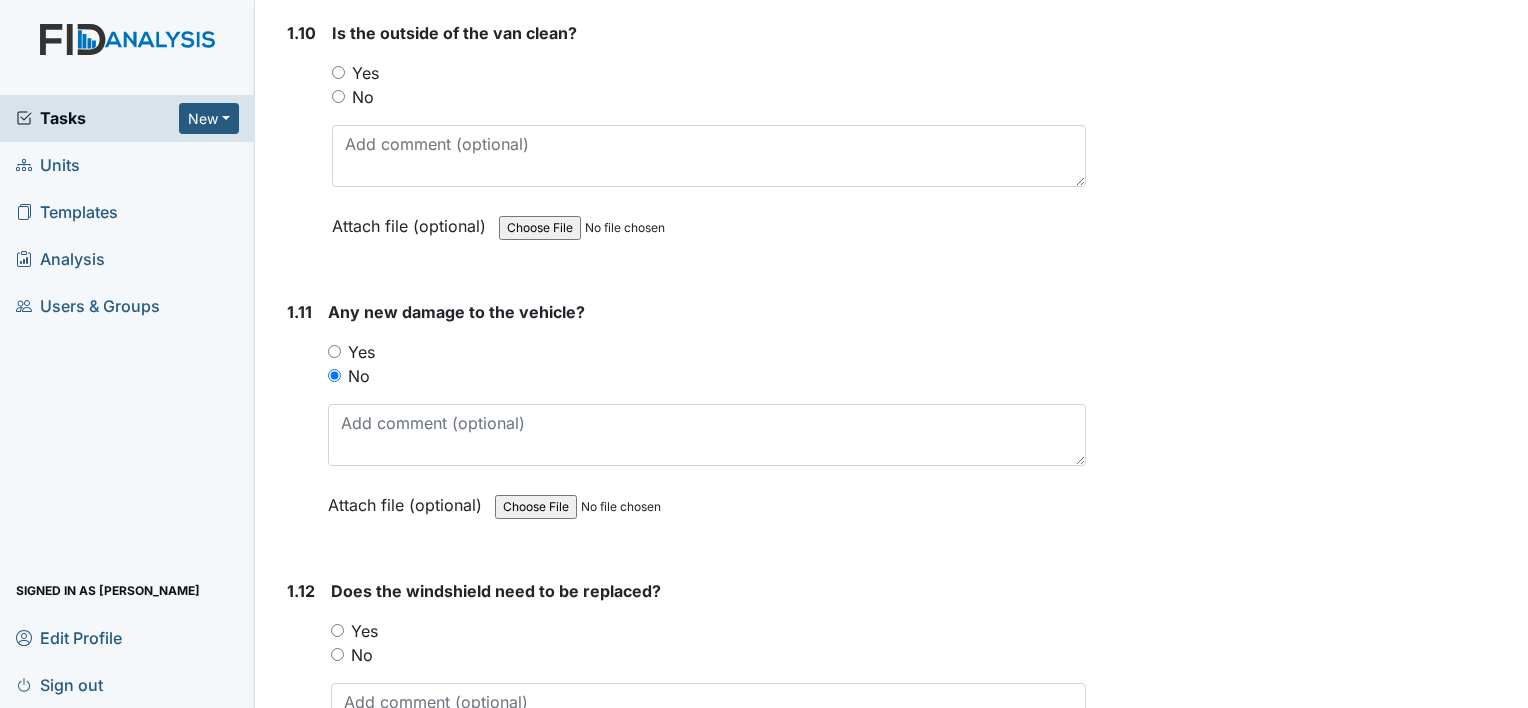 click on "Yes" at bounding box center (709, 73) 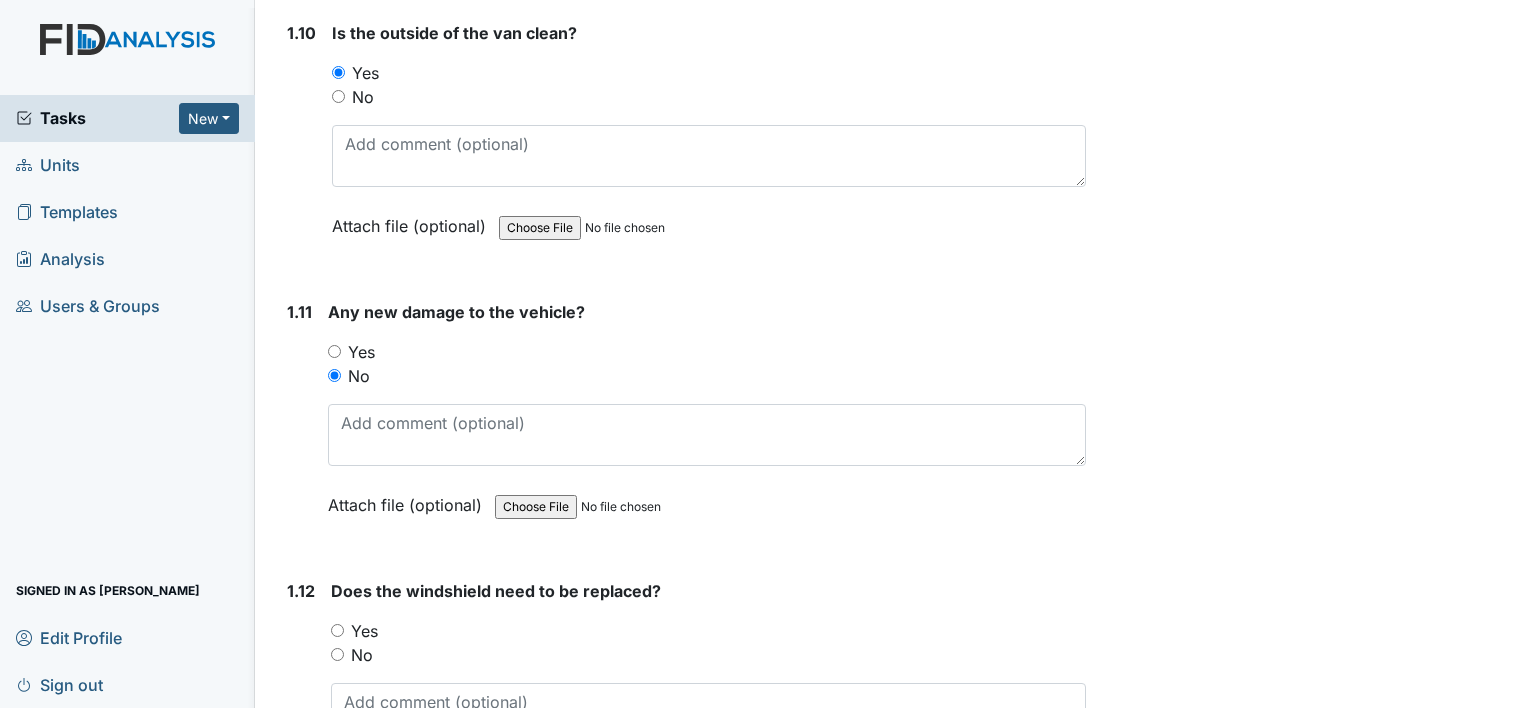 click on "No" at bounding box center (337, 654) 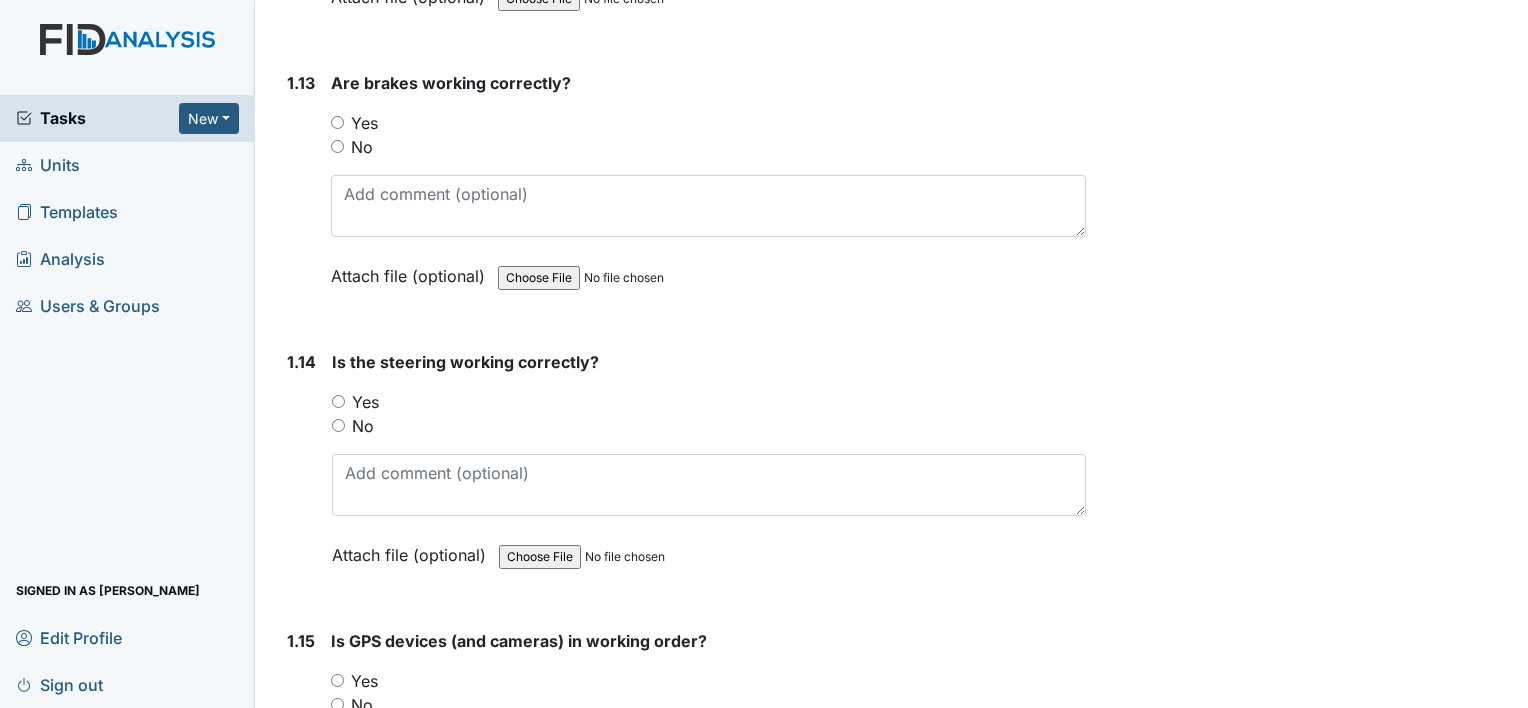 scroll, scrollTop: 3592, scrollLeft: 0, axis: vertical 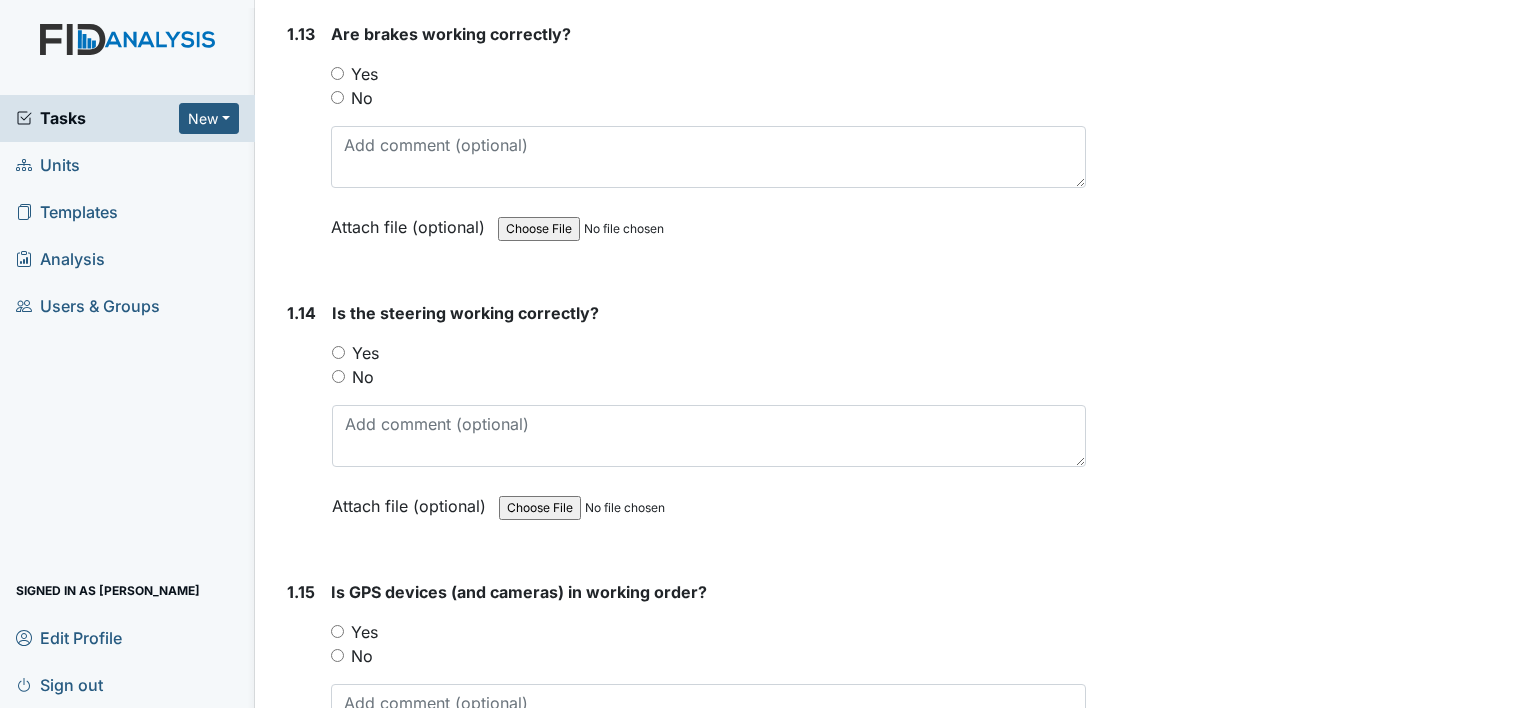 click on "Yes" at bounding box center [337, 73] 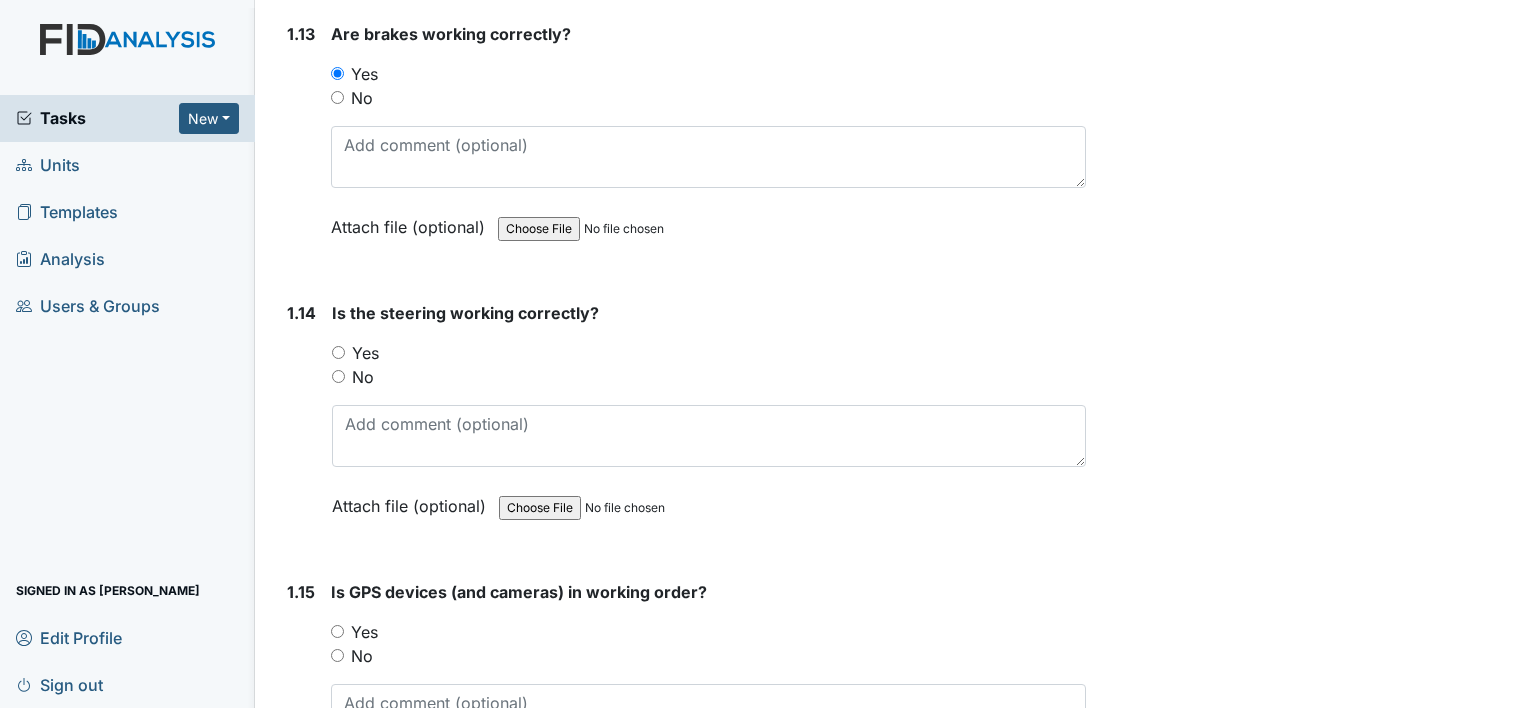 click on "Yes" at bounding box center [338, 352] 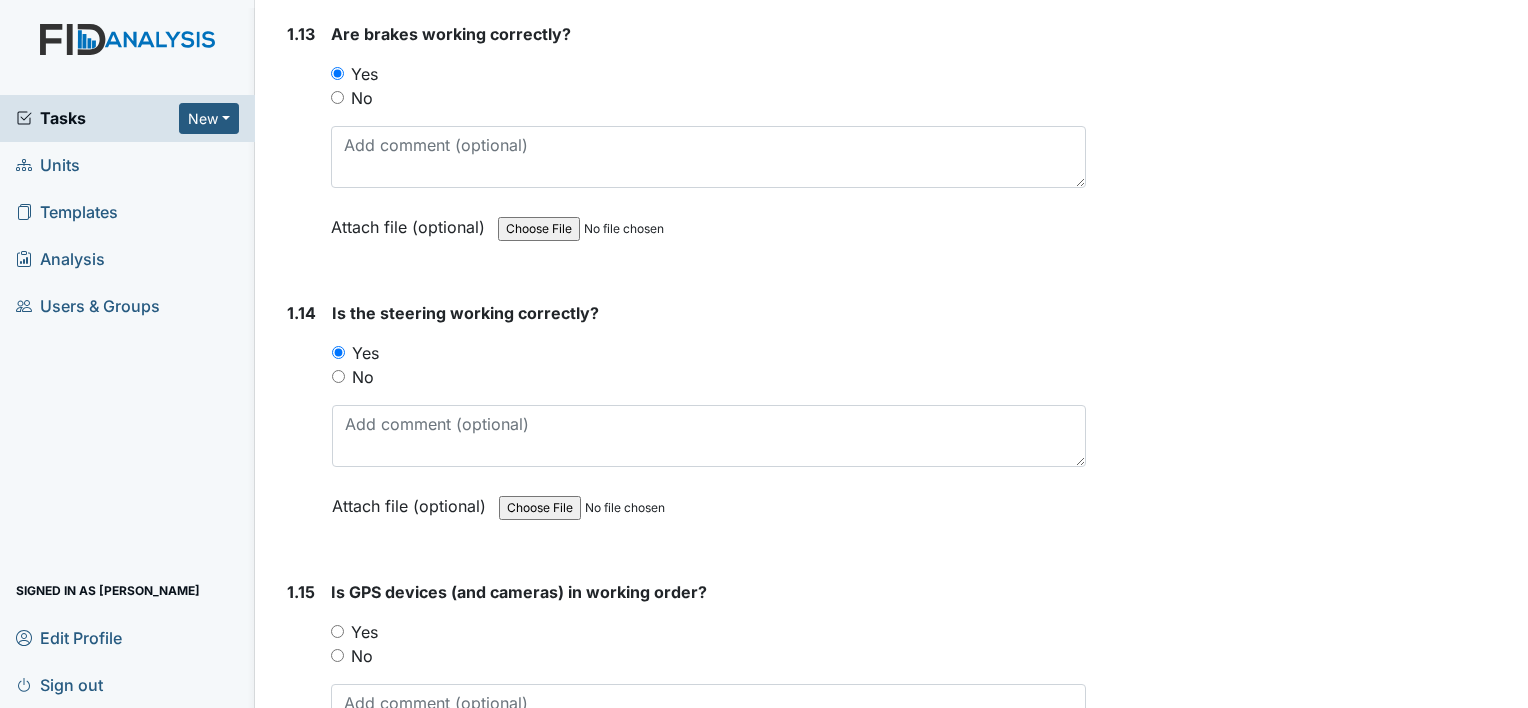 click on "Yes" at bounding box center [337, 631] 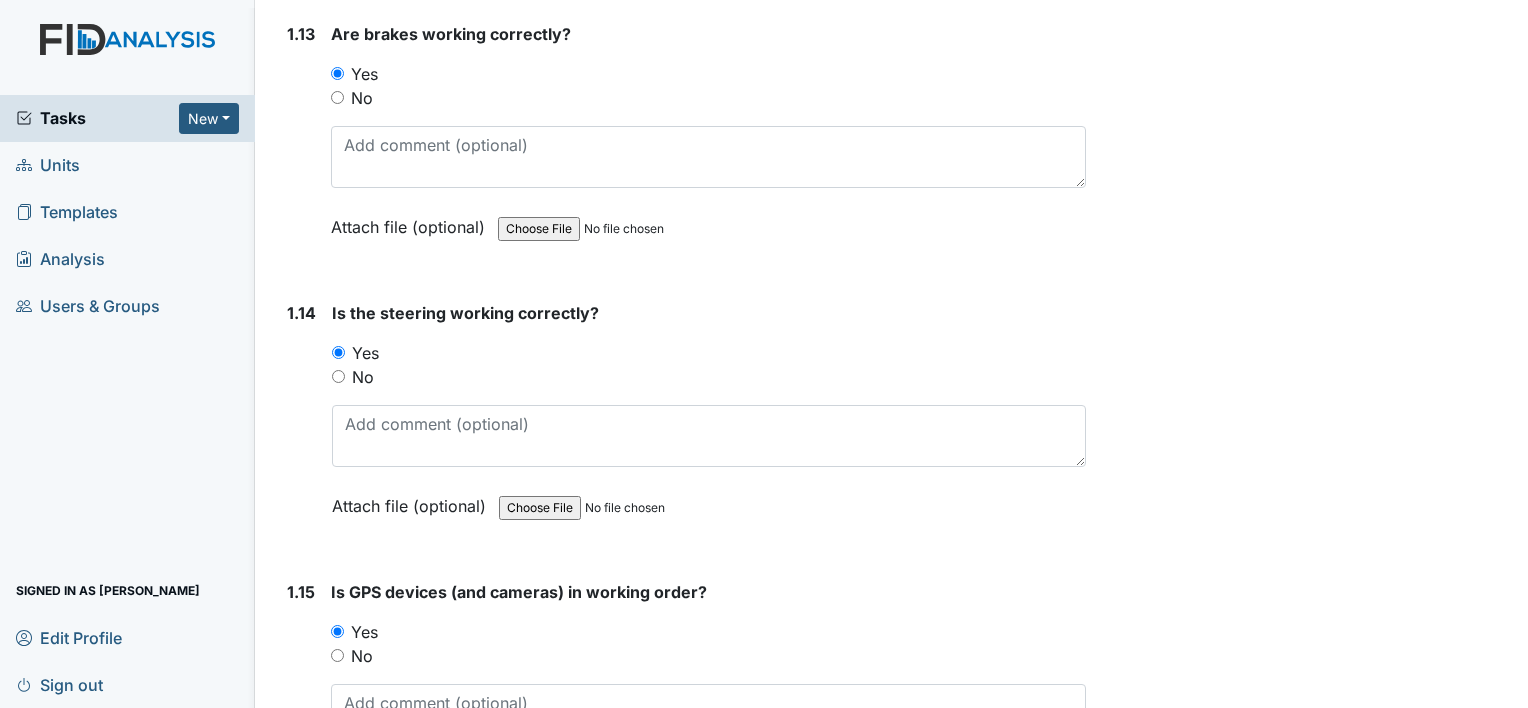 scroll, scrollTop: 3781, scrollLeft: 0, axis: vertical 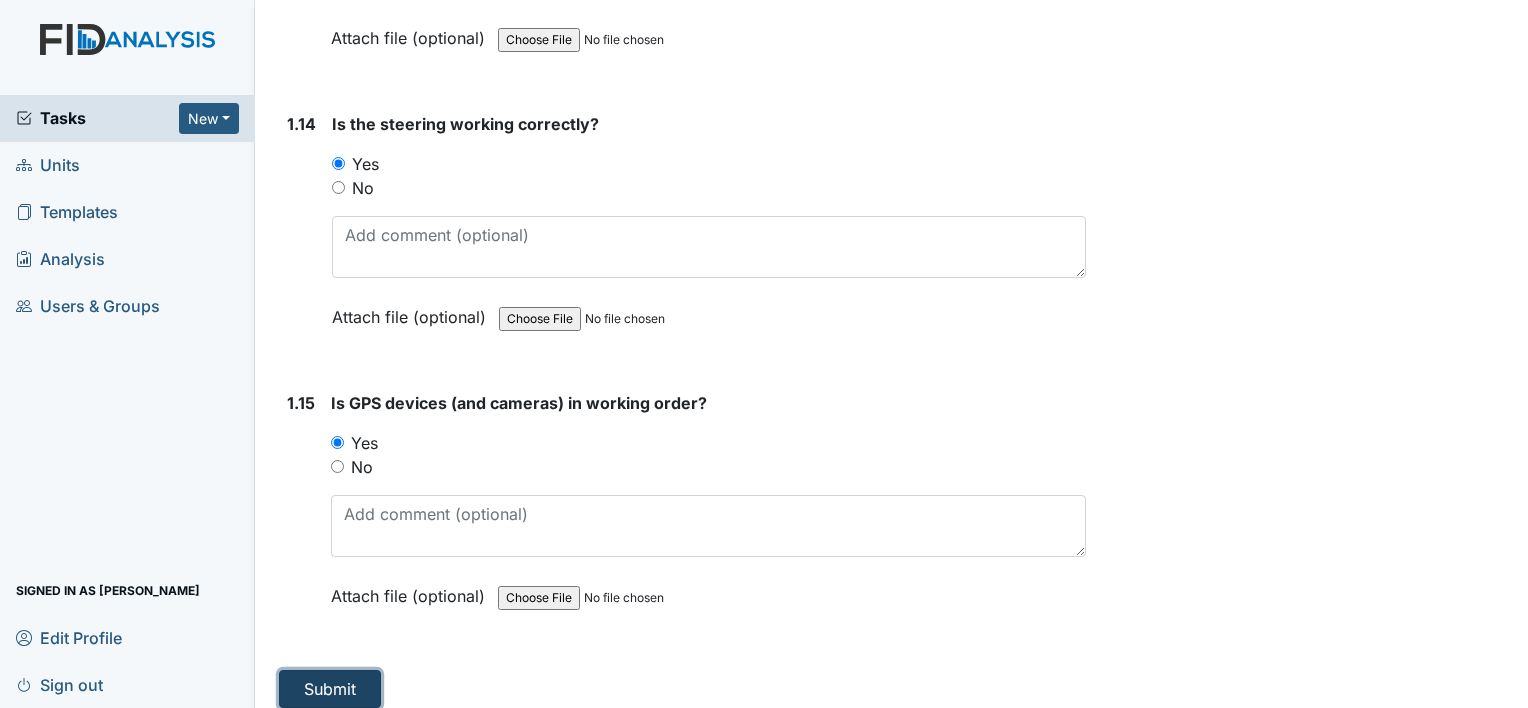 click on "Submit" at bounding box center (330, 689) 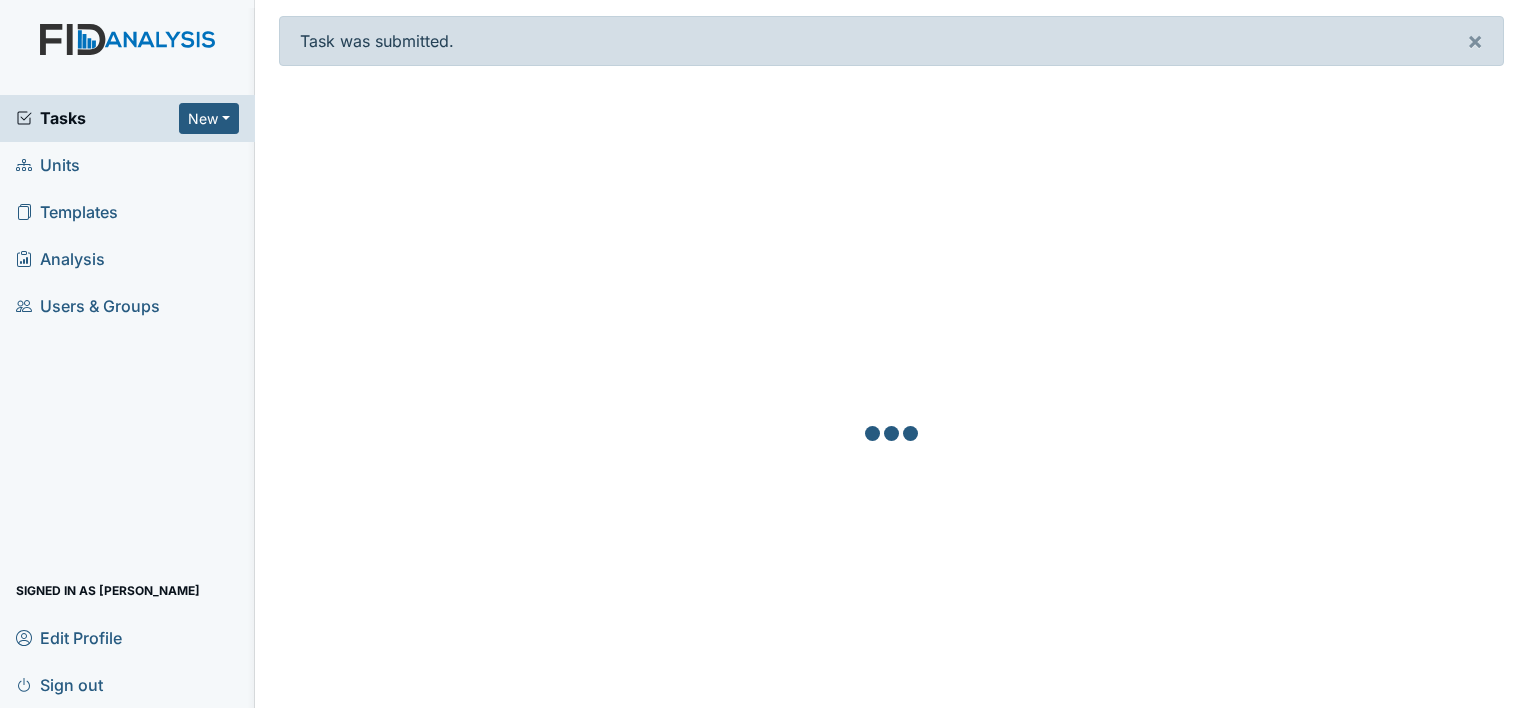 scroll, scrollTop: 0, scrollLeft: 0, axis: both 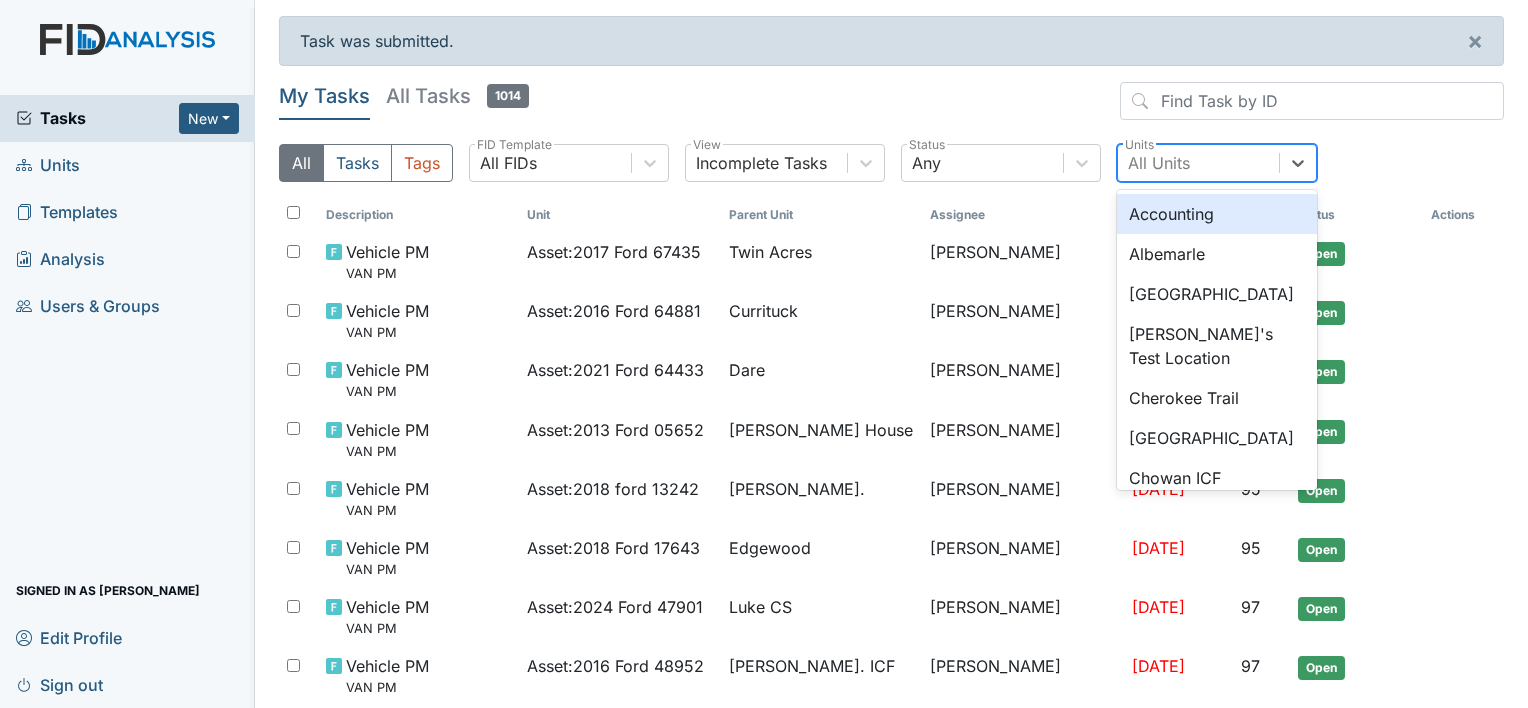click on "All Units" at bounding box center [1198, 163] 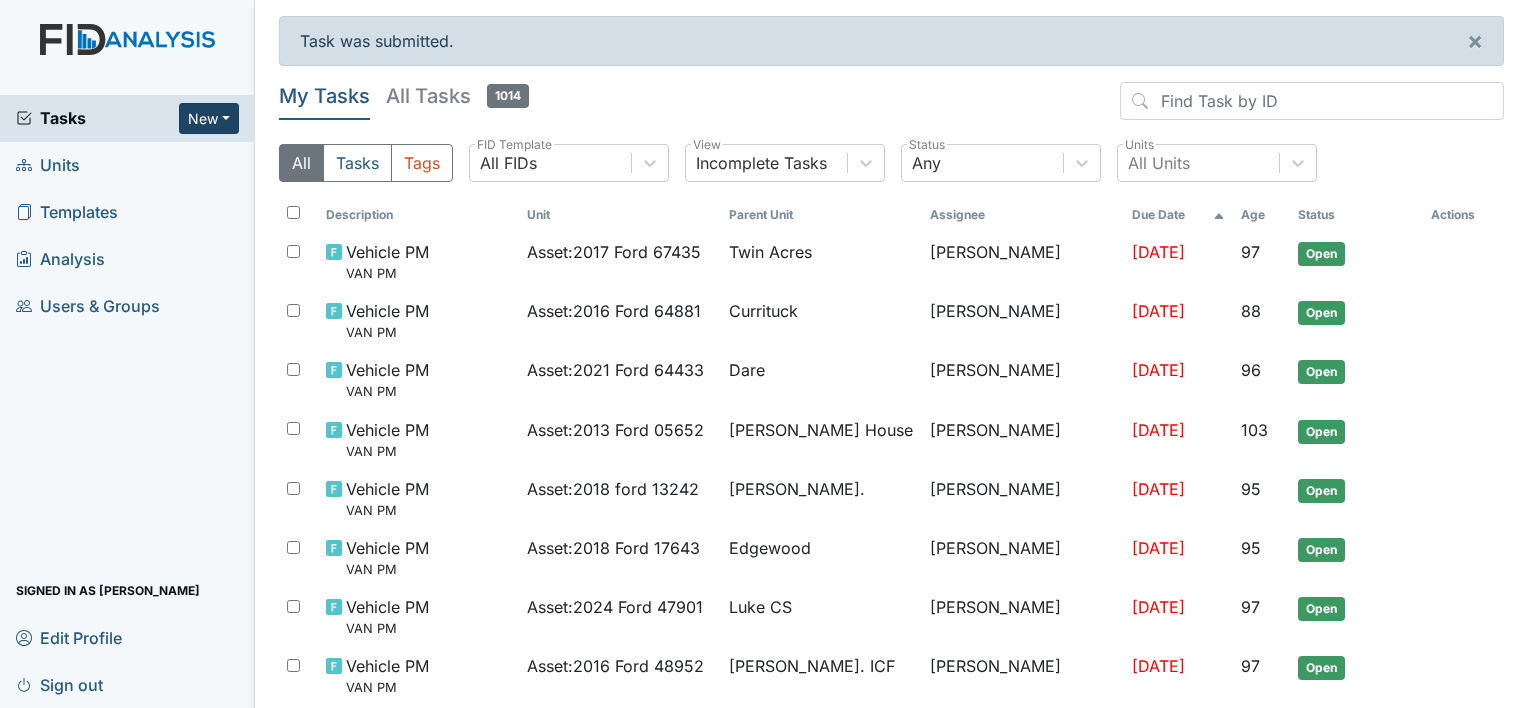 click on "New" at bounding box center [209, 118] 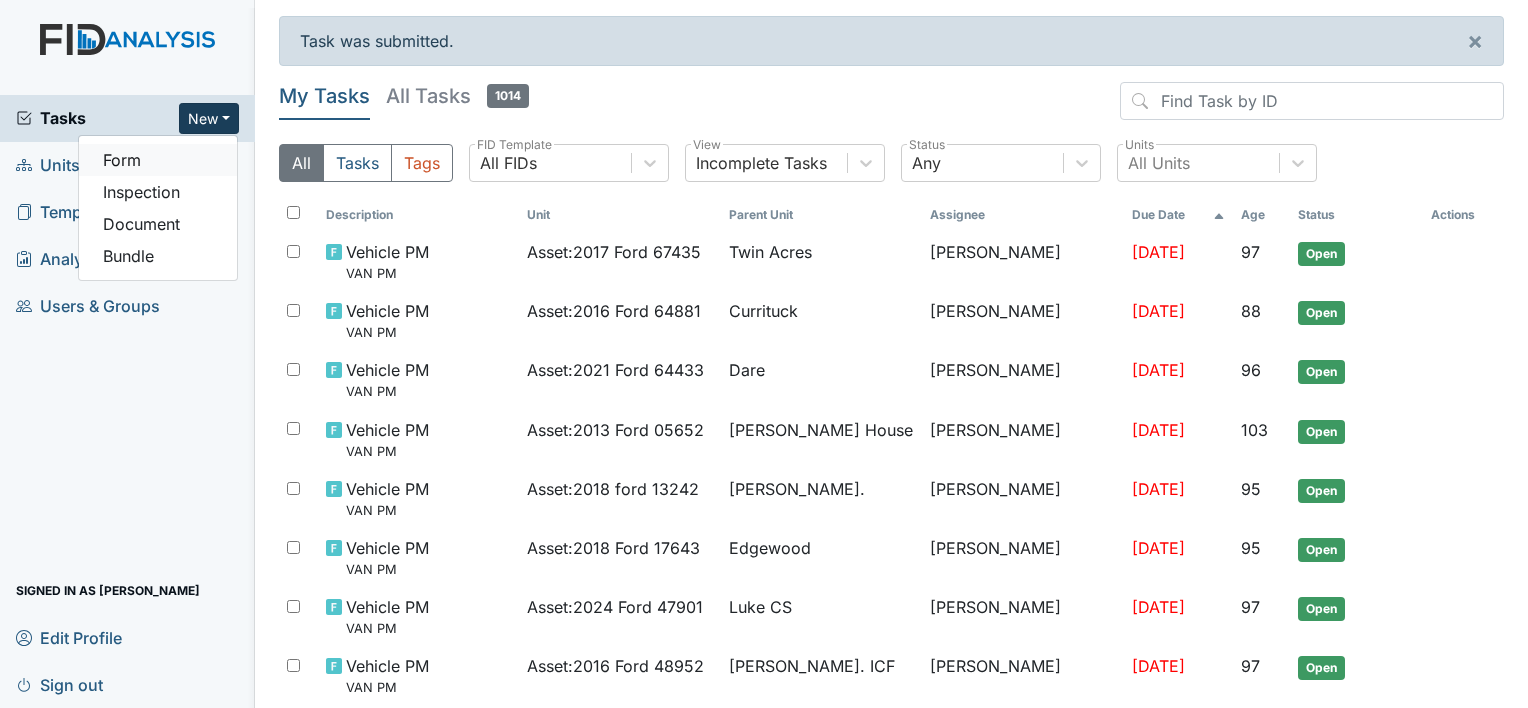 click on "Form" at bounding box center [158, 160] 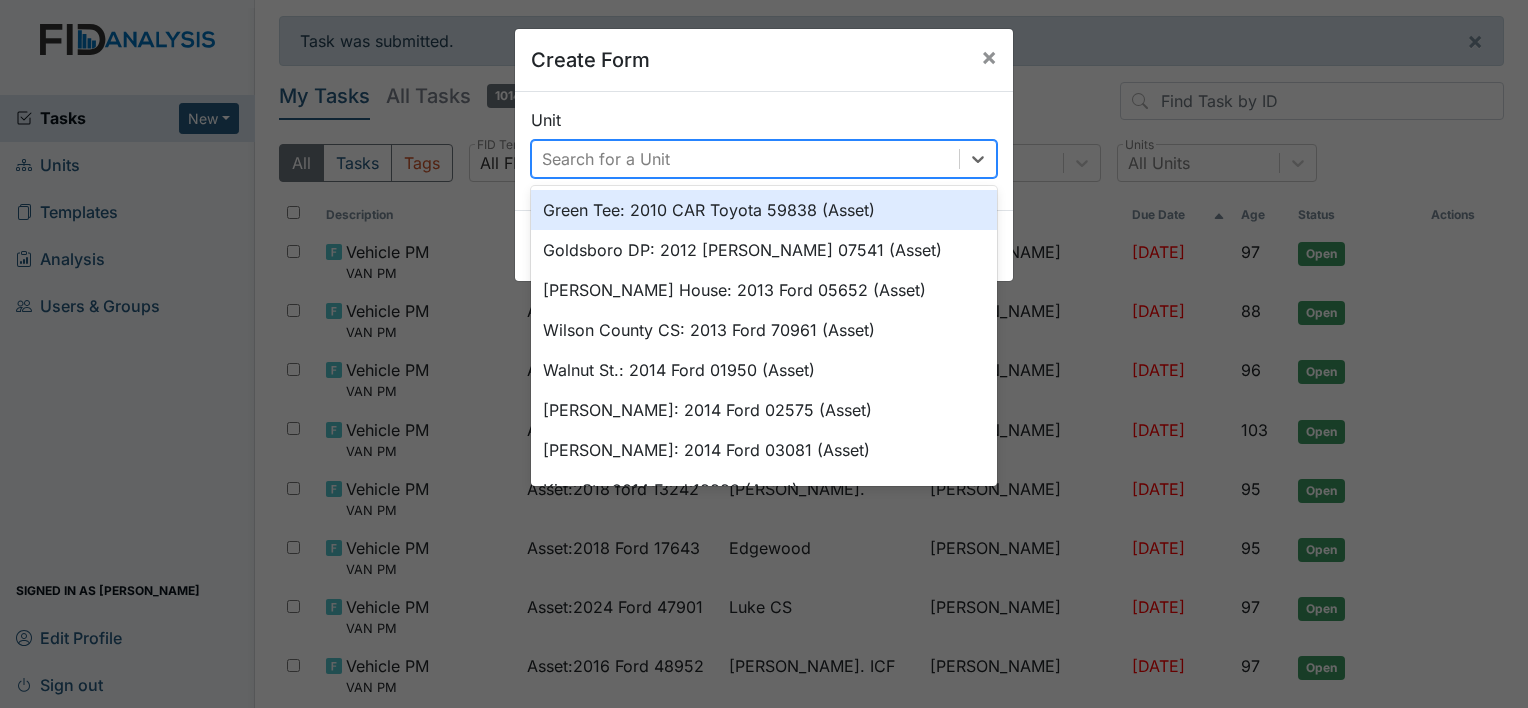 click on "Search for a Unit" at bounding box center [606, 159] 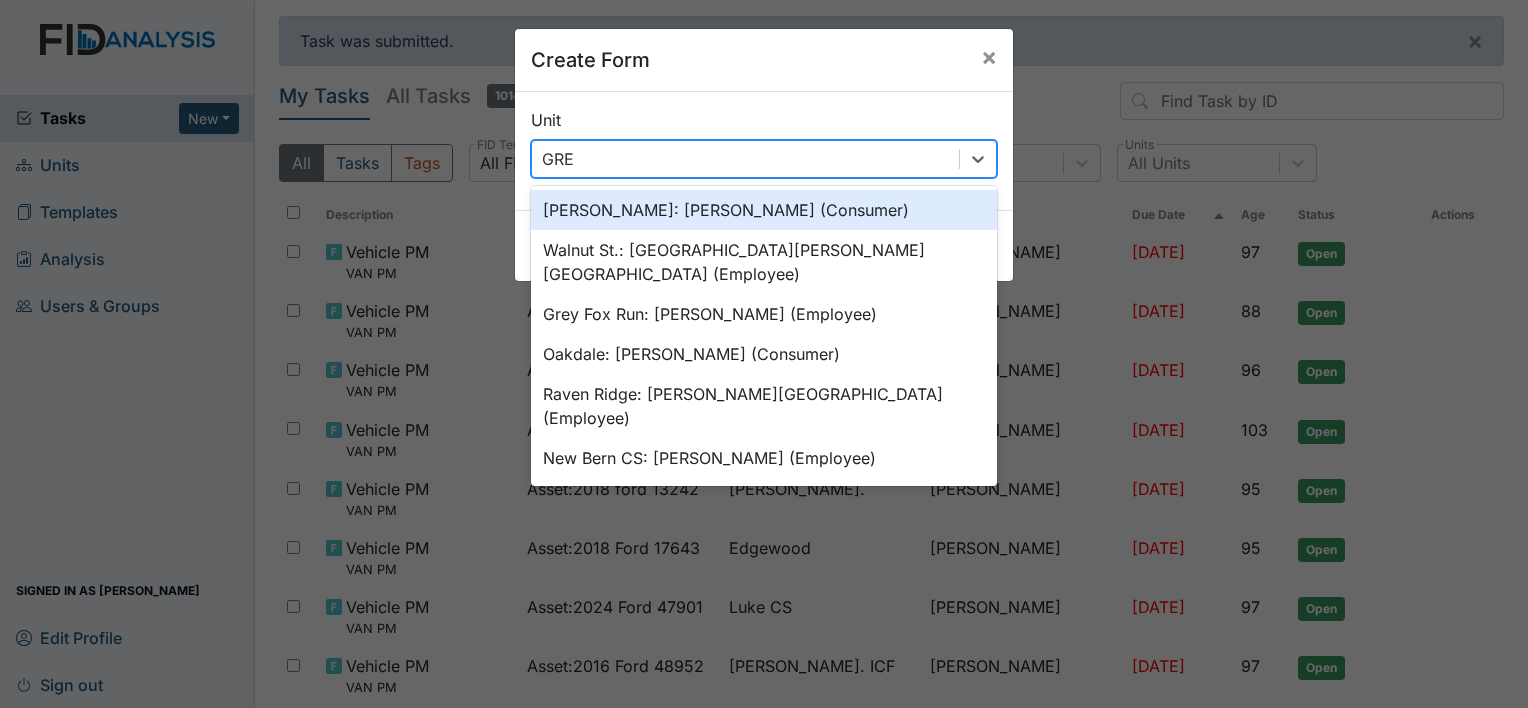 type on "GREY" 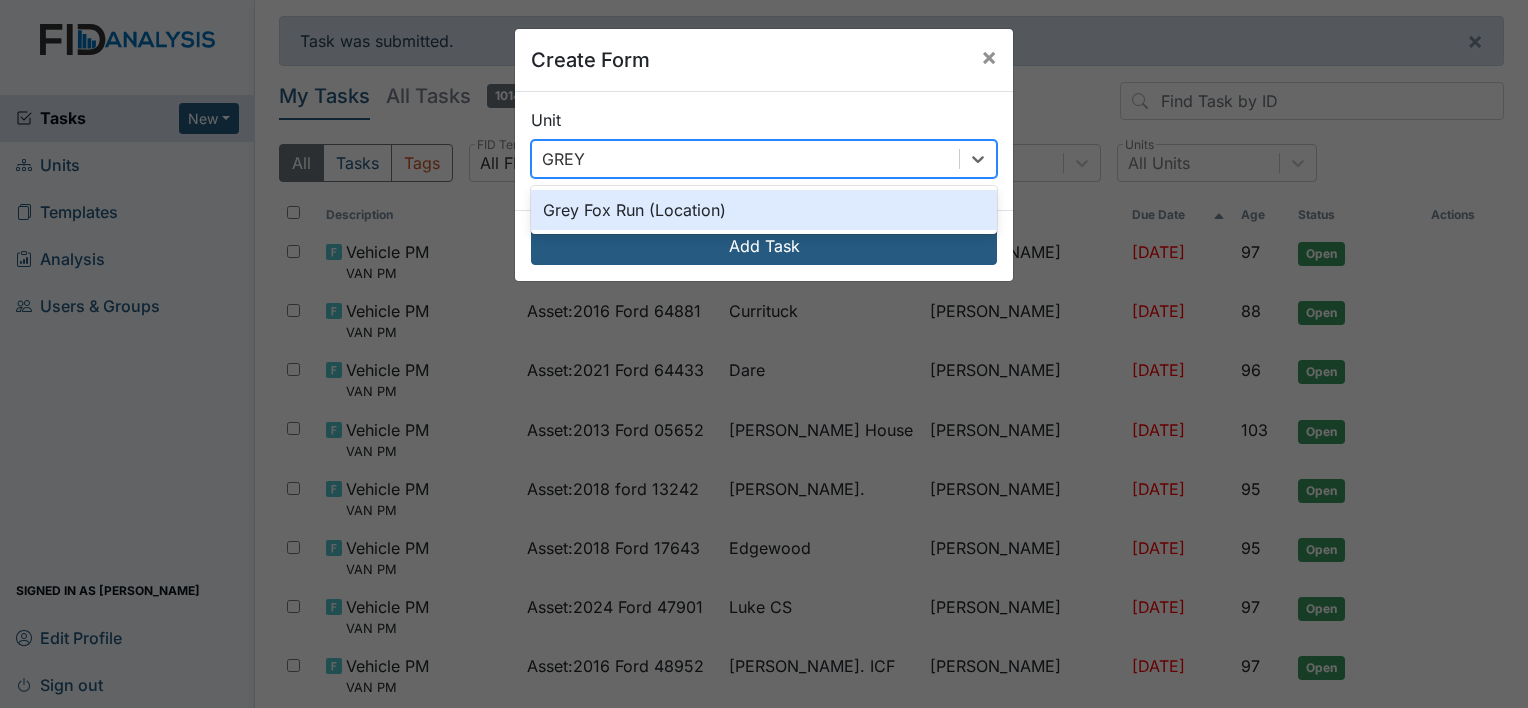 type 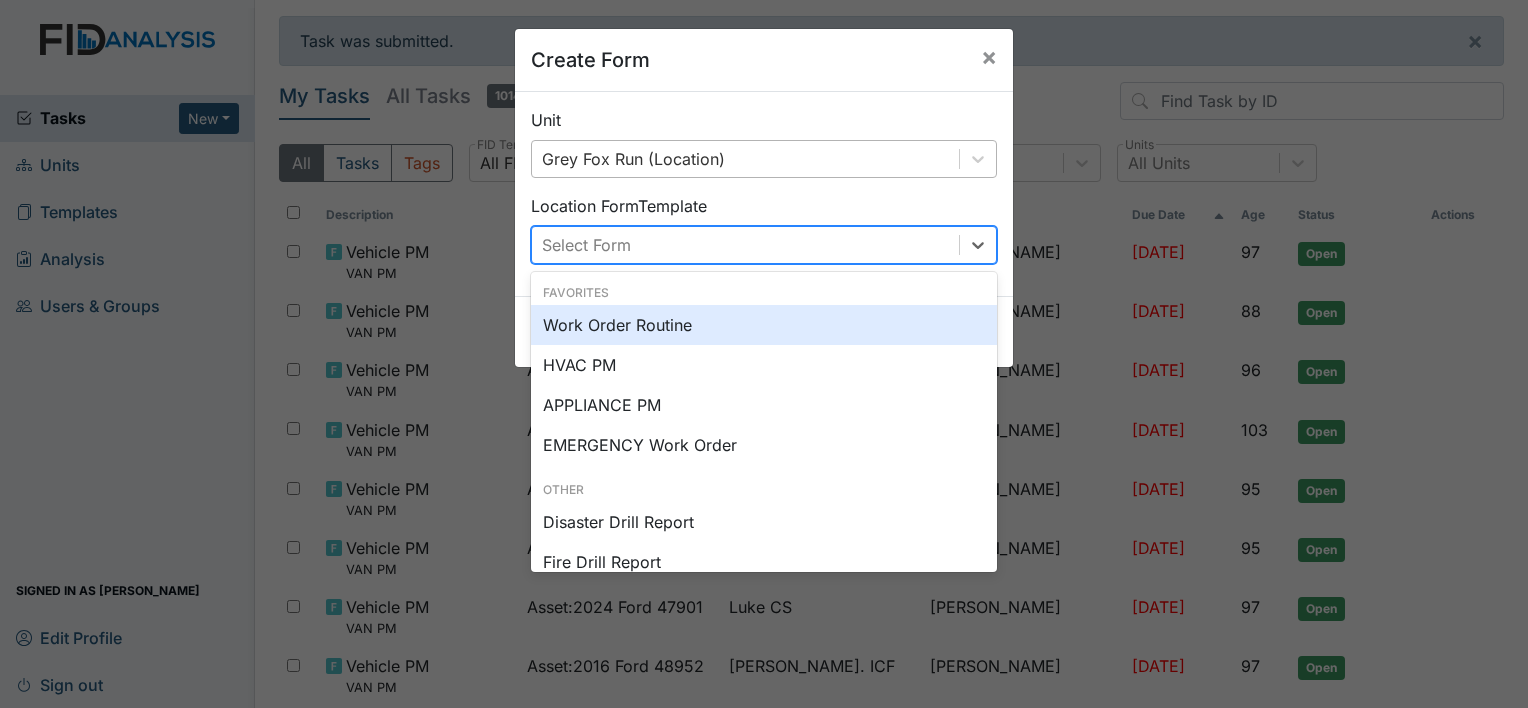 click on "Select Form" at bounding box center [745, 245] 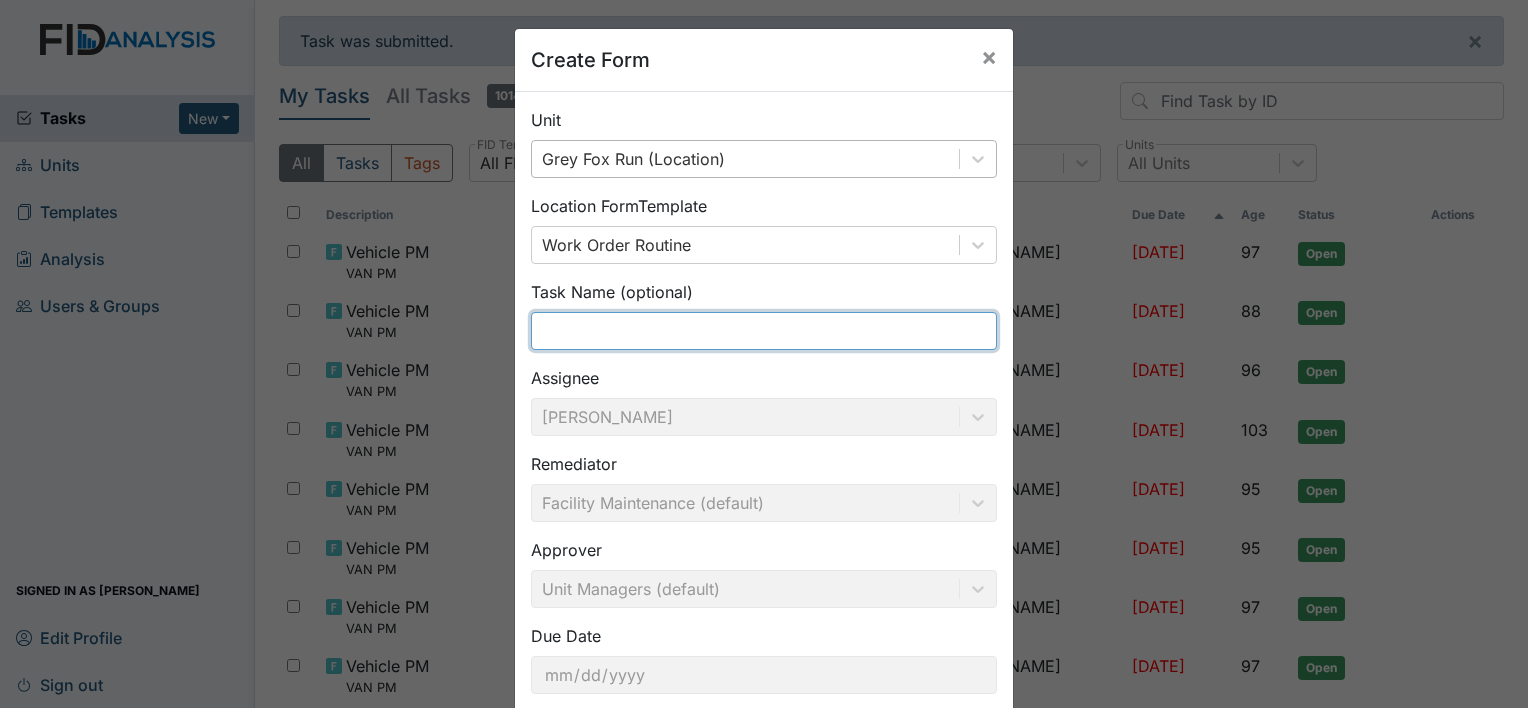 click at bounding box center (764, 331) 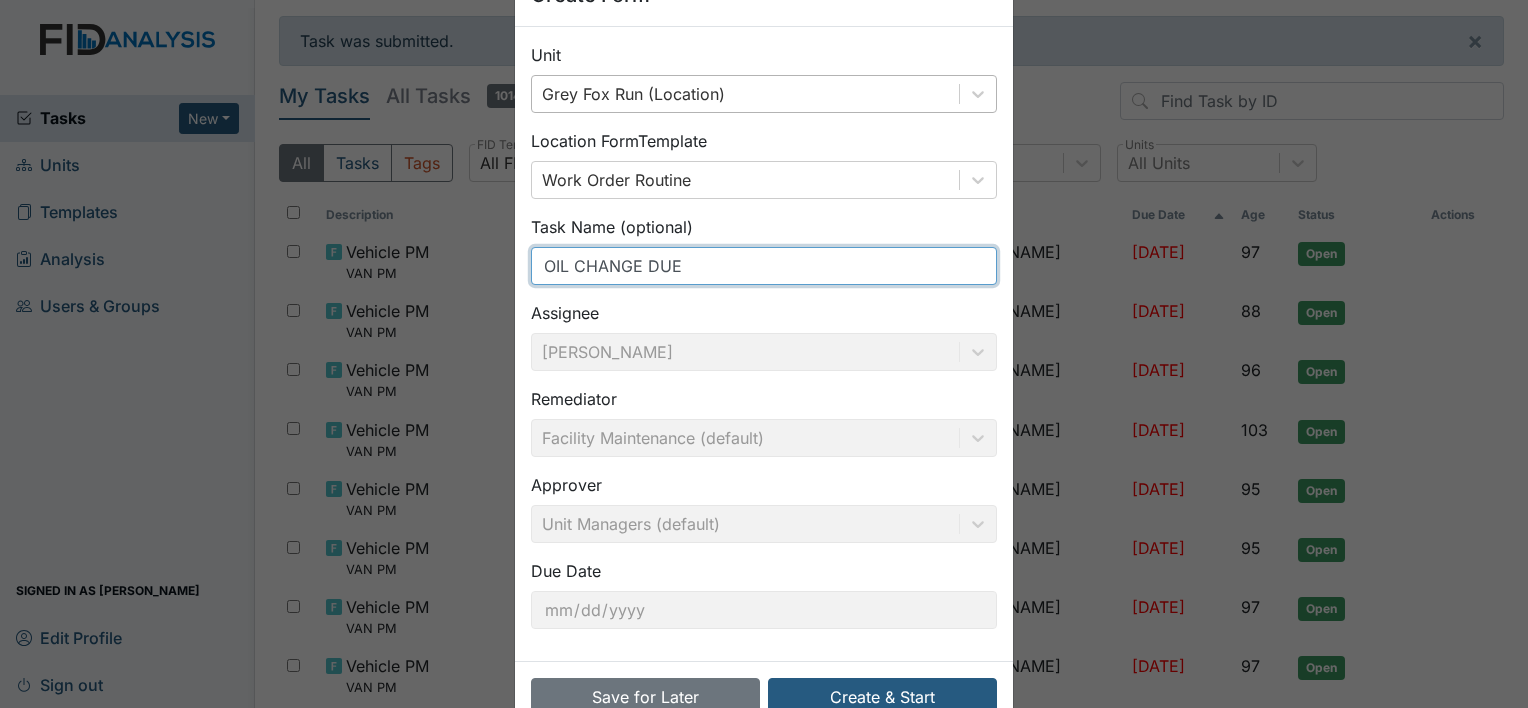 scroll, scrollTop: 116, scrollLeft: 0, axis: vertical 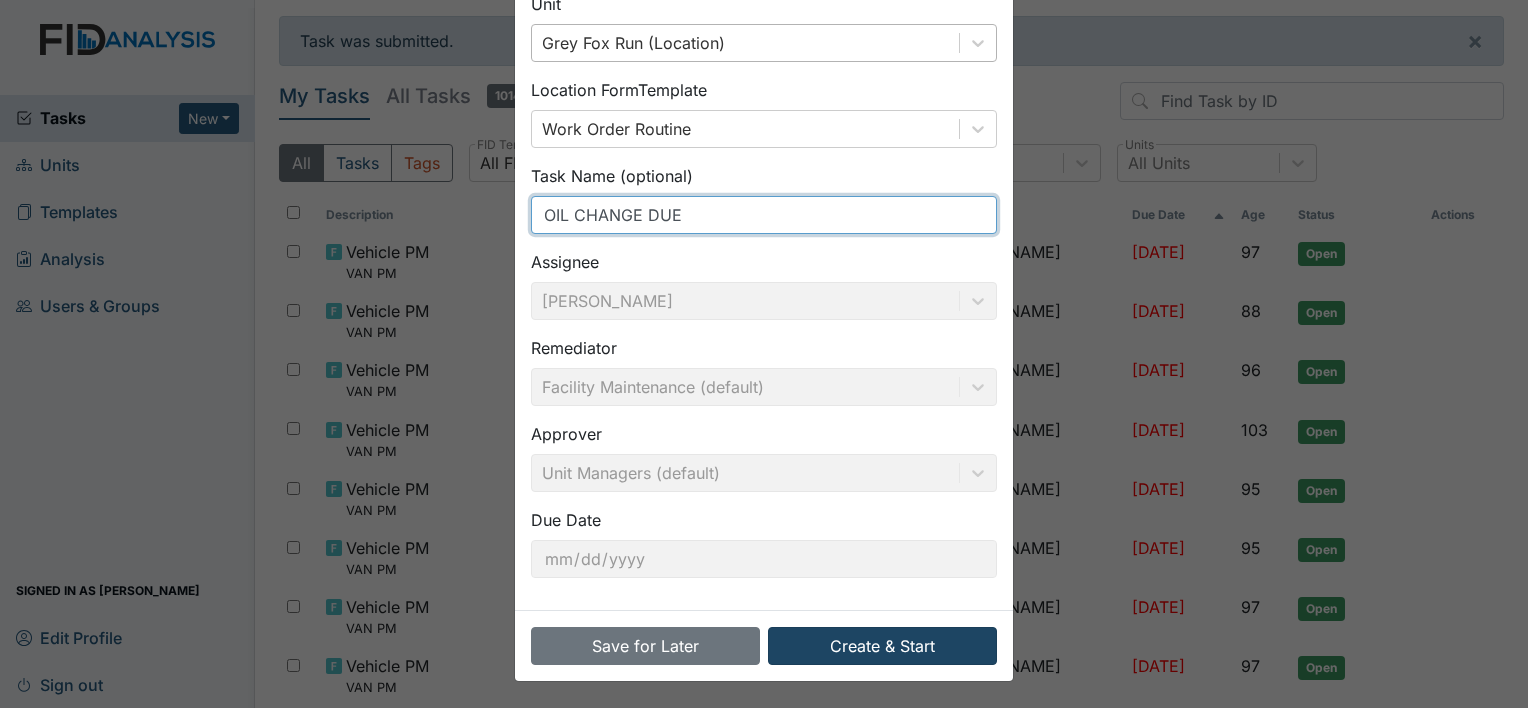 type on "OIL CHANGE DUE" 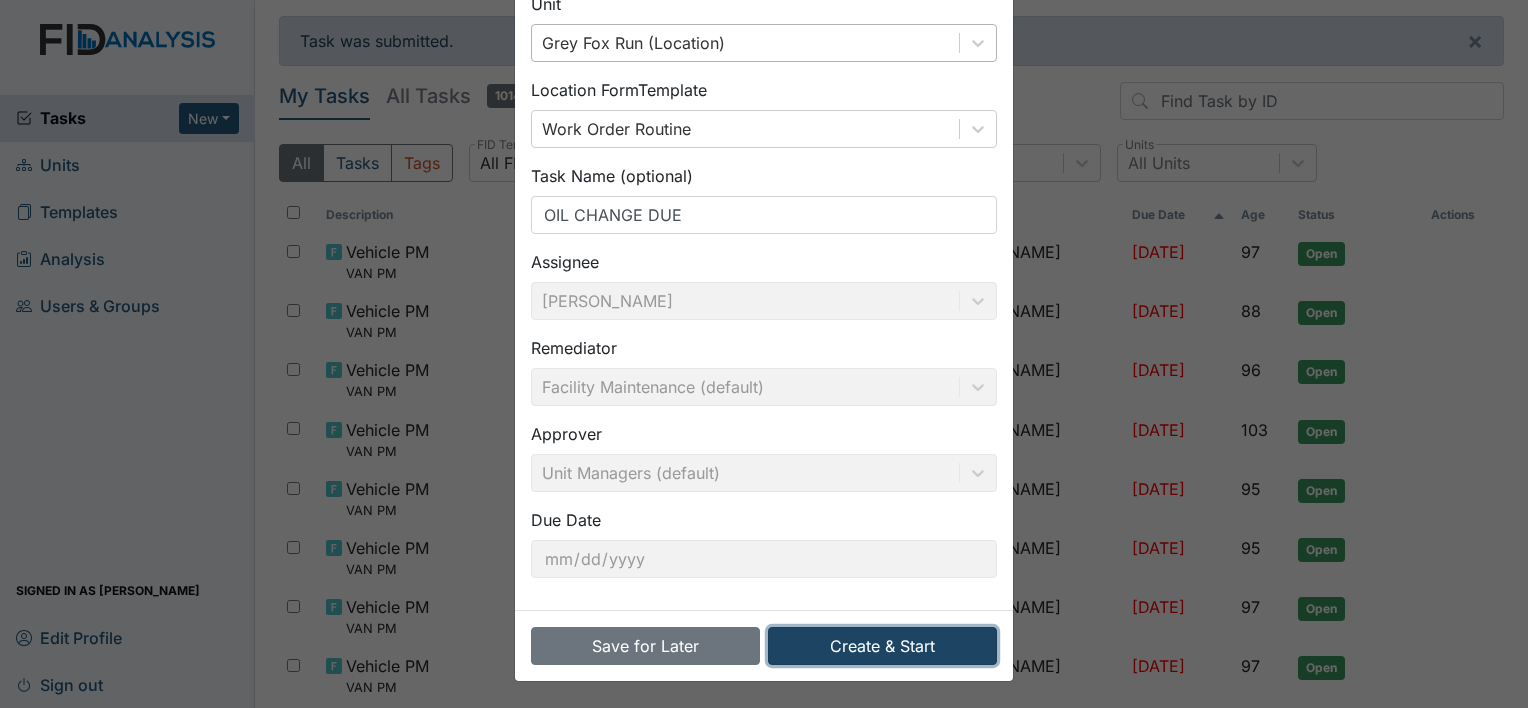click on "Create & Start" at bounding box center [882, 646] 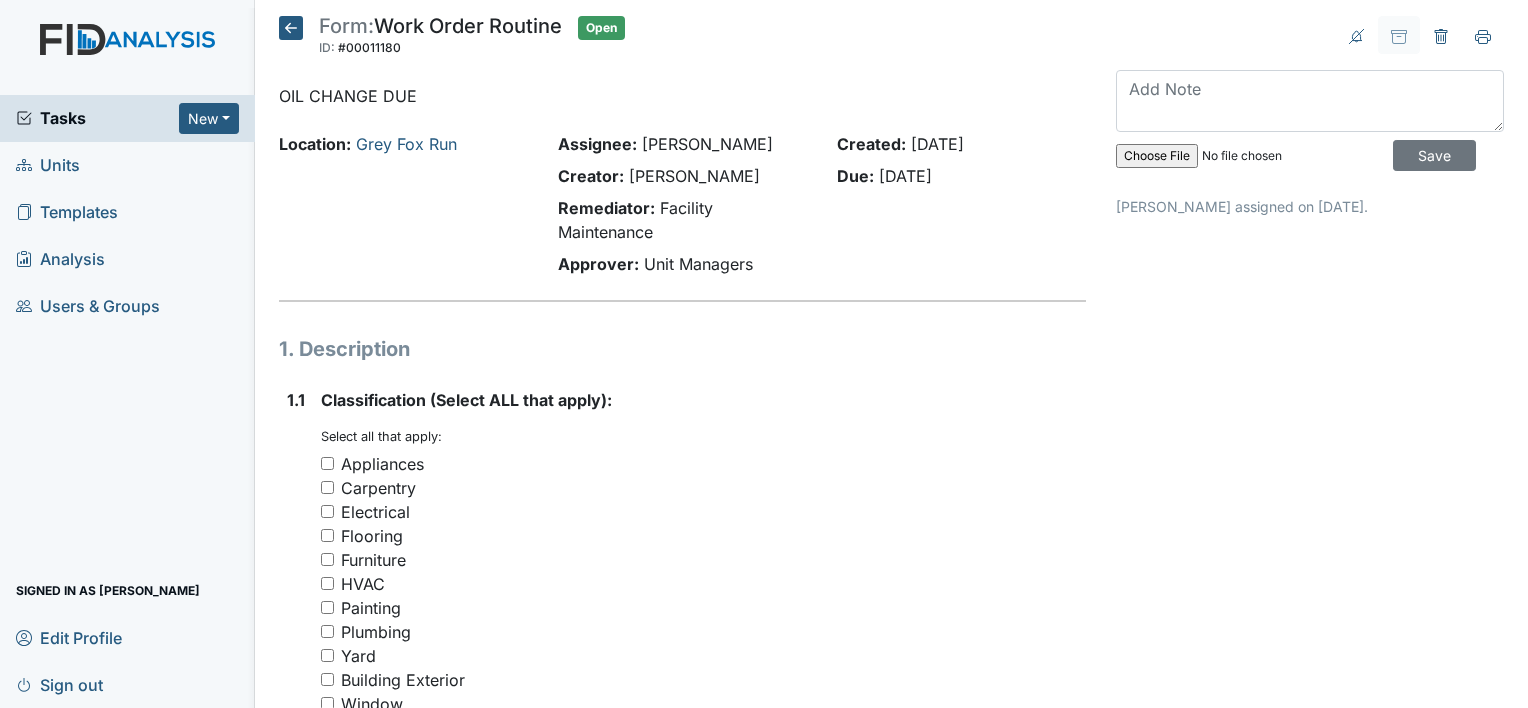scroll, scrollTop: 0, scrollLeft: 0, axis: both 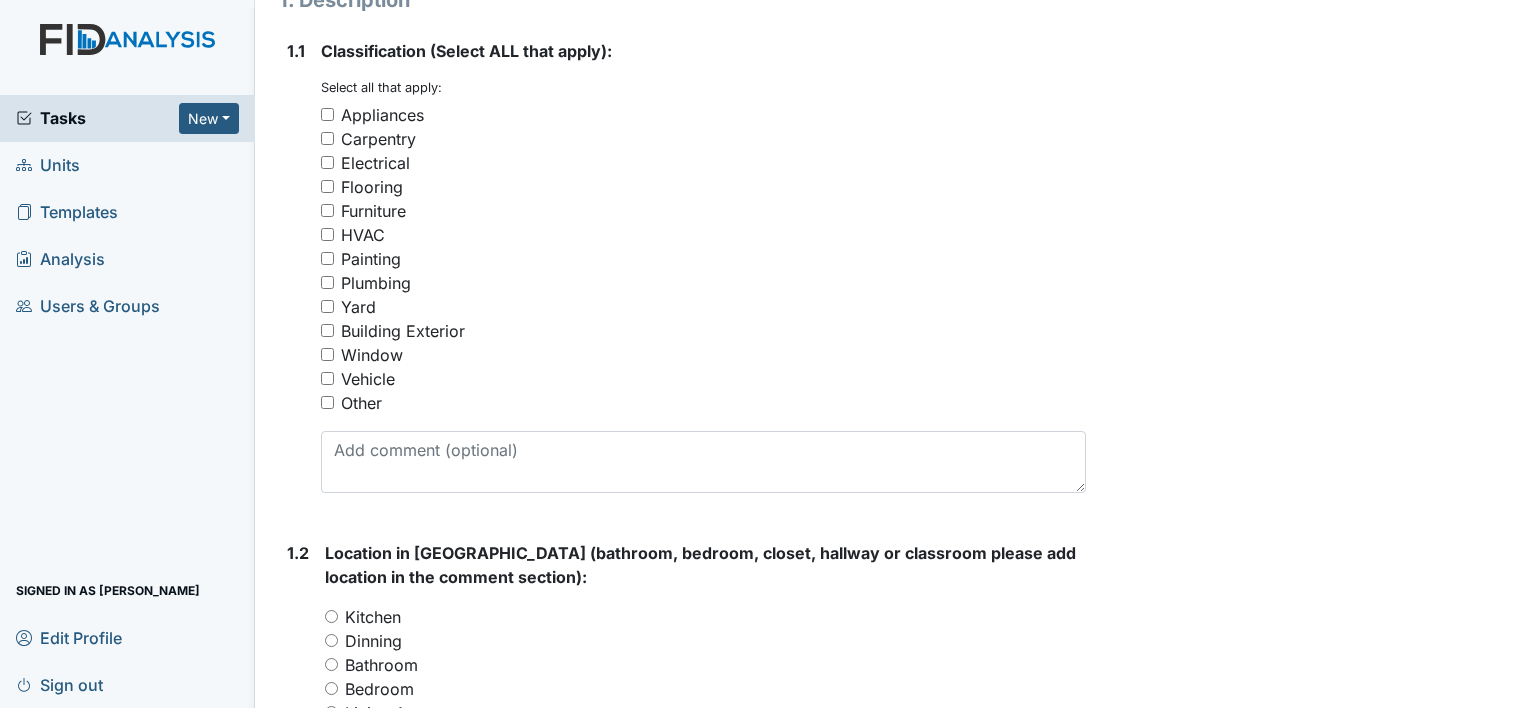 click on "Vehicle" at bounding box center [703, 379] 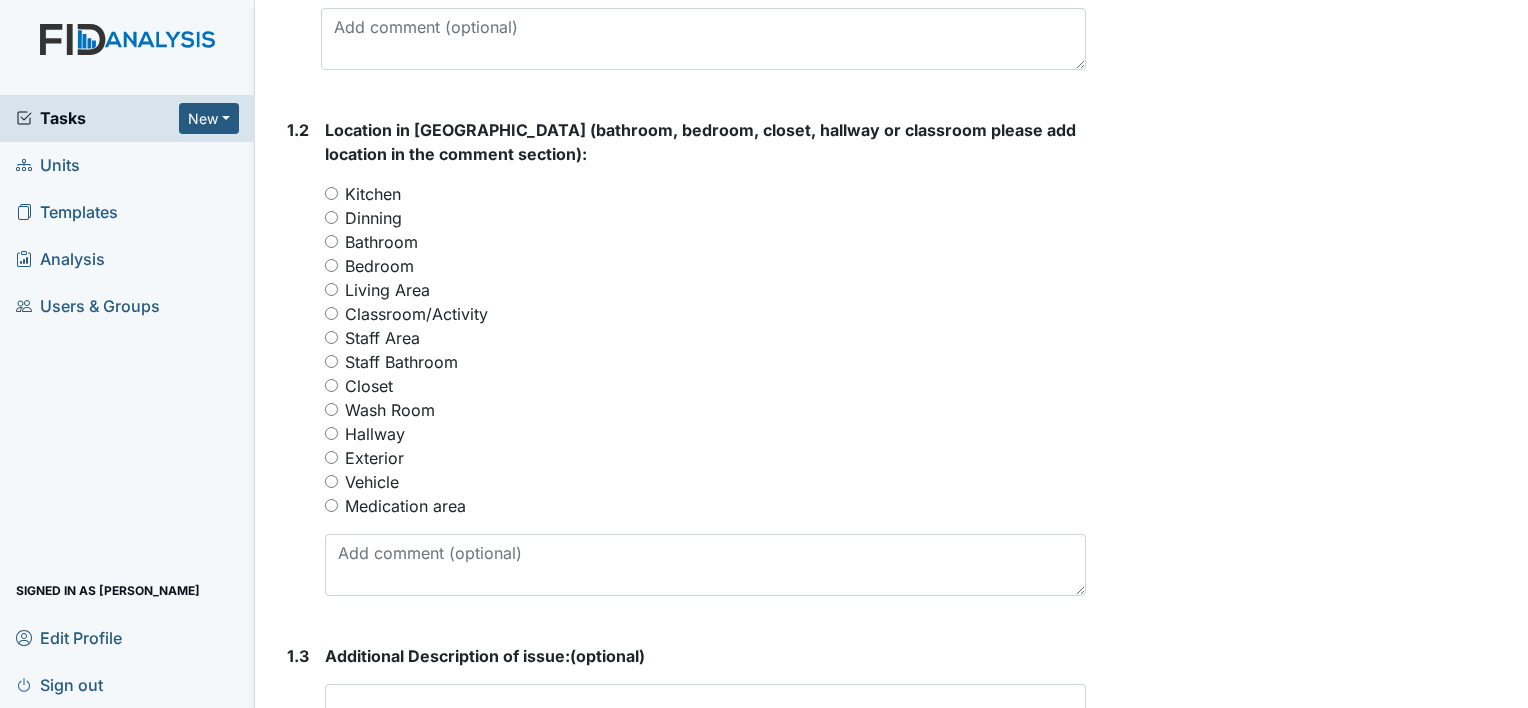 scroll, scrollTop: 778, scrollLeft: 0, axis: vertical 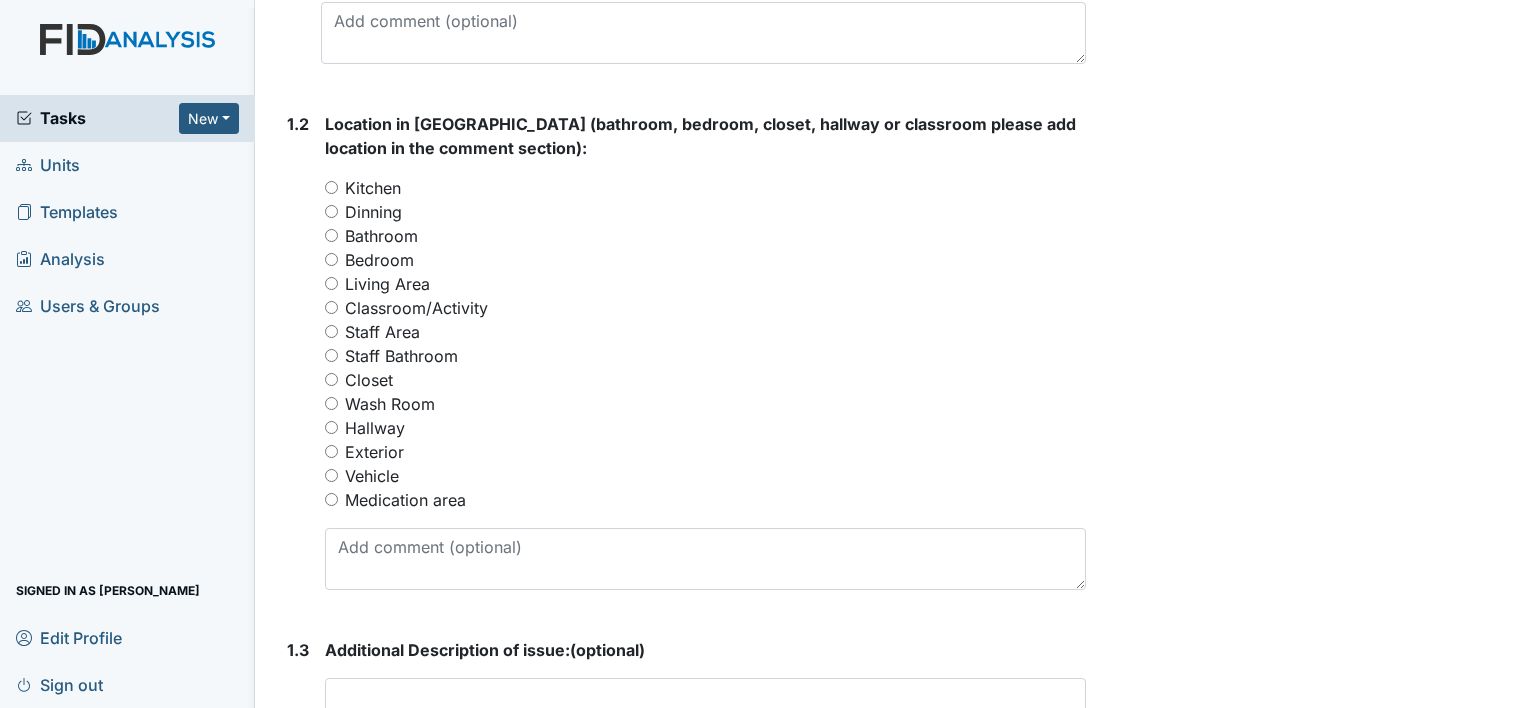 click on "Vehicle" at bounding box center [331, 475] 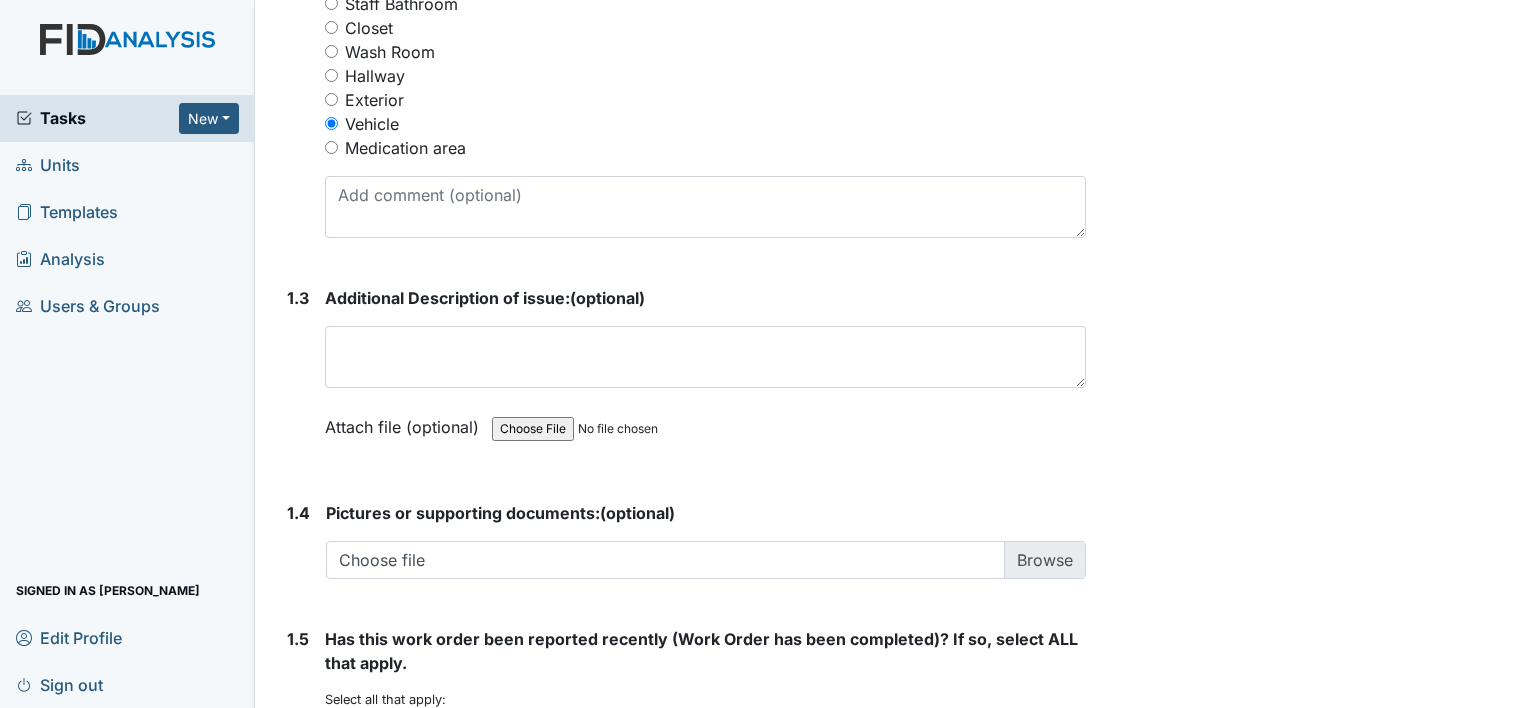 scroll, scrollTop: 1220, scrollLeft: 0, axis: vertical 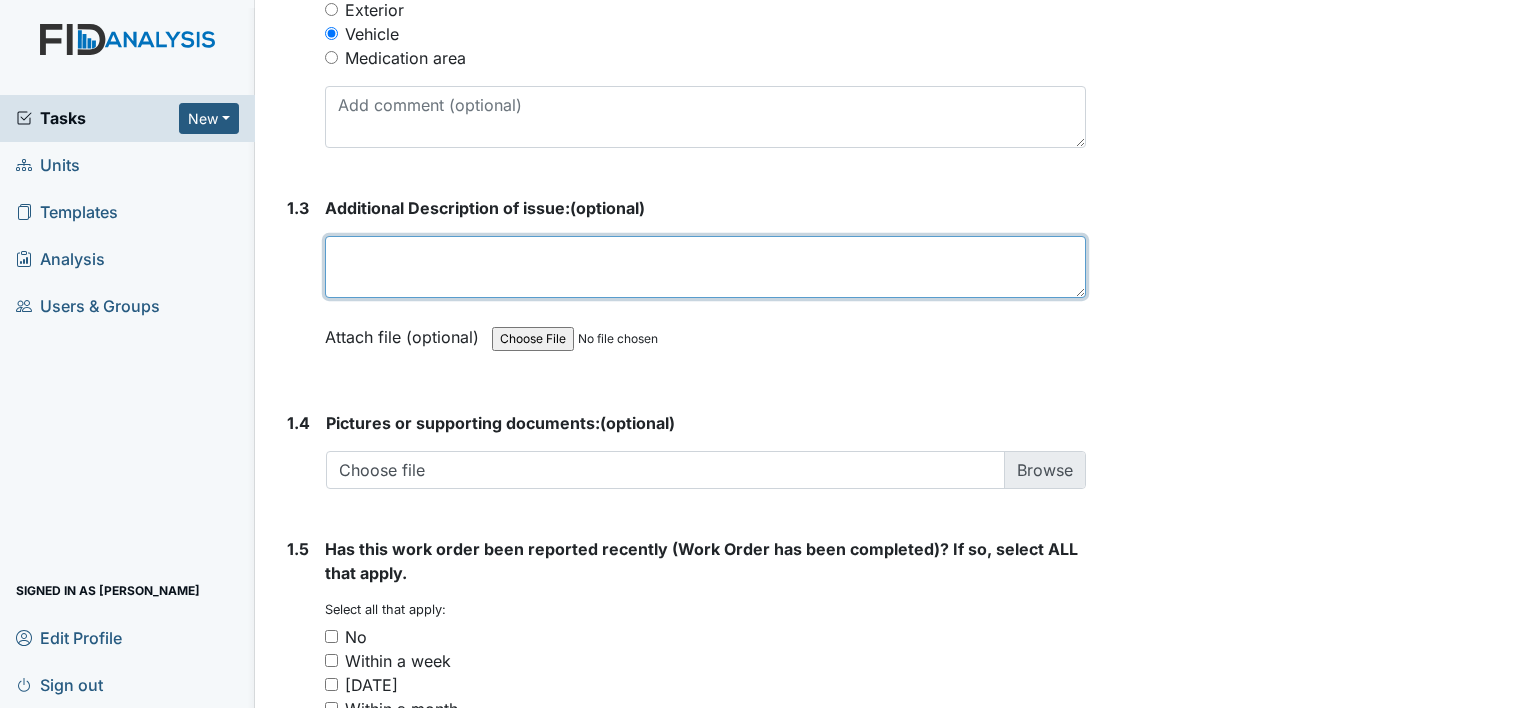 click at bounding box center [705, 267] 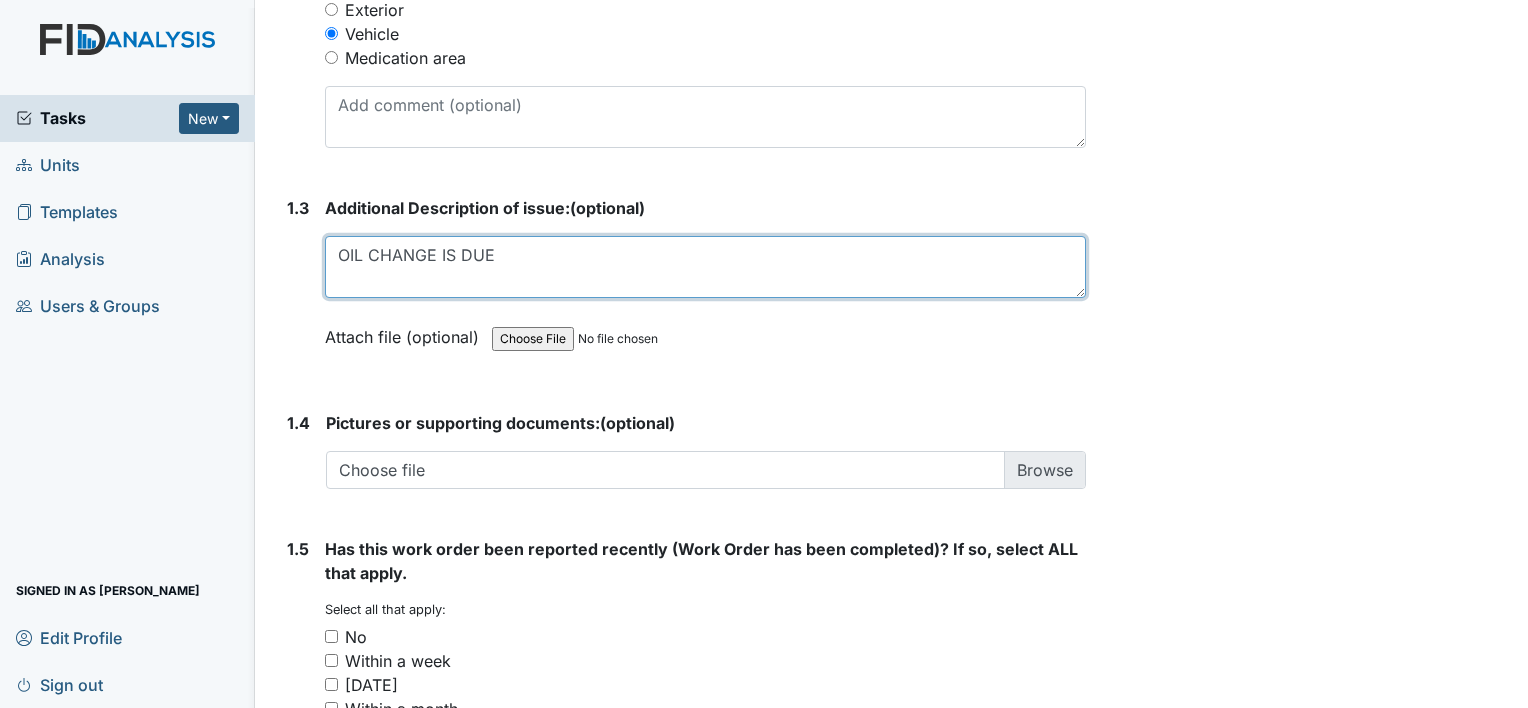 type on "OIL CHANGE IS DUE" 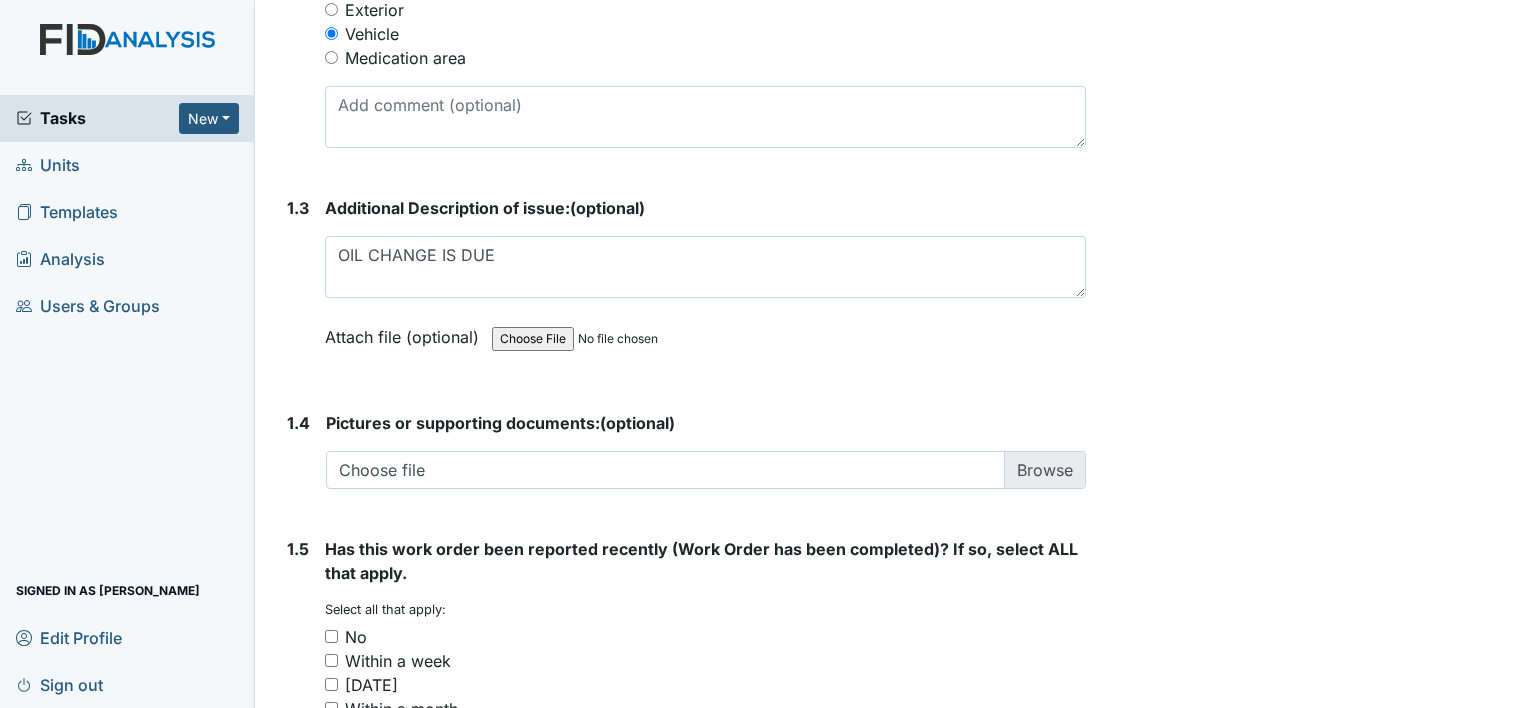 click on "No" at bounding box center [331, 636] 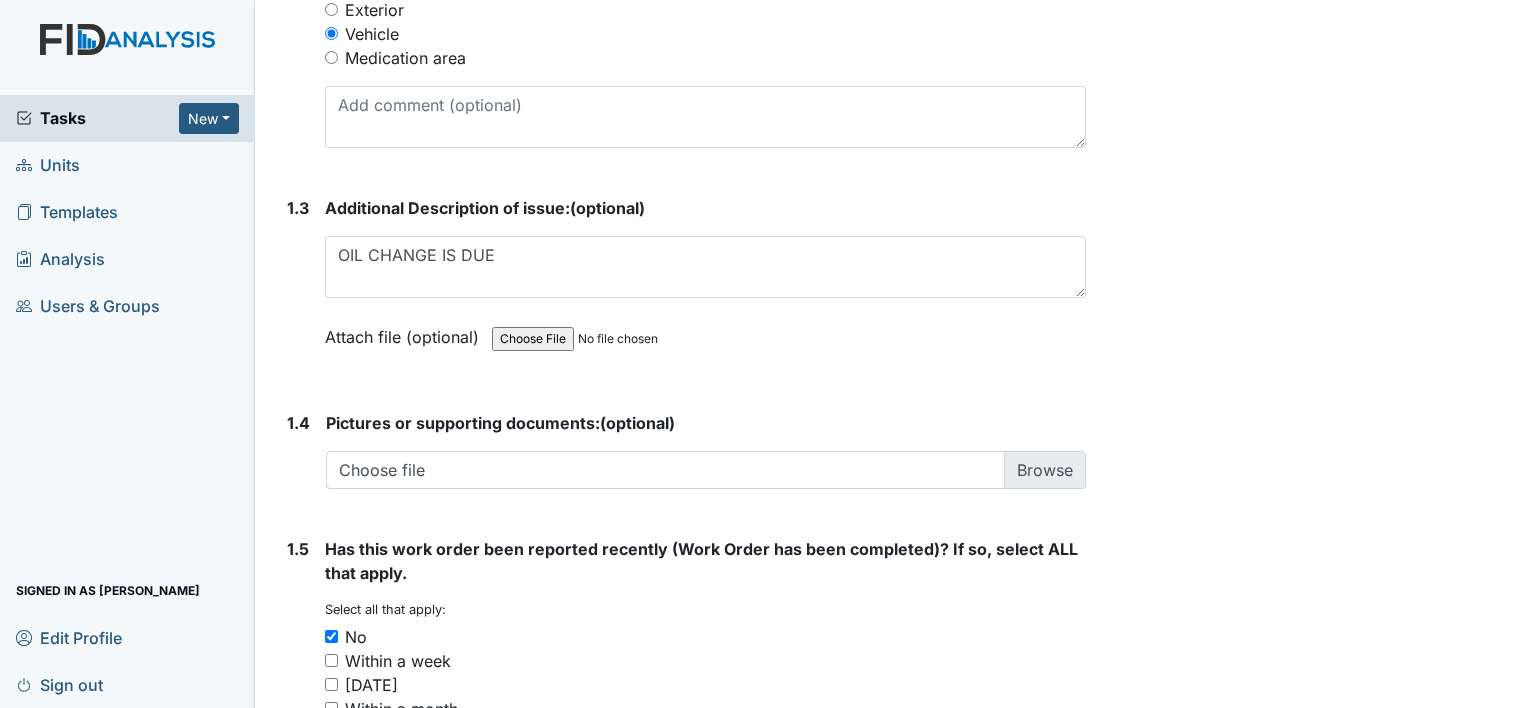scroll, scrollTop: 1482, scrollLeft: 0, axis: vertical 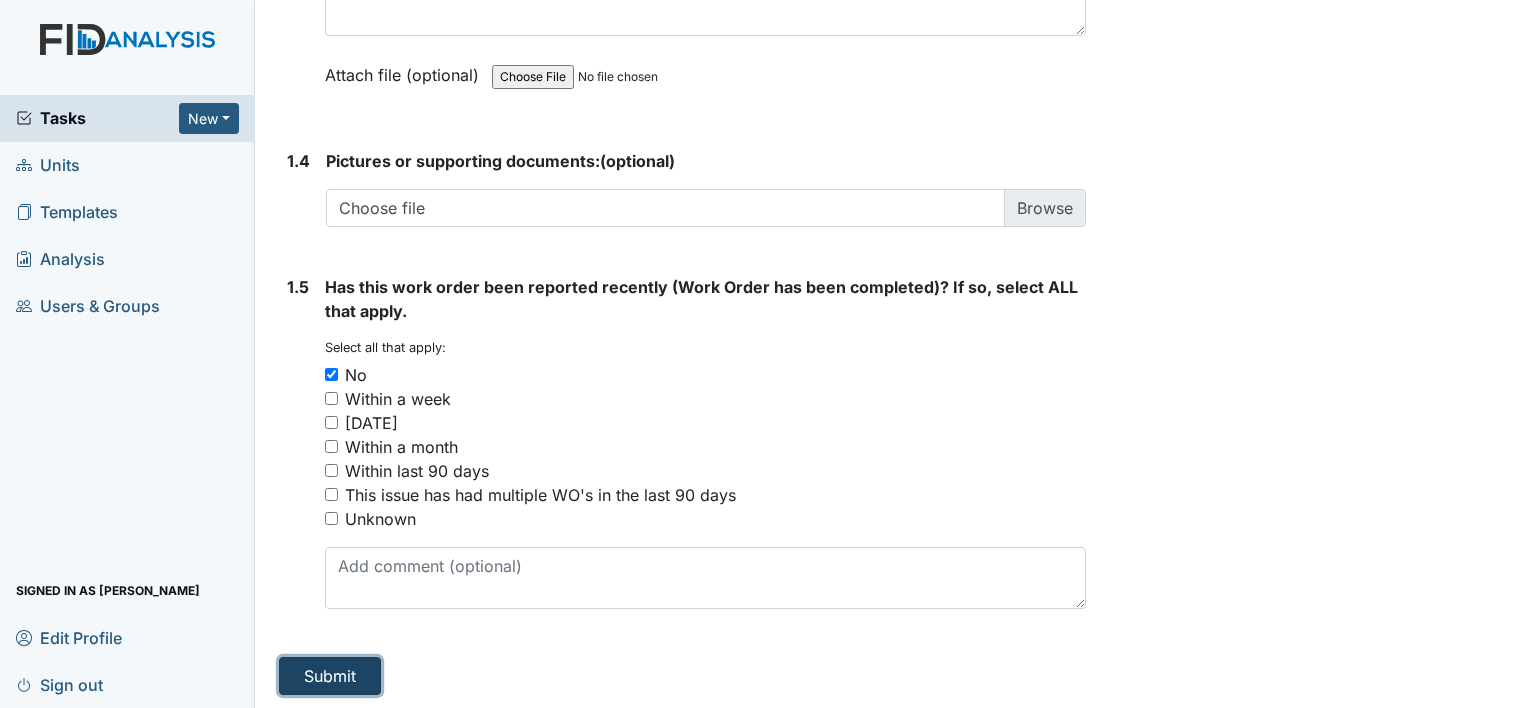 click on "Submit" at bounding box center [330, 676] 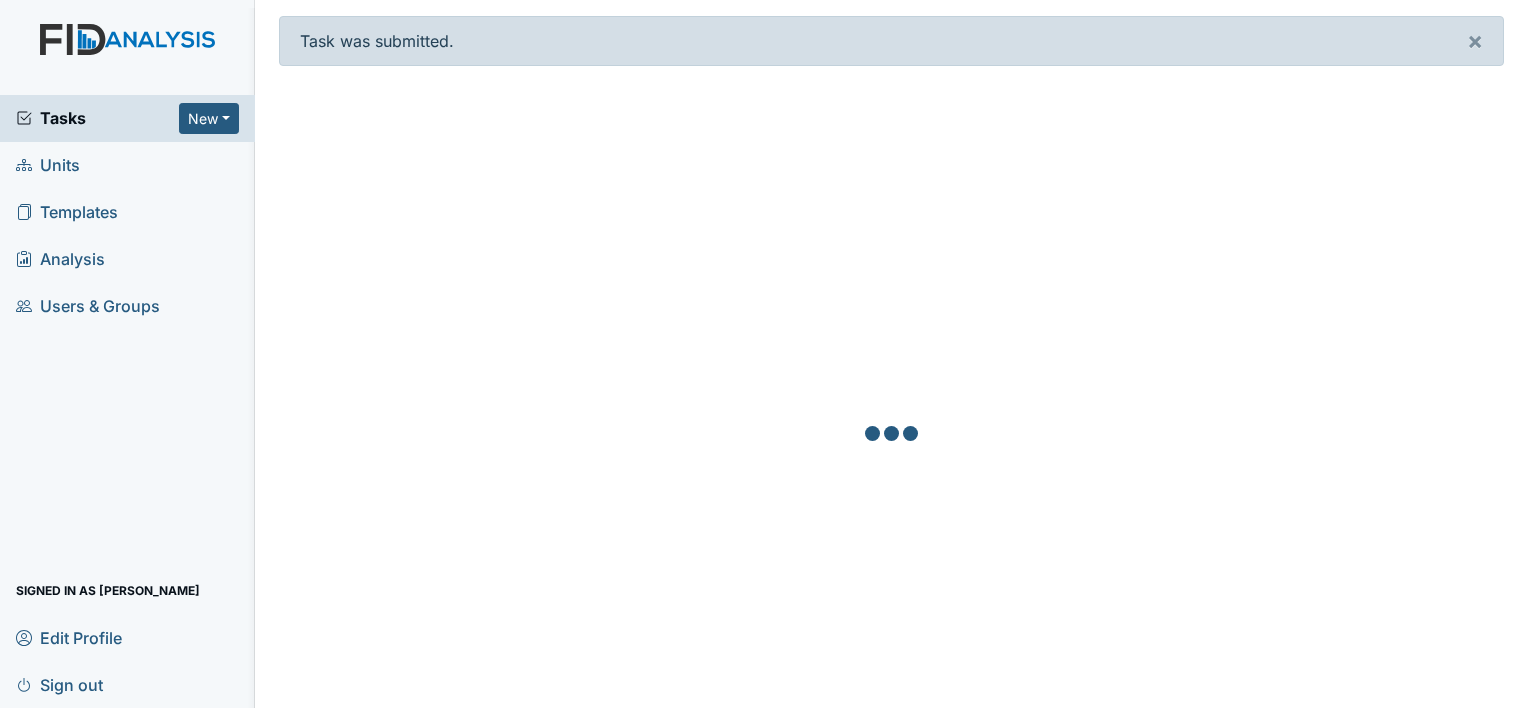 scroll, scrollTop: 0, scrollLeft: 0, axis: both 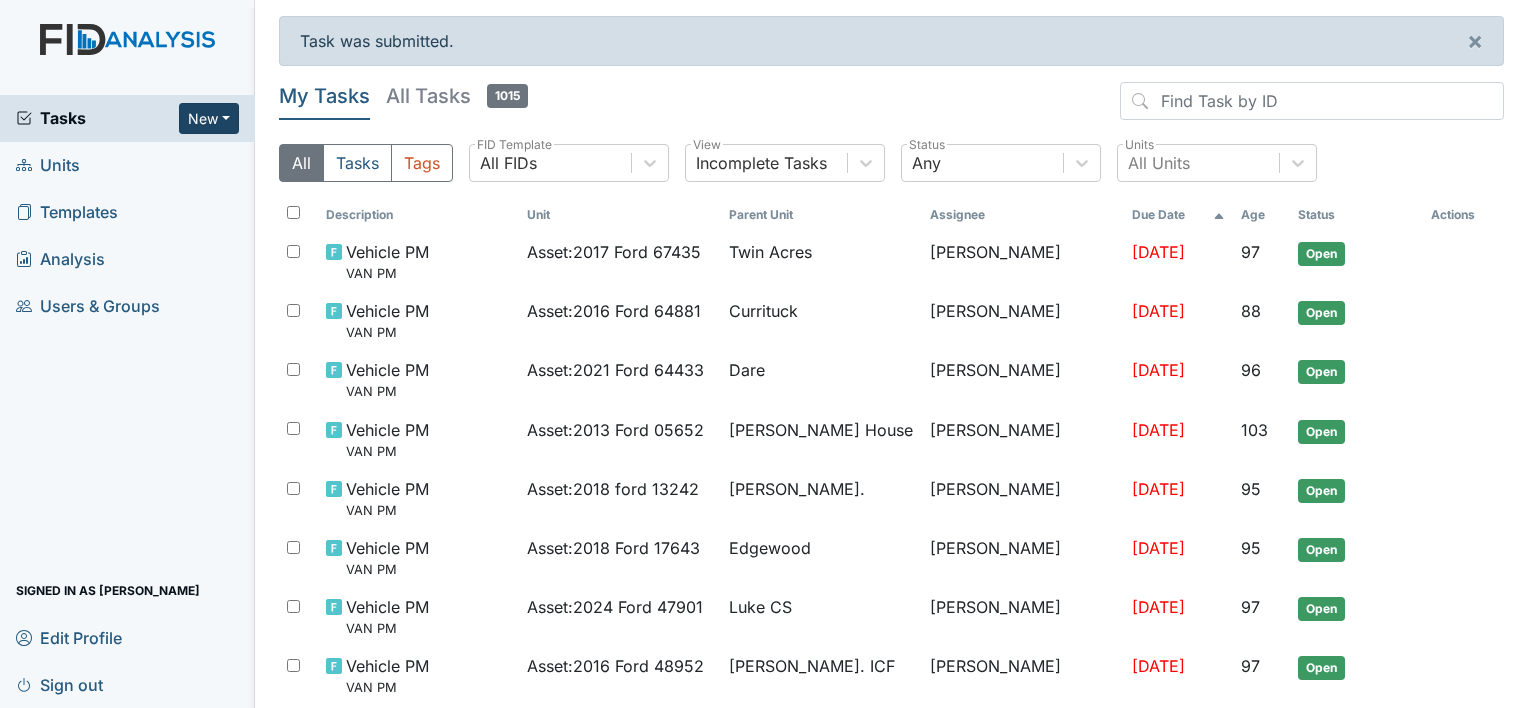 click on "New" at bounding box center (209, 118) 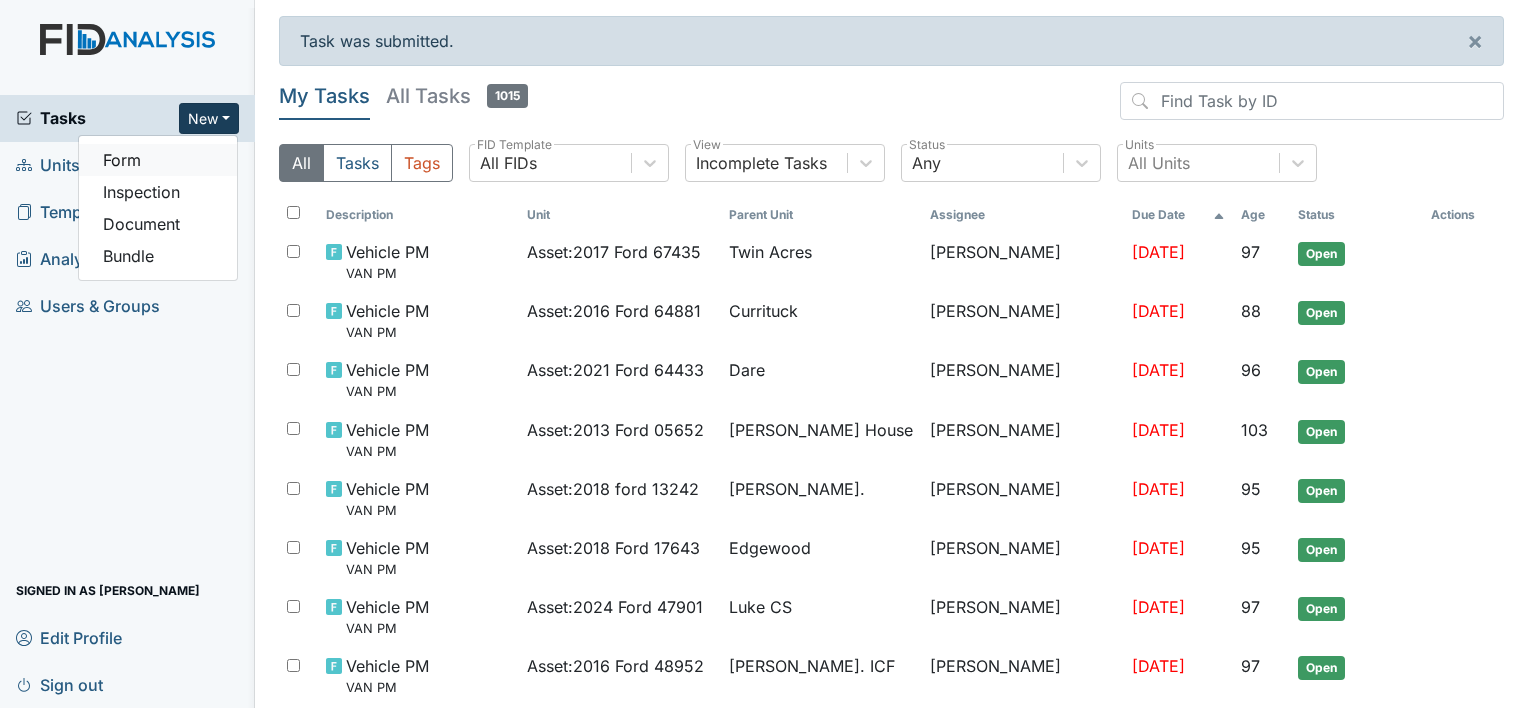 click on "Form" at bounding box center [158, 160] 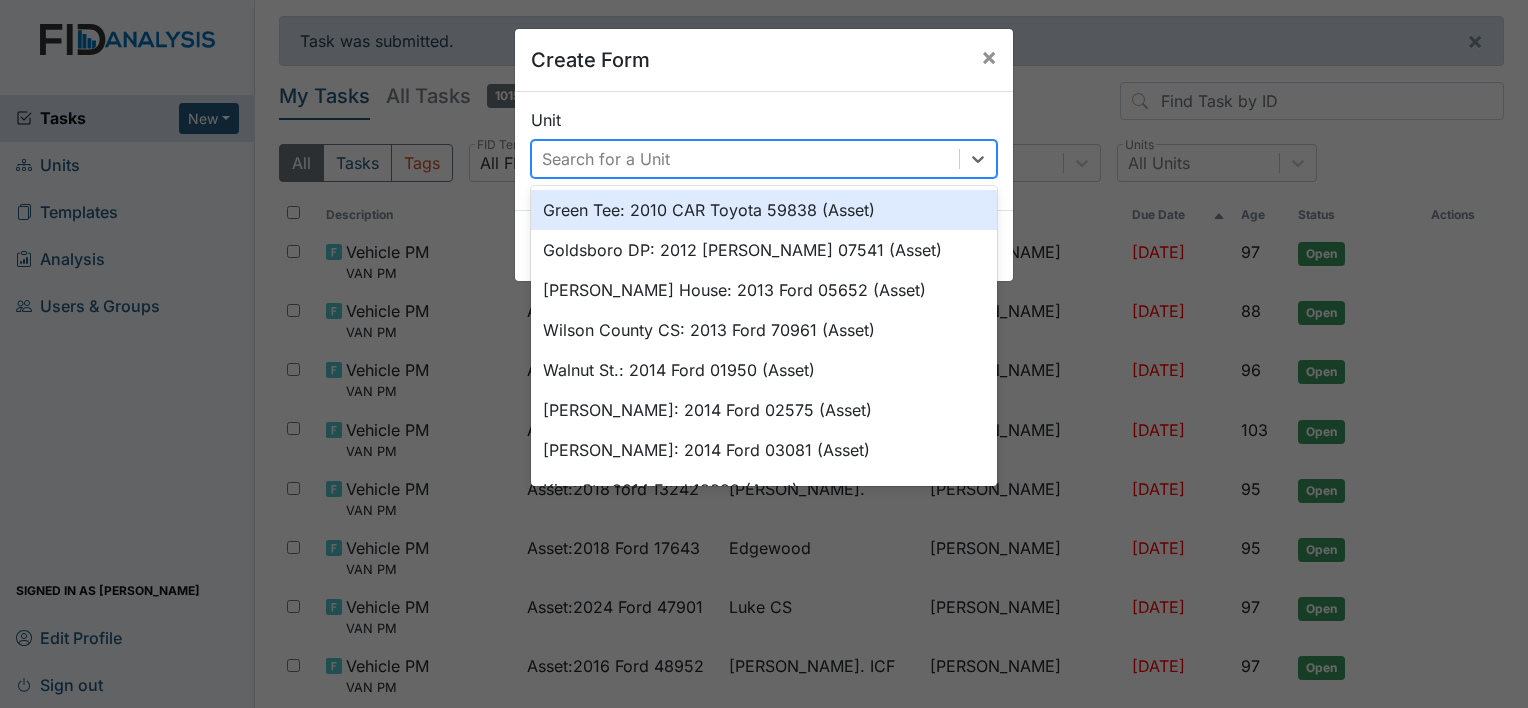 click on "Search for a Unit" at bounding box center [745, 159] 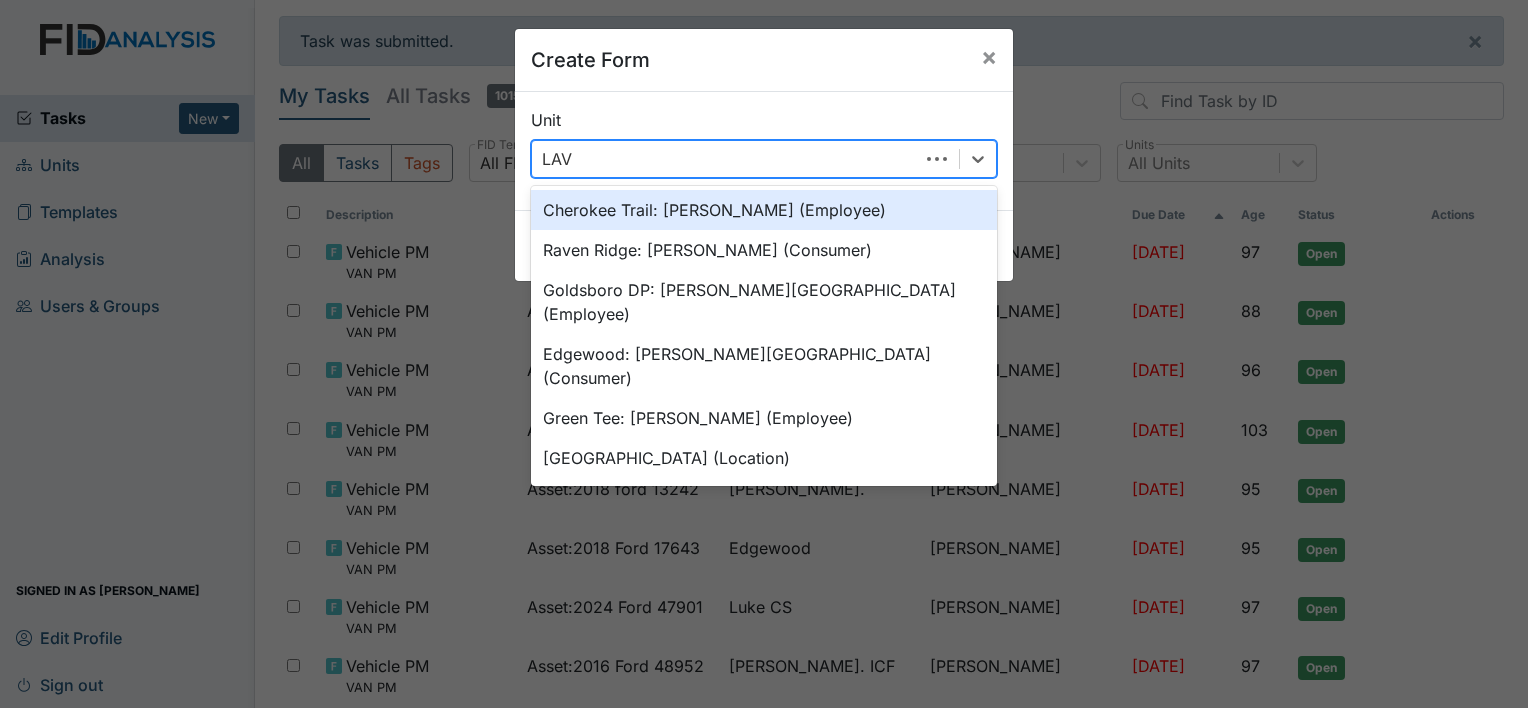 type on "LAVE" 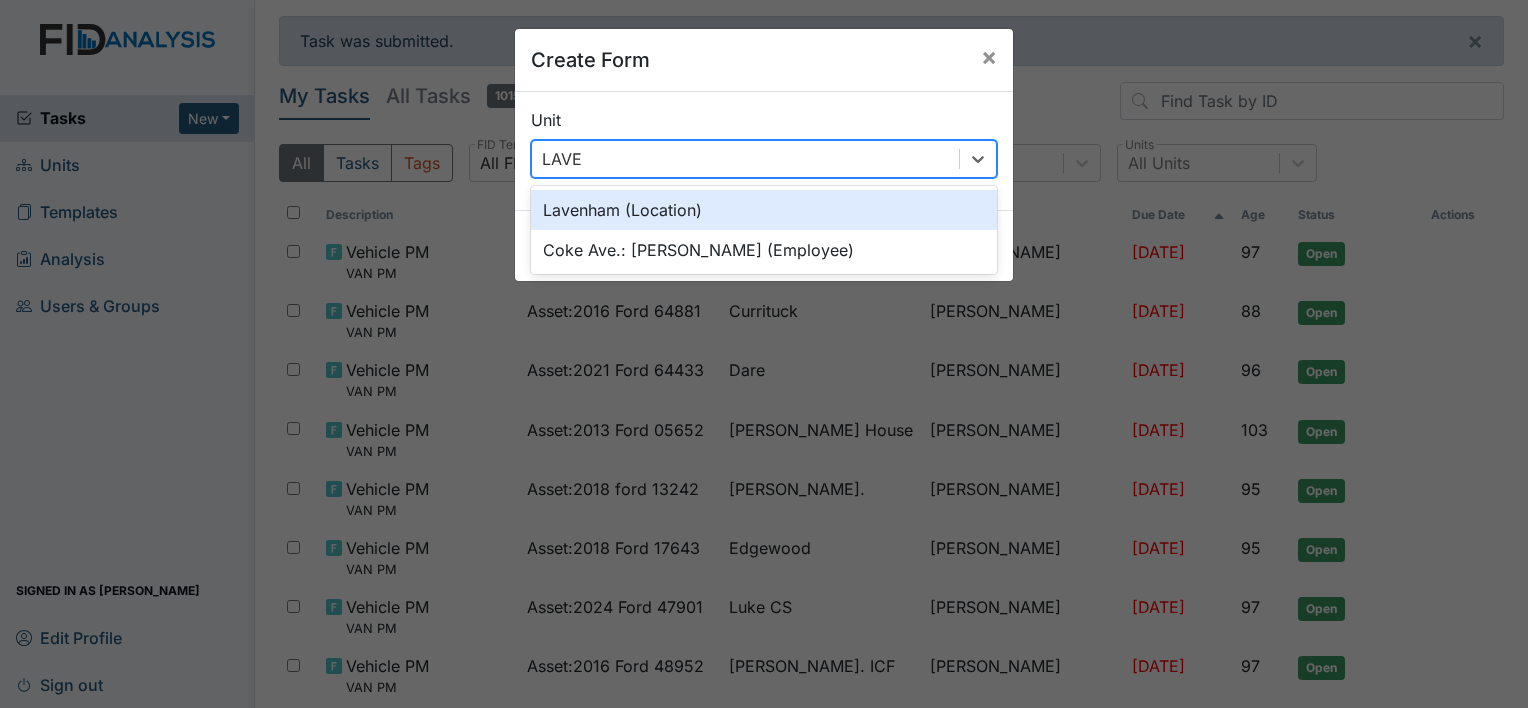 type 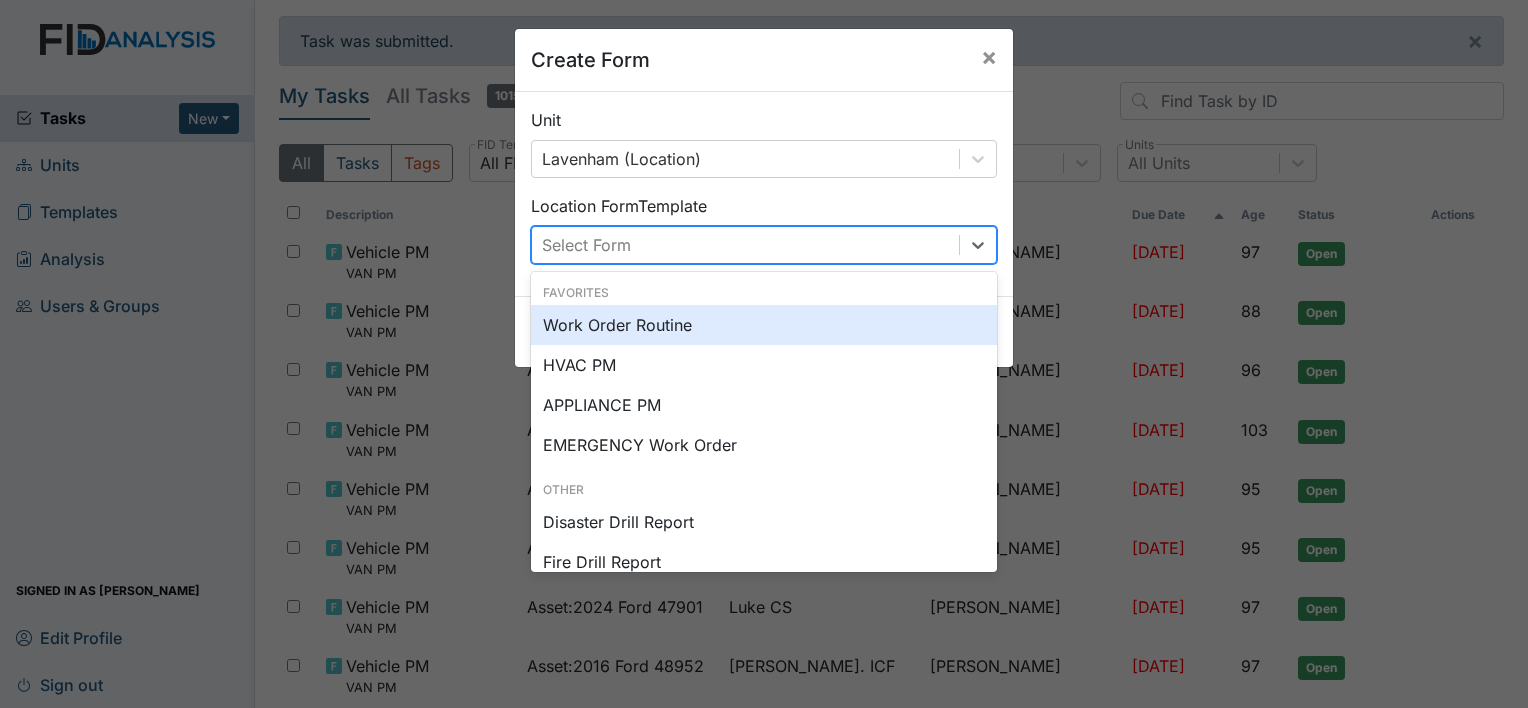 click on "Select Form" at bounding box center (745, 245) 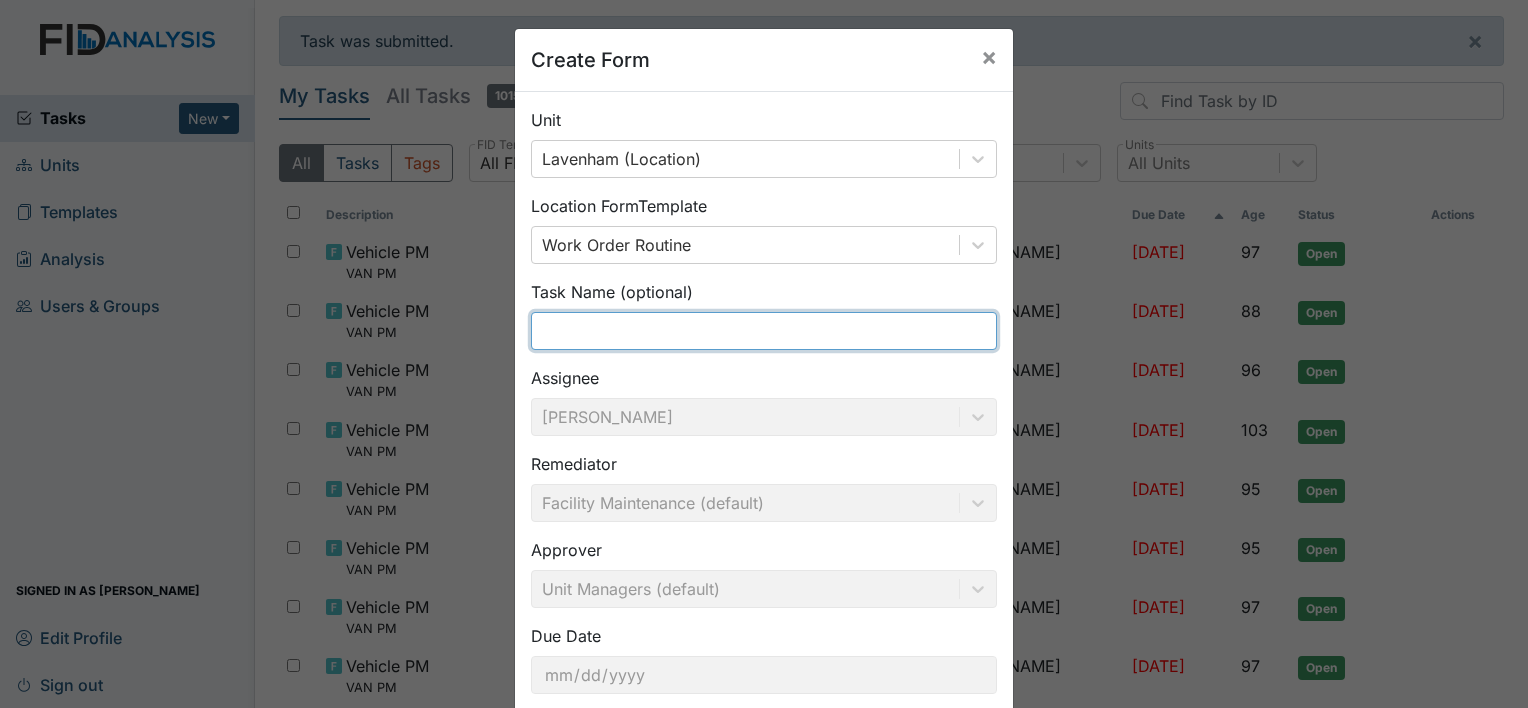 click at bounding box center [764, 331] 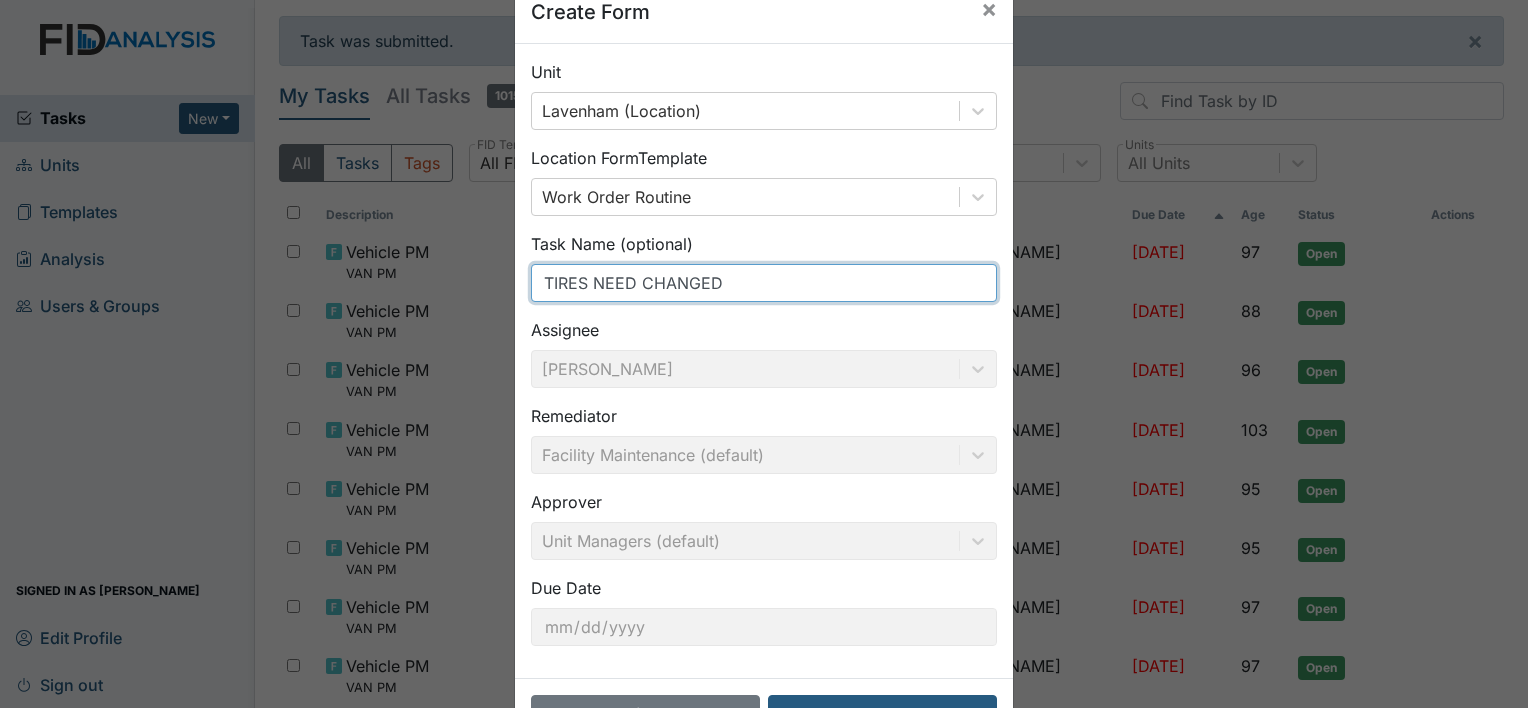 scroll, scrollTop: 116, scrollLeft: 0, axis: vertical 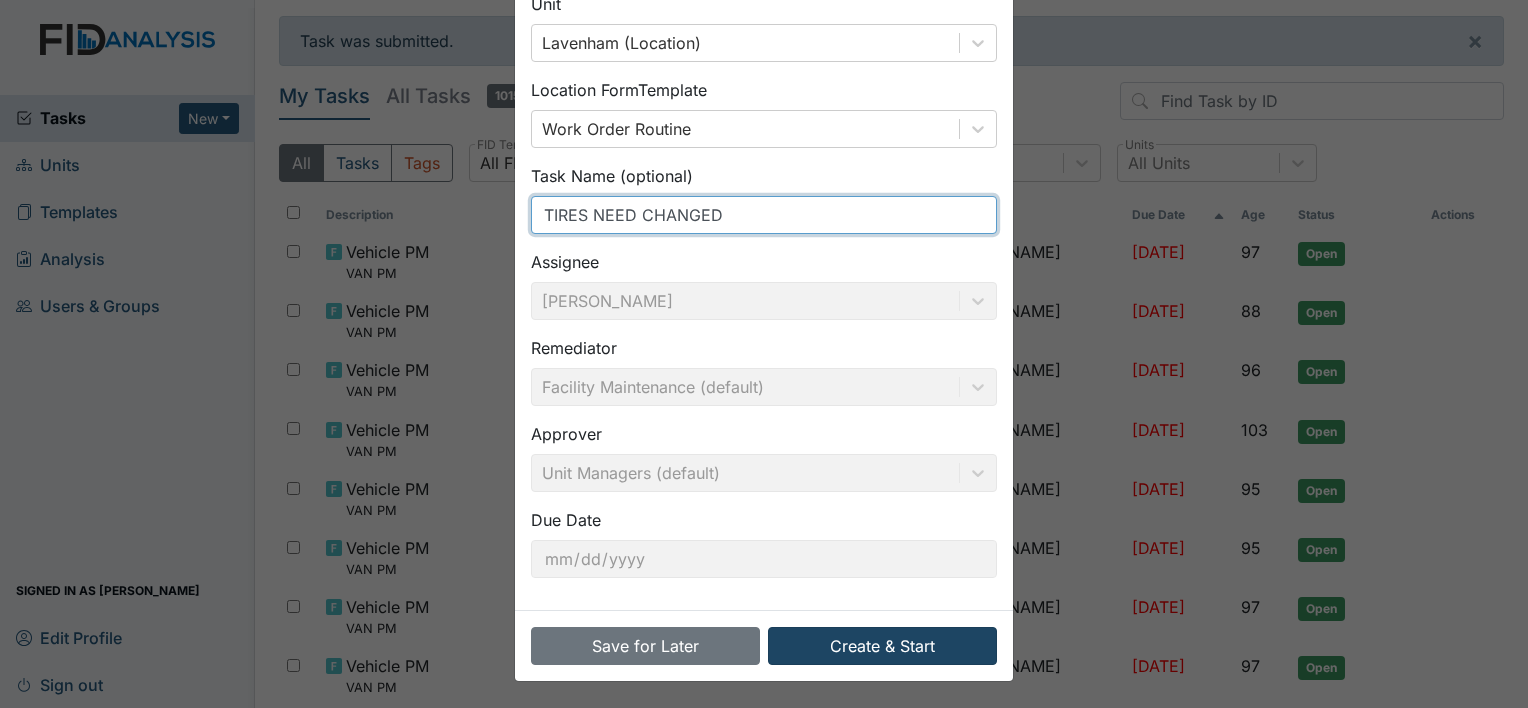 type on "TIRES NEED CHANGED" 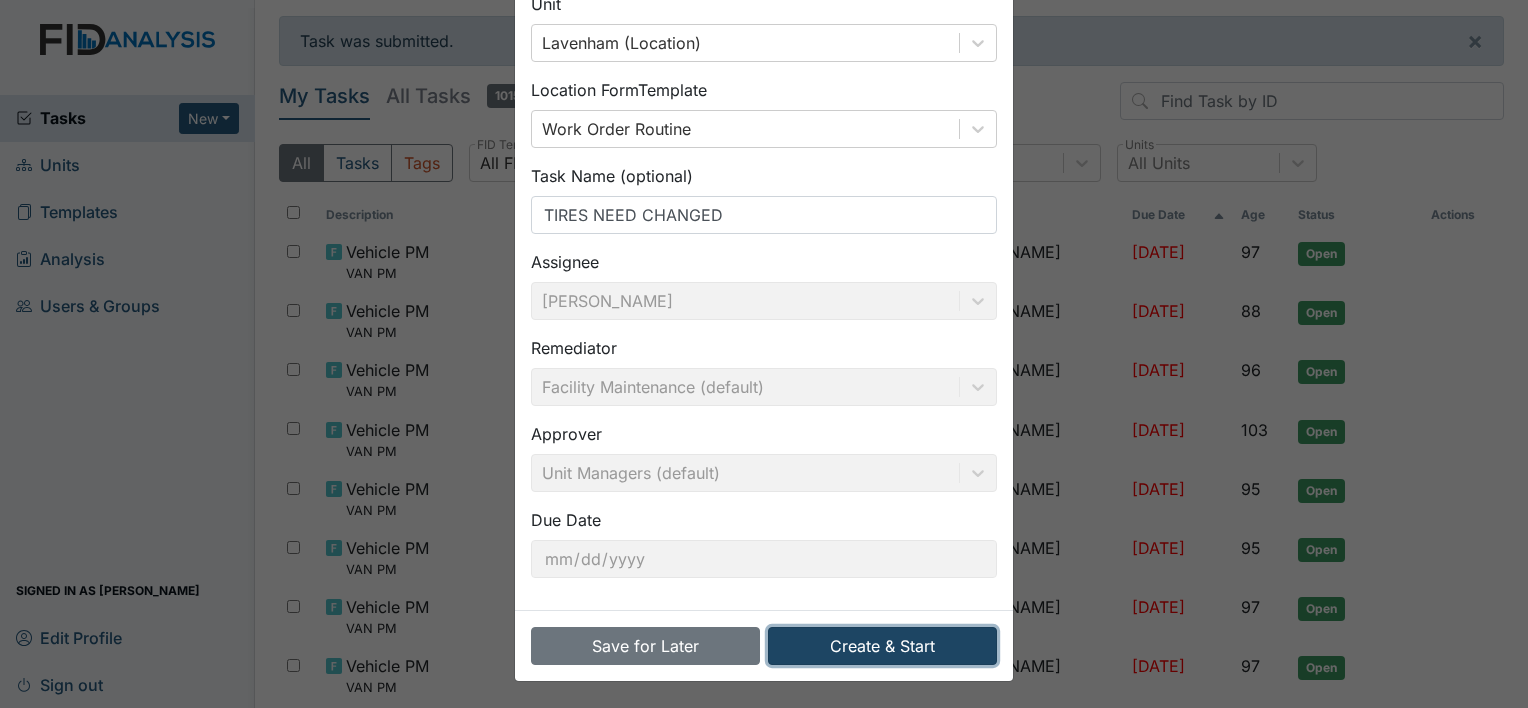 click on "Create & Start" at bounding box center (882, 646) 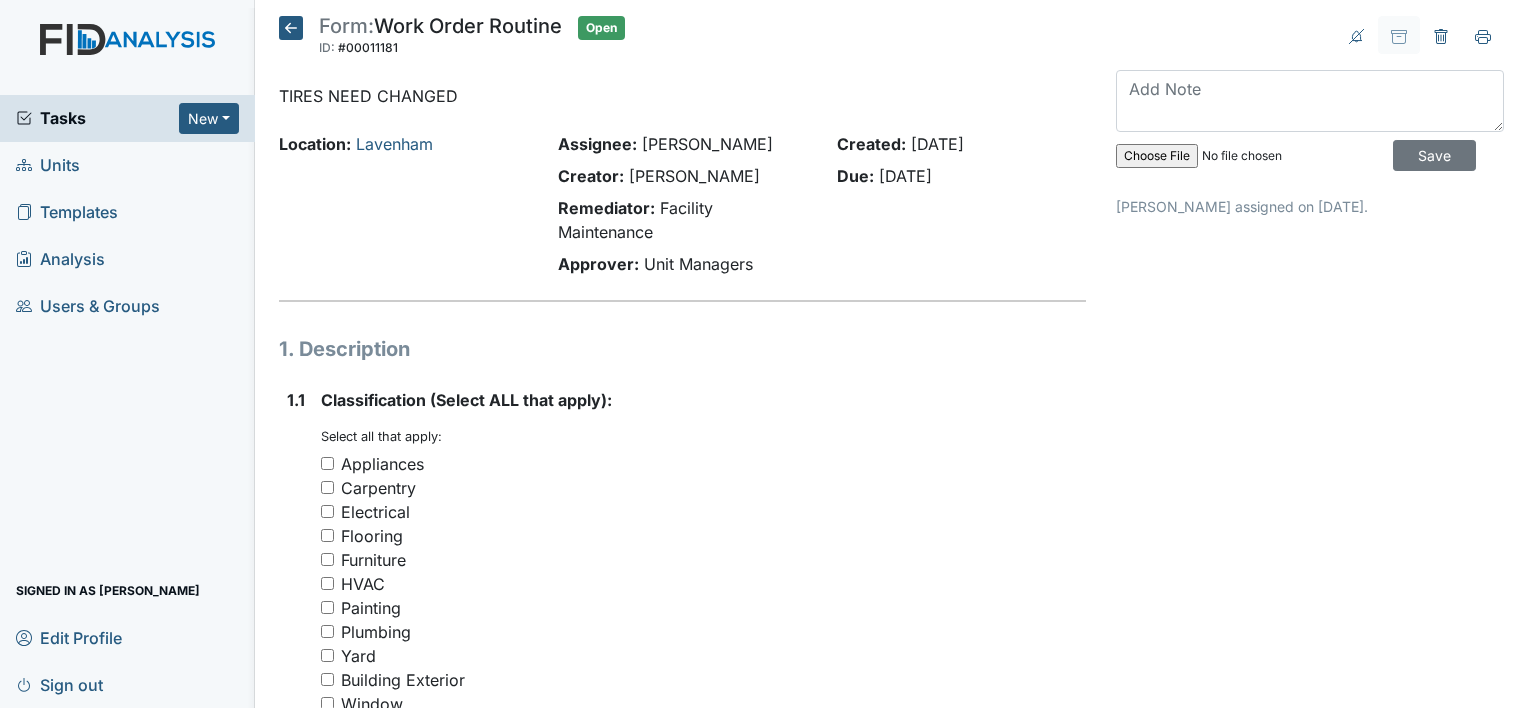 scroll, scrollTop: 0, scrollLeft: 0, axis: both 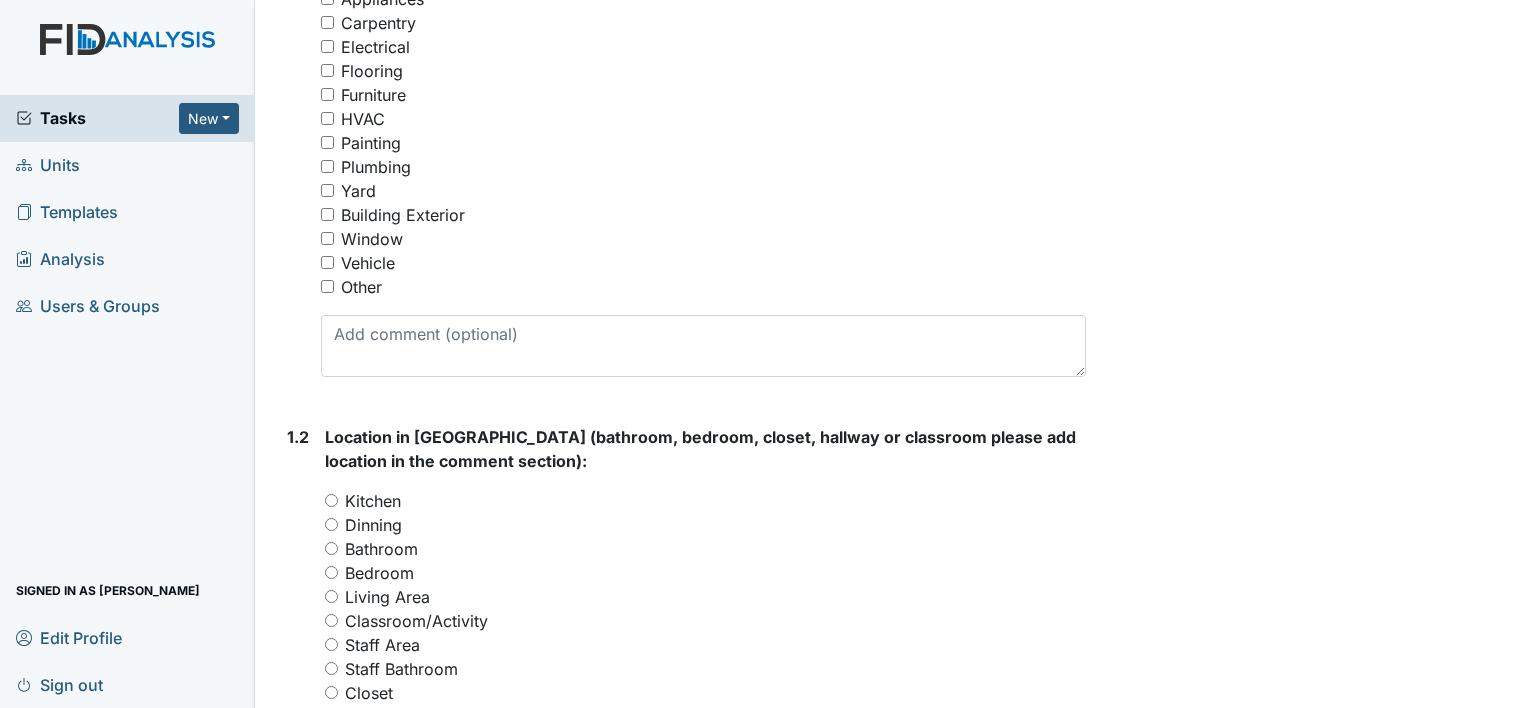 click on "Vehicle" at bounding box center [327, 262] 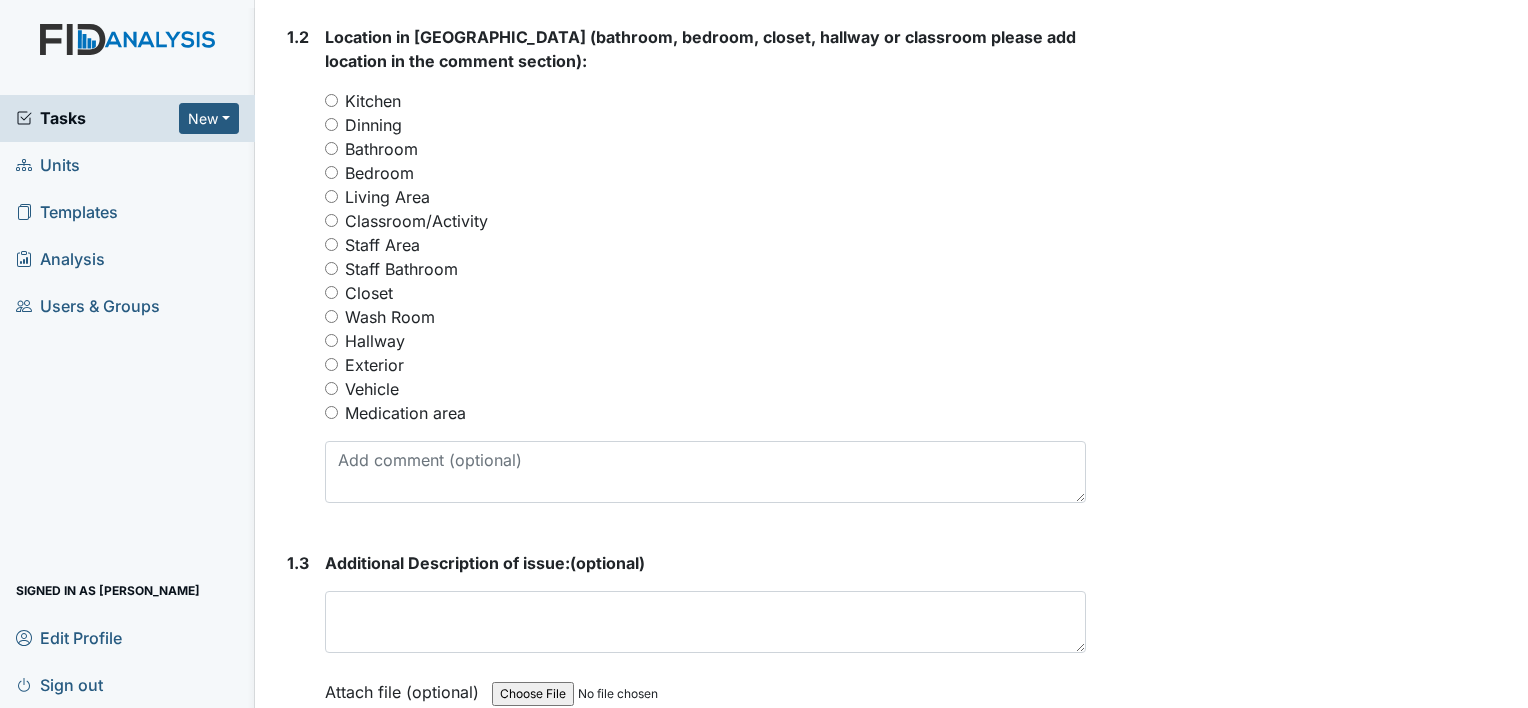 scroll, scrollTop: 873, scrollLeft: 0, axis: vertical 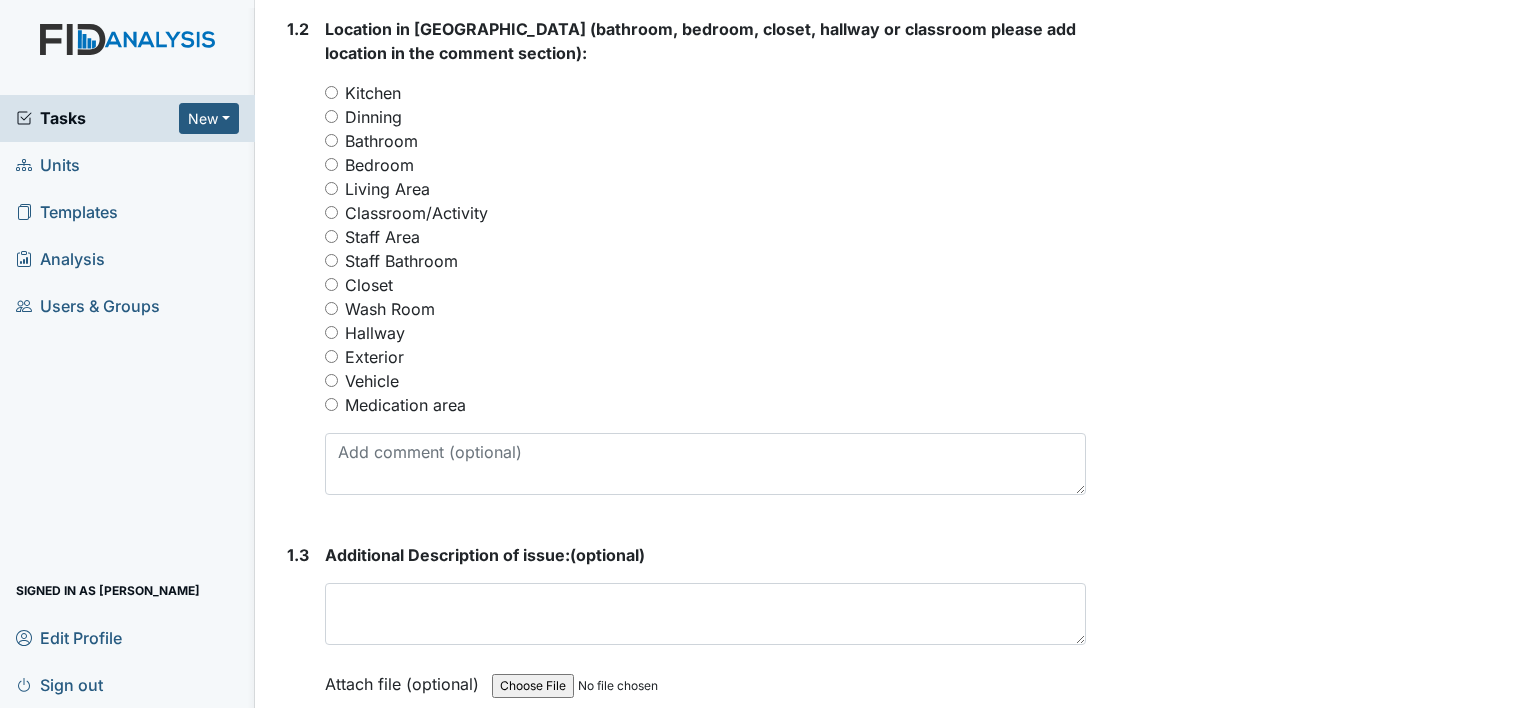 click on "Vehicle" at bounding box center (331, 380) 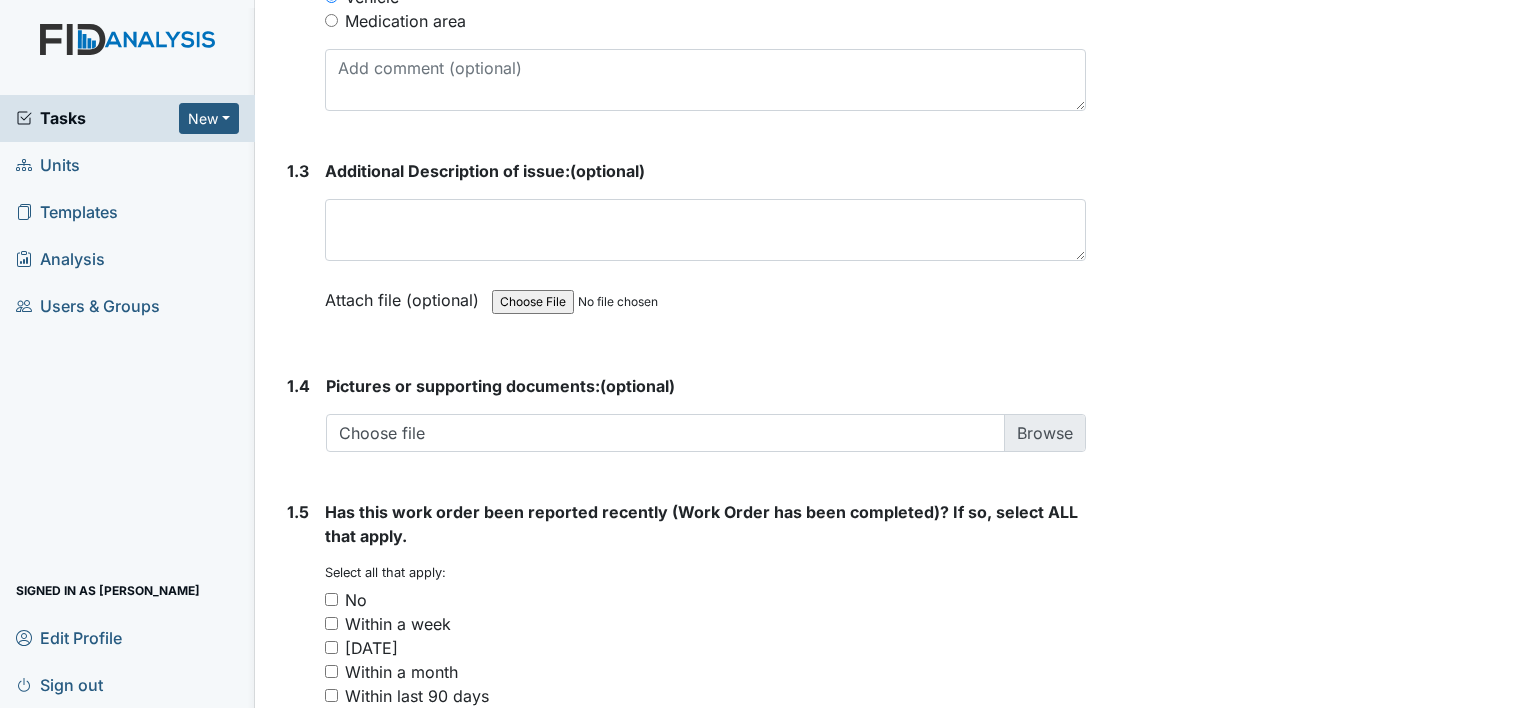 scroll, scrollTop: 1268, scrollLeft: 0, axis: vertical 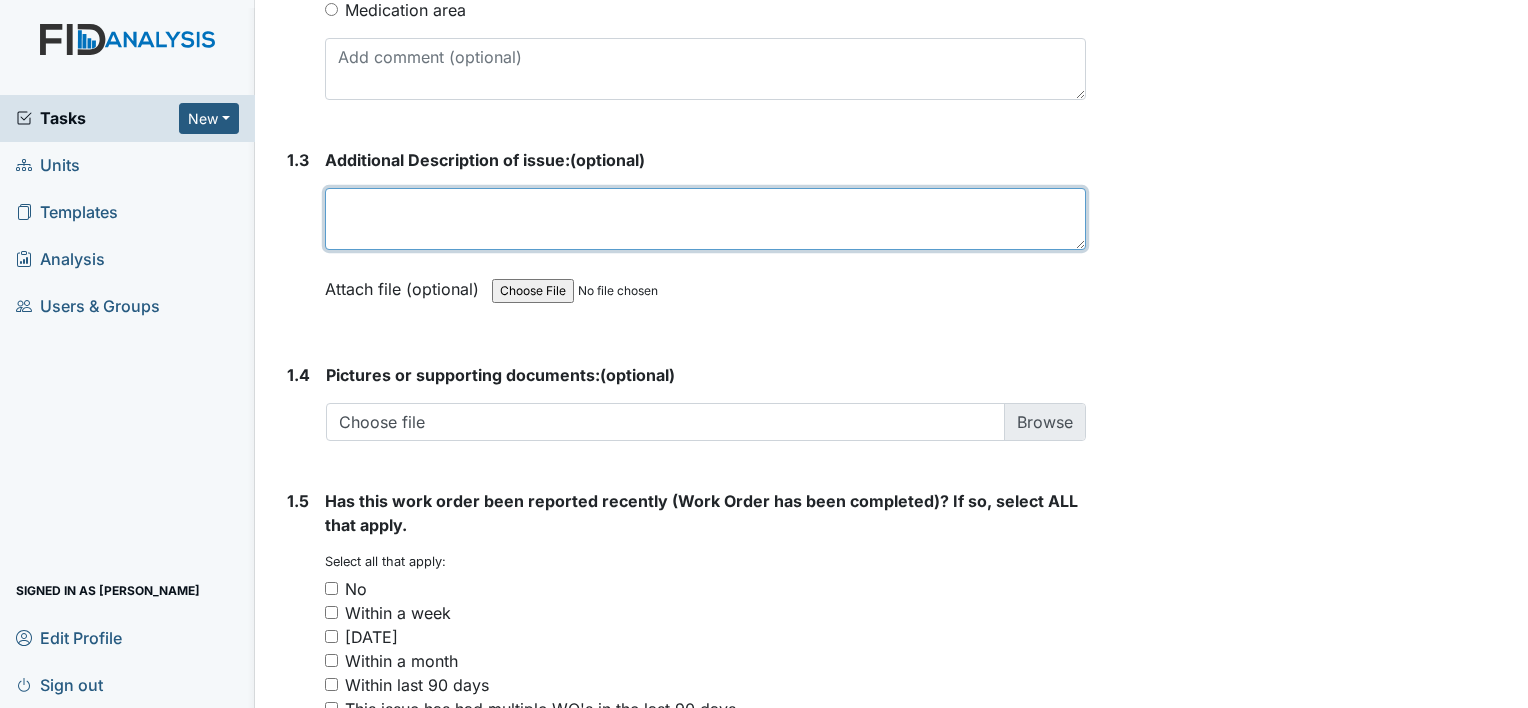 click at bounding box center [705, 219] 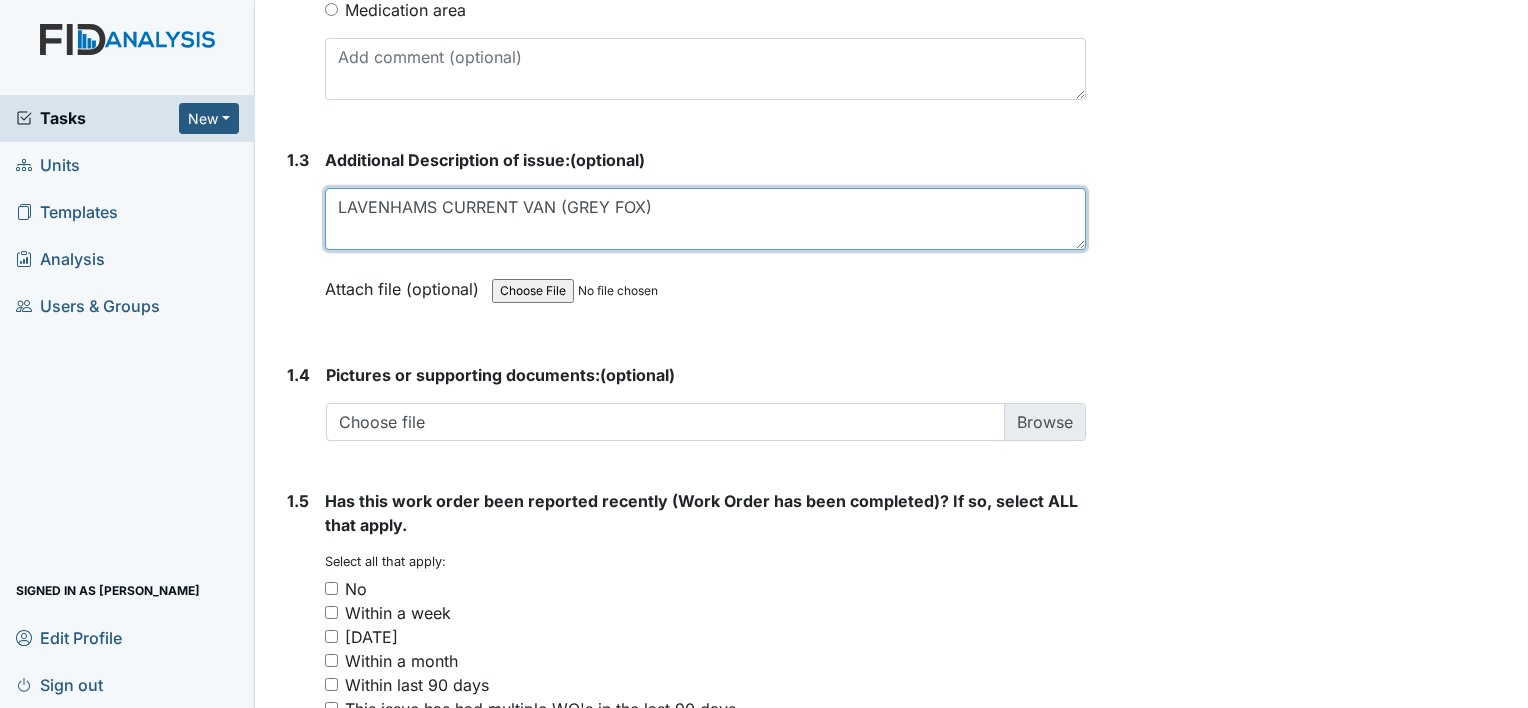 click on "LAVENHAMS CURRENT VAN (GREY FOX)" at bounding box center (705, 219) 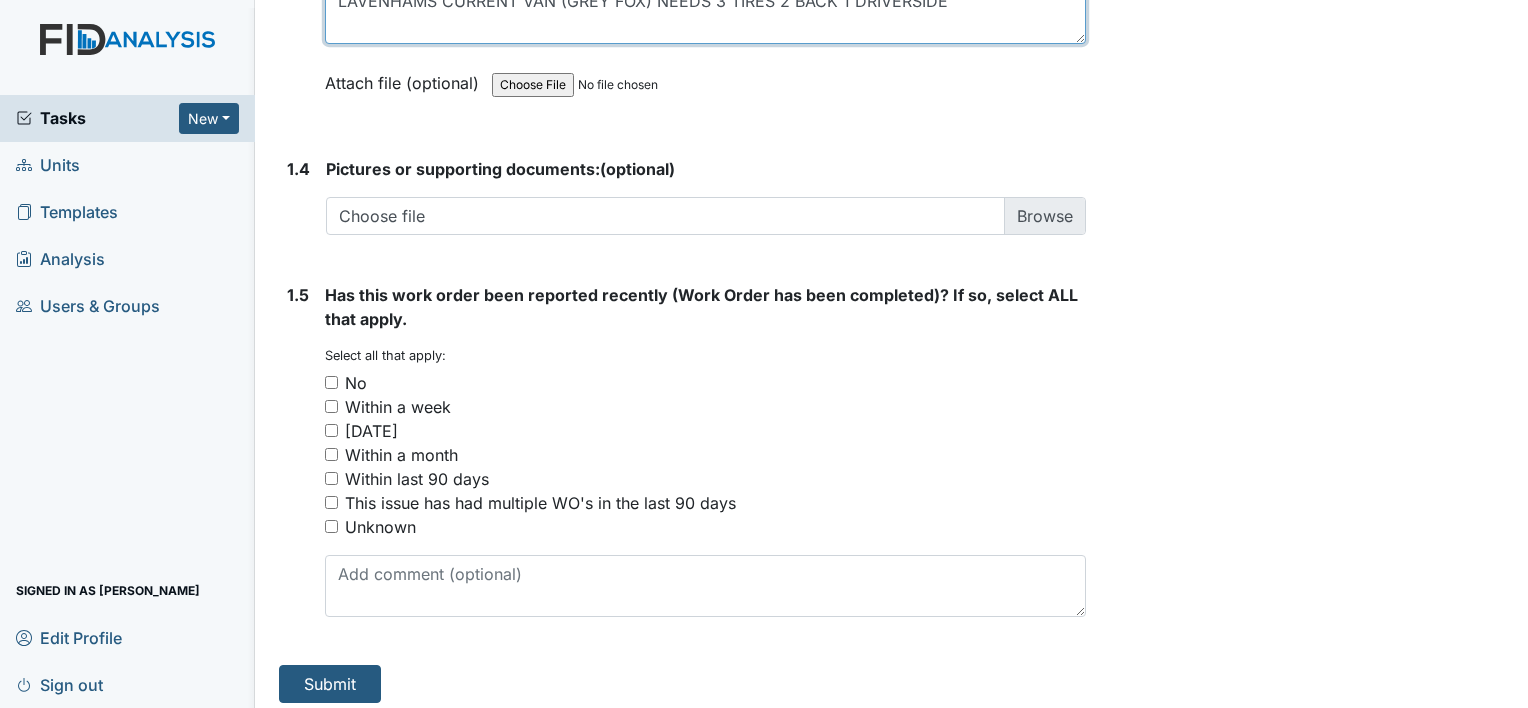 scroll, scrollTop: 1482, scrollLeft: 0, axis: vertical 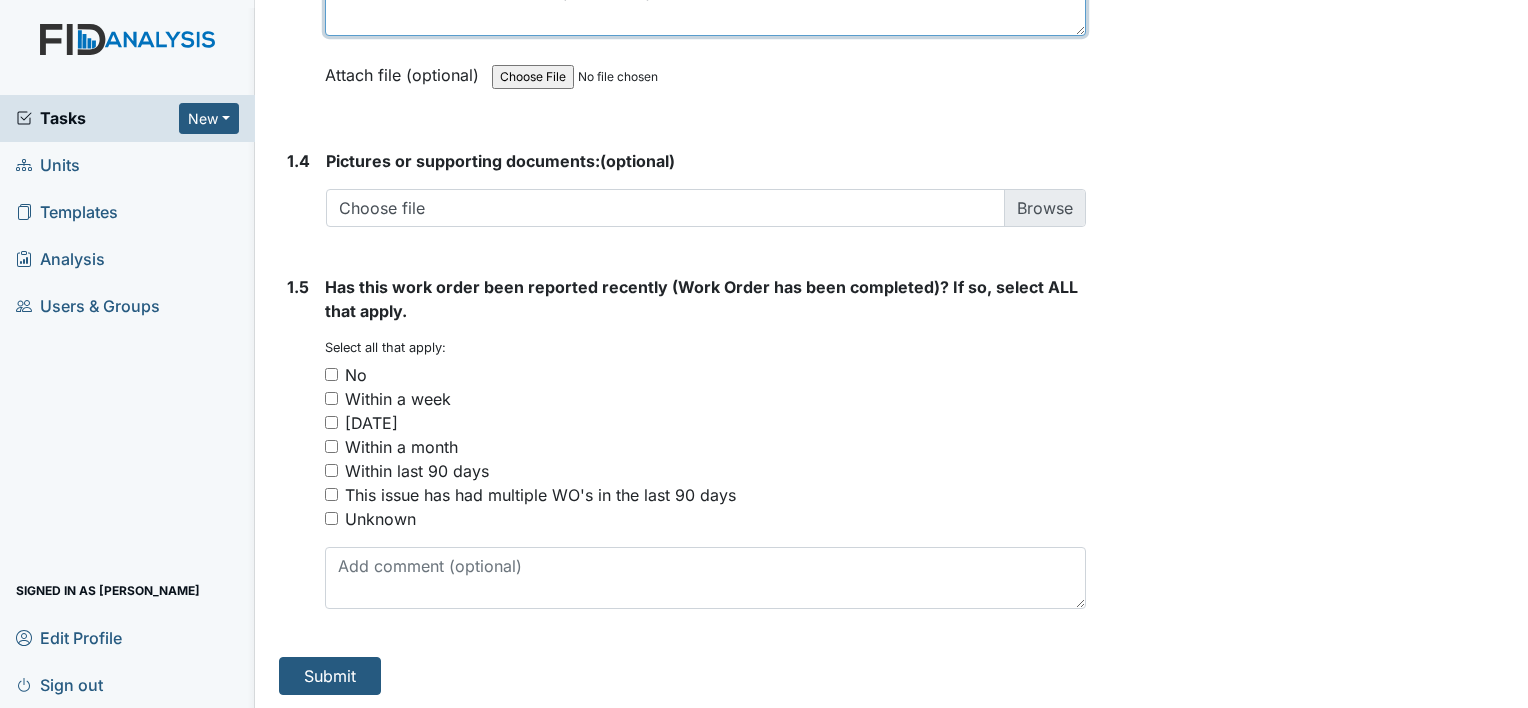 type on "LAVENHAMS CURRENT VAN (GREY FOX) NEEDS 3 TIRES 2 BACK 1 DRIVERSIDE" 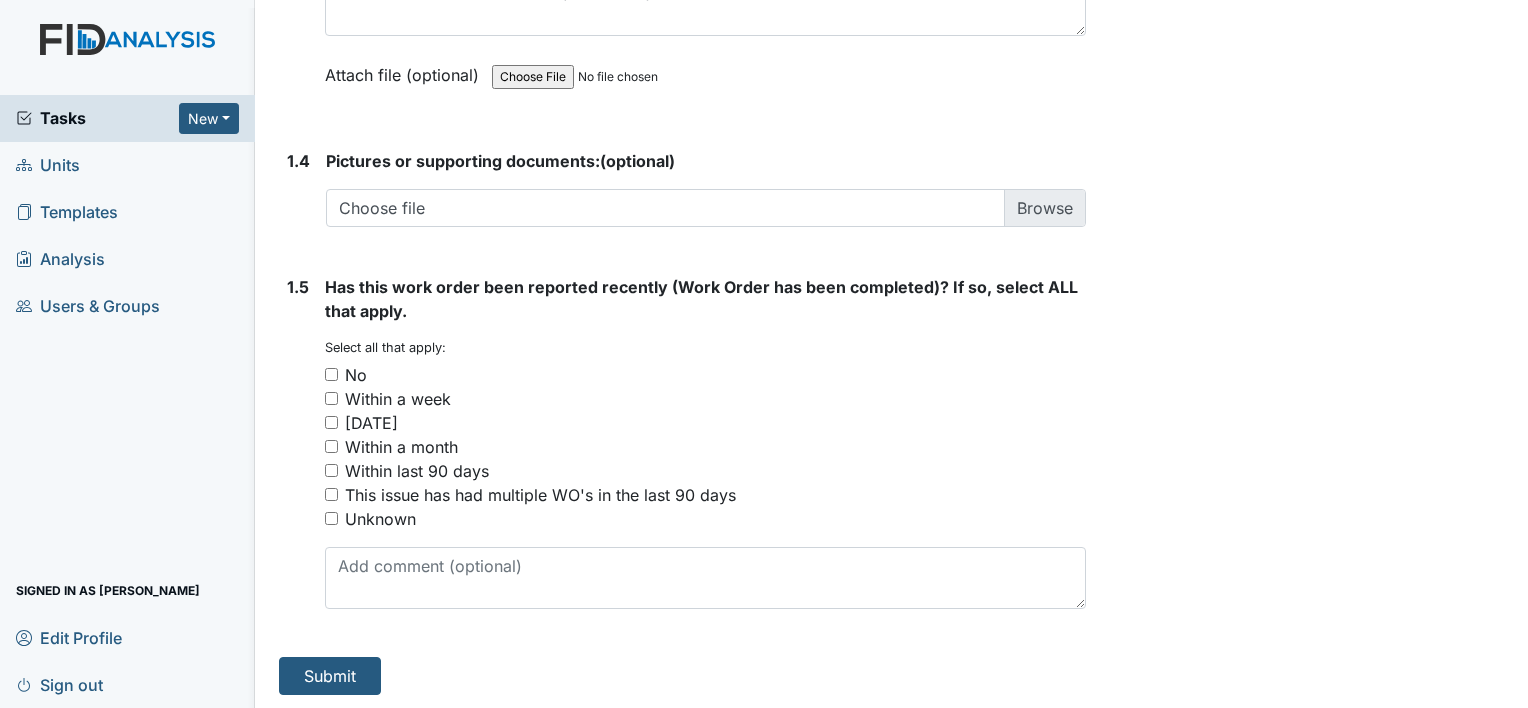 click on "No" at bounding box center [331, 374] 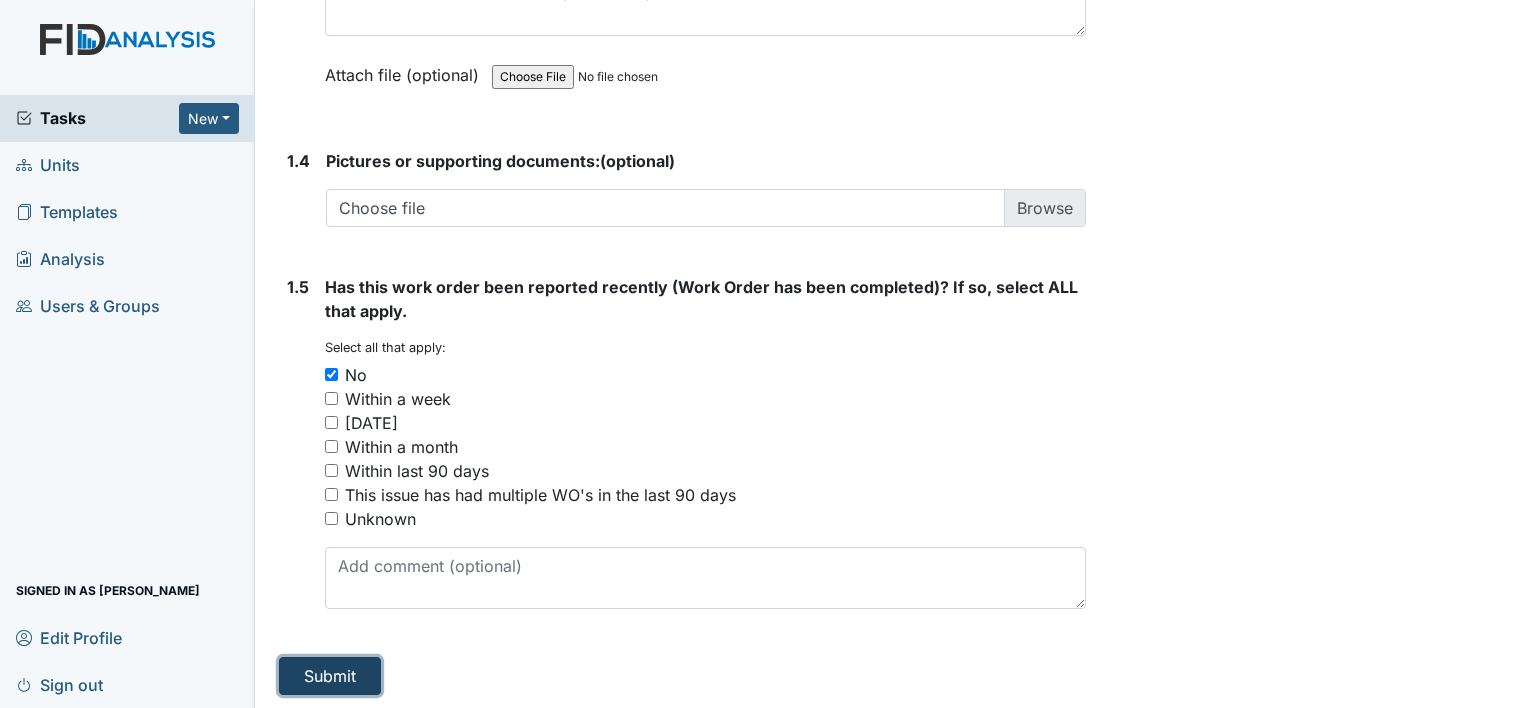 click on "Submit" at bounding box center [330, 676] 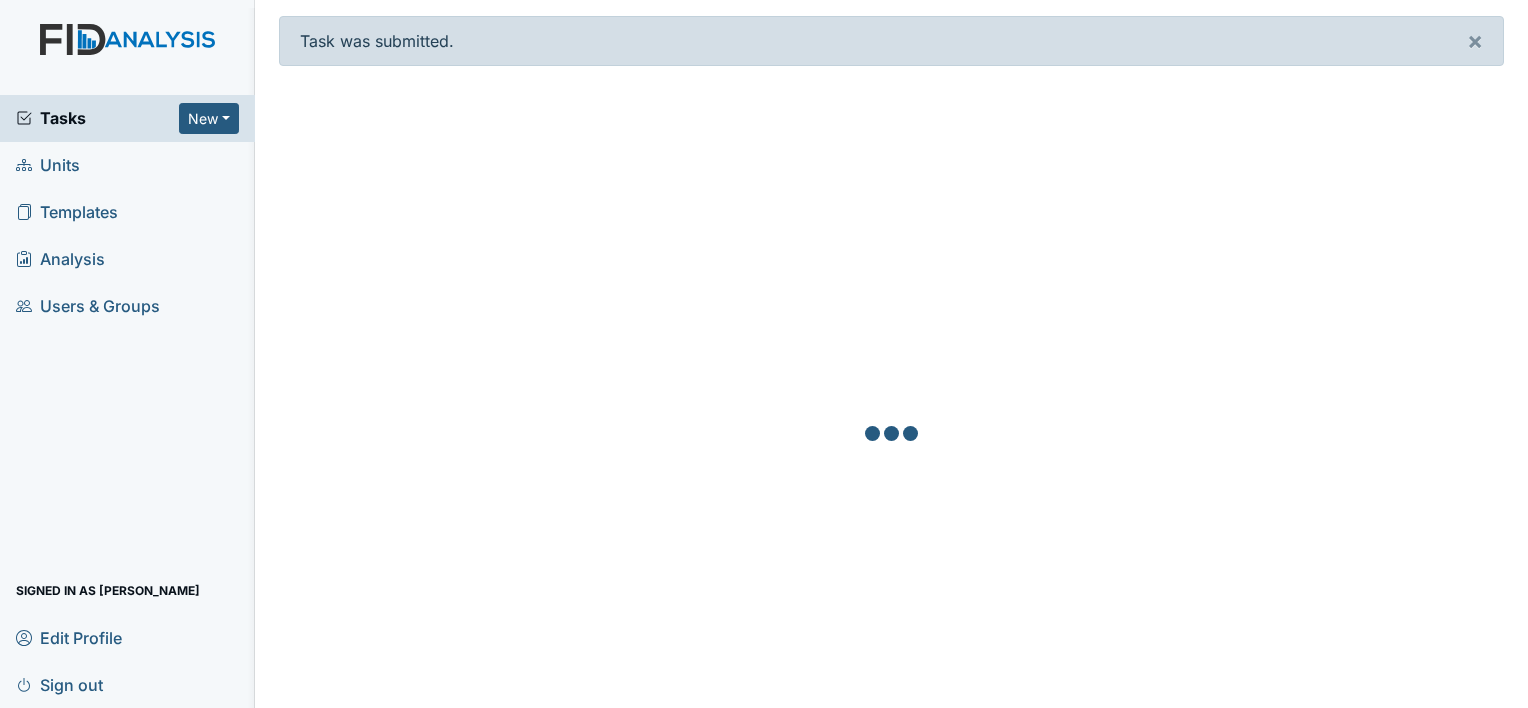 scroll, scrollTop: 0, scrollLeft: 0, axis: both 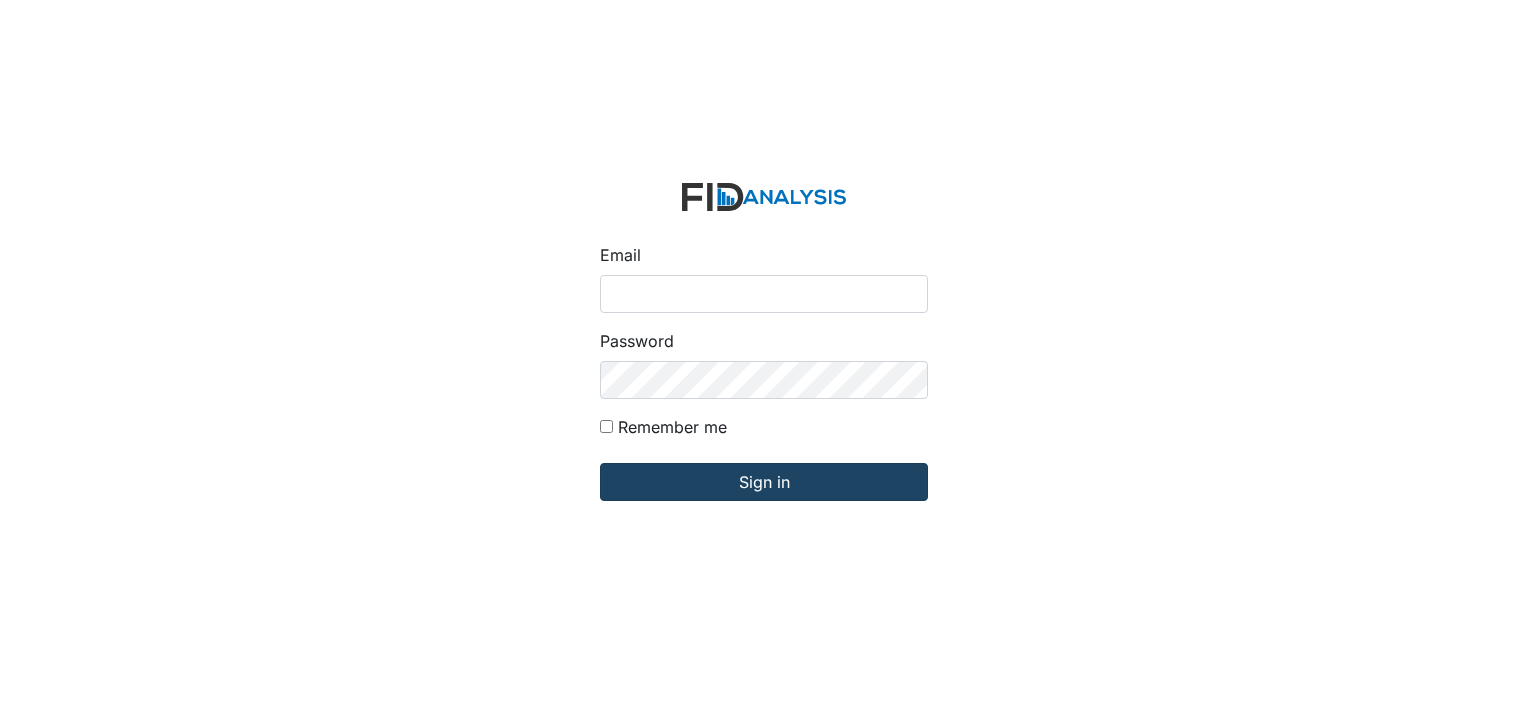 type on "[EMAIL_ADDRESS][DOMAIN_NAME]" 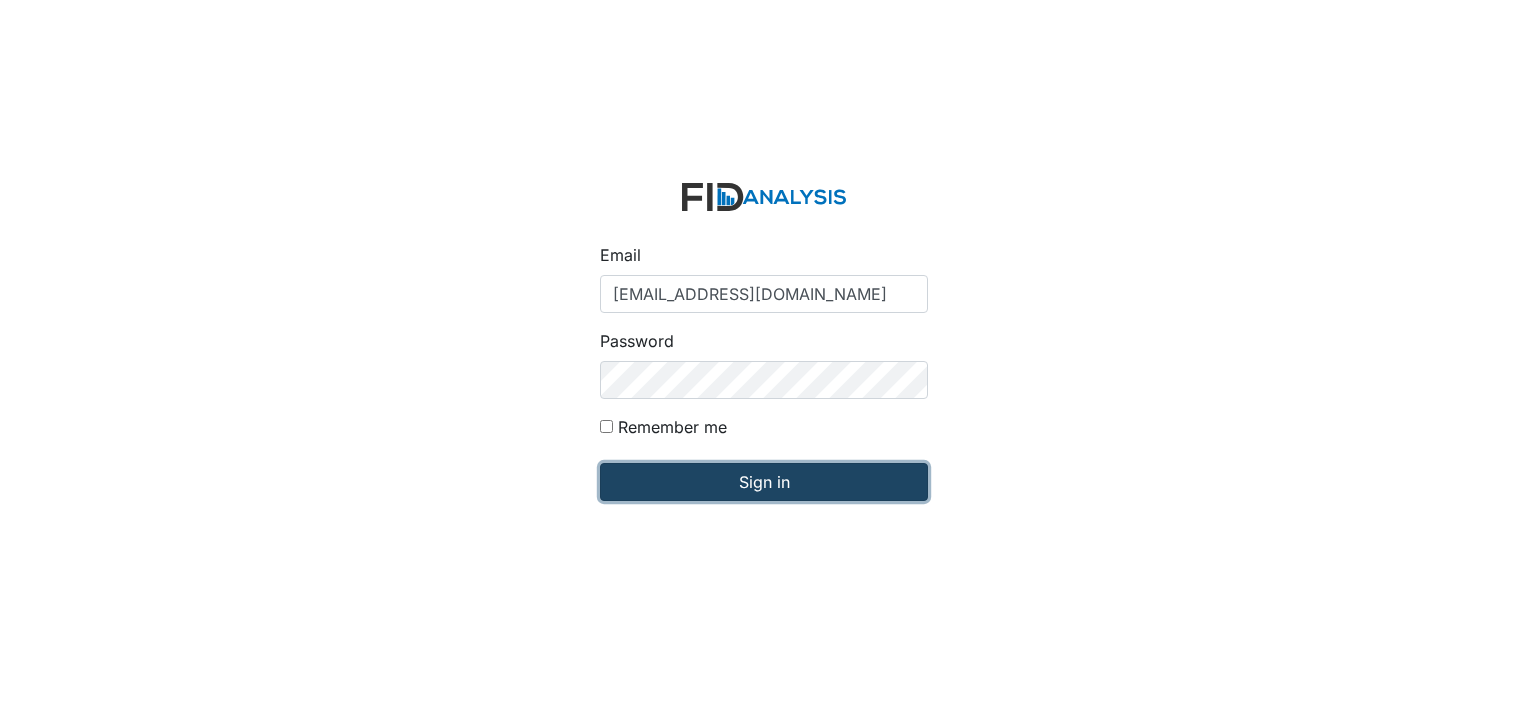 click on "Sign in" at bounding box center [764, 482] 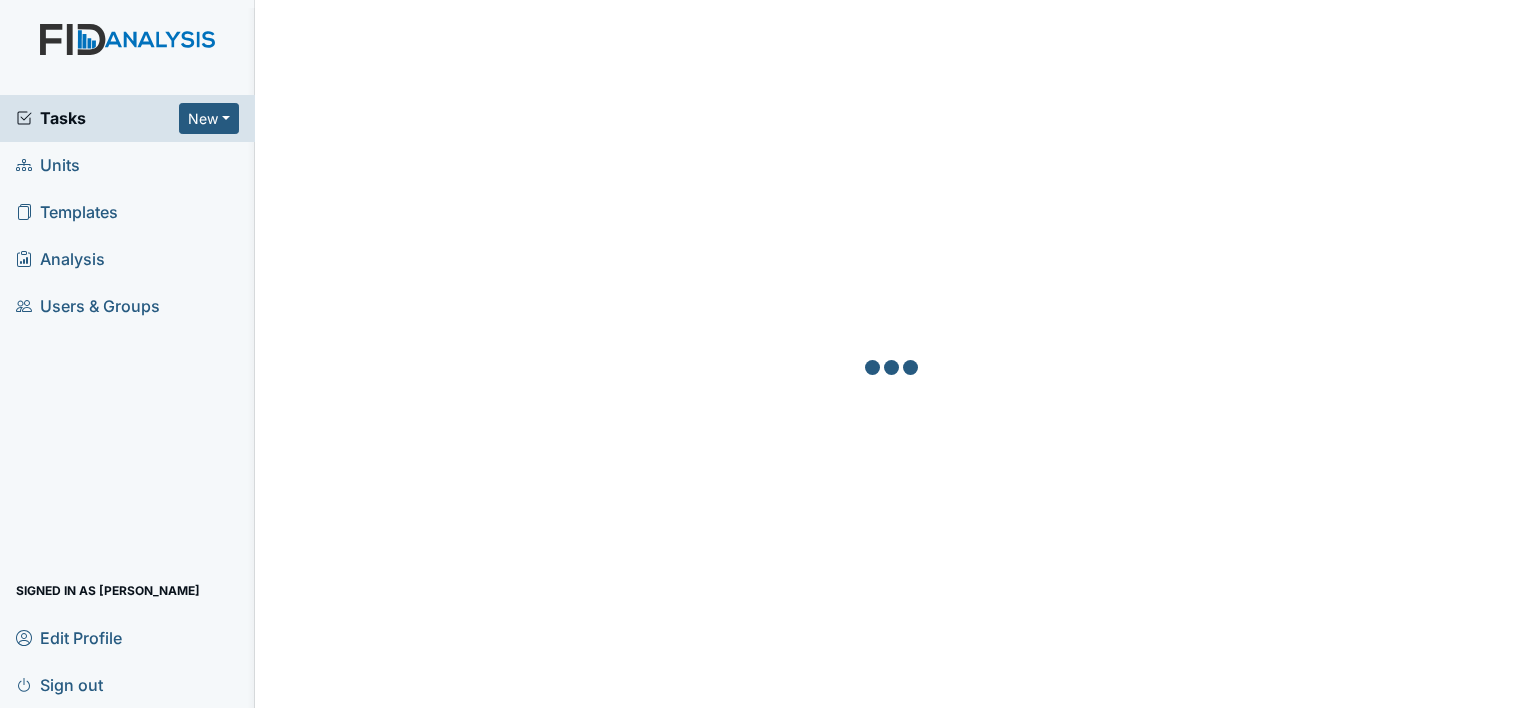 scroll, scrollTop: 0, scrollLeft: 0, axis: both 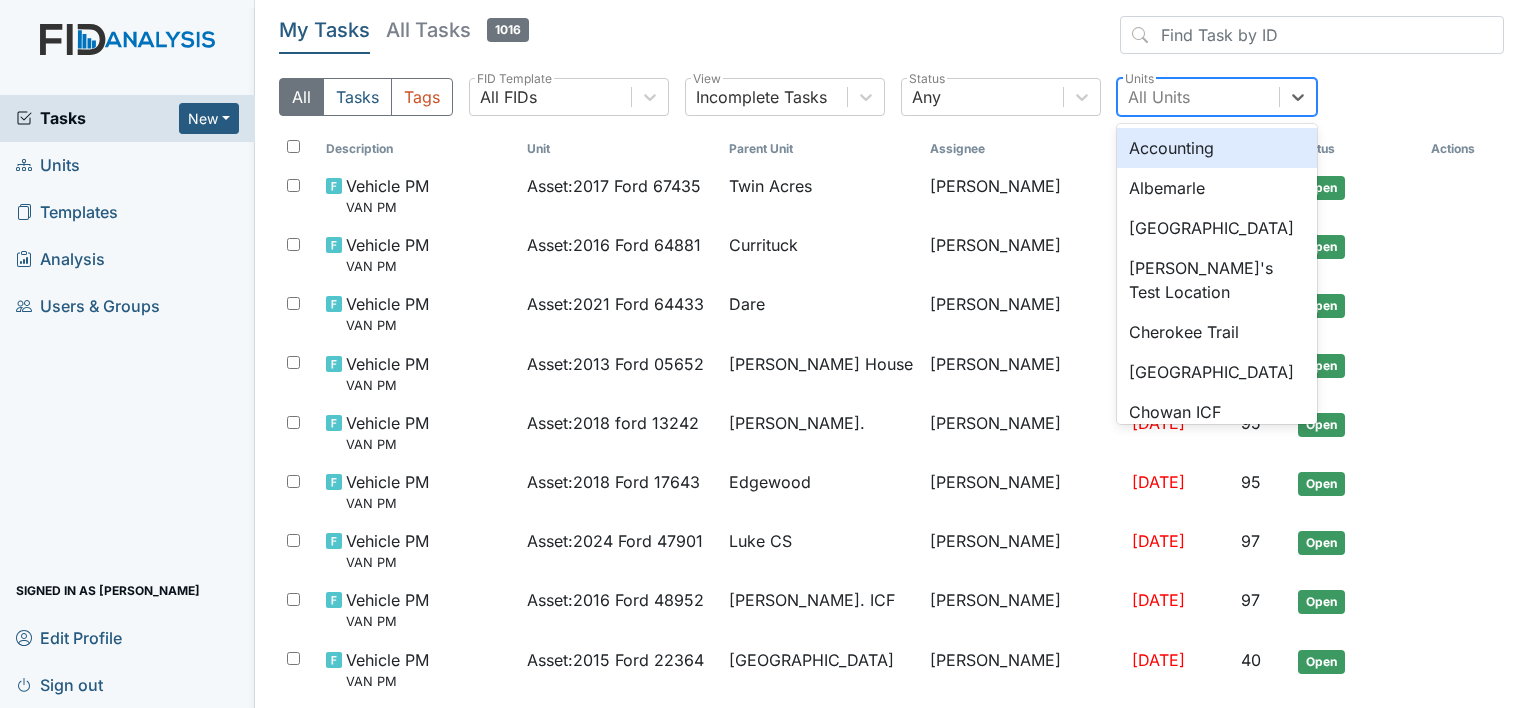 click on "All Units" at bounding box center [1159, 97] 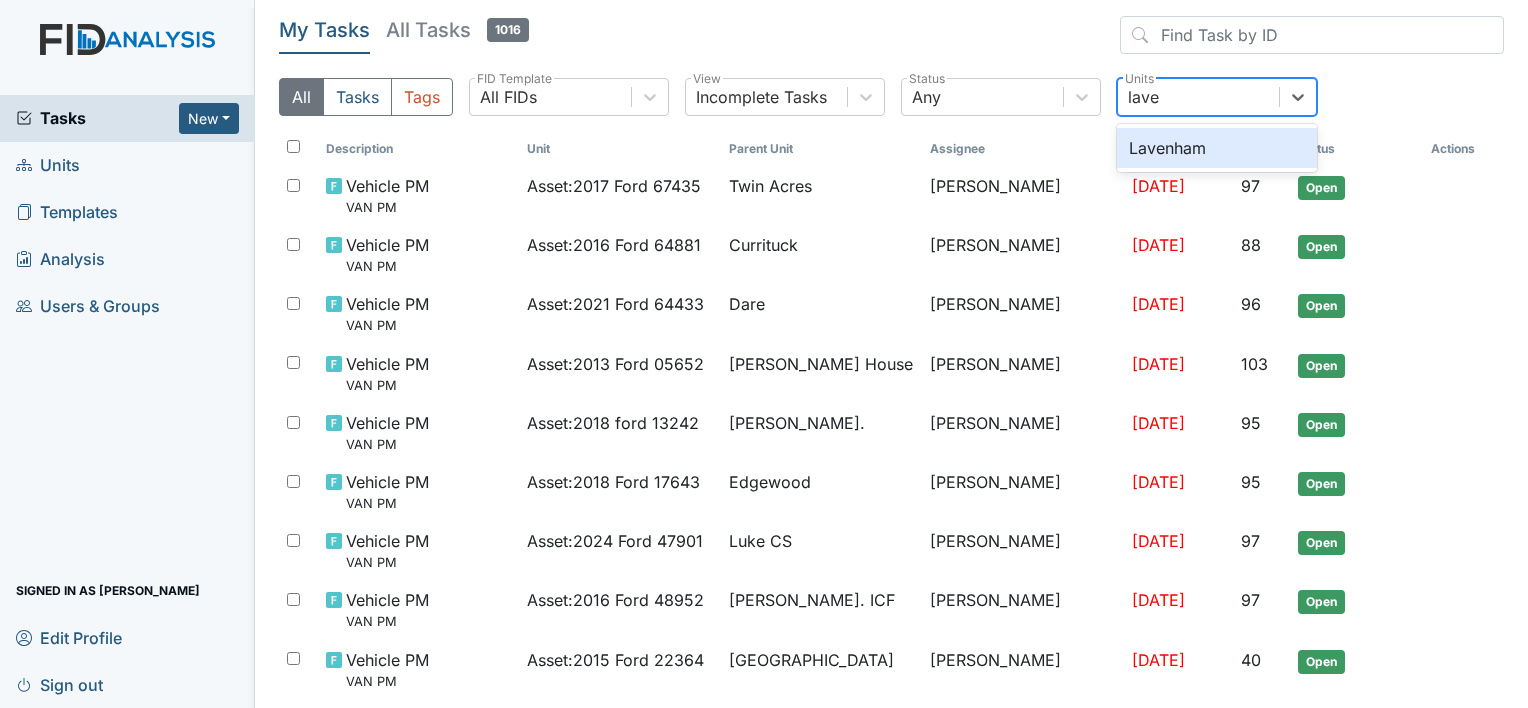 type on "lave" 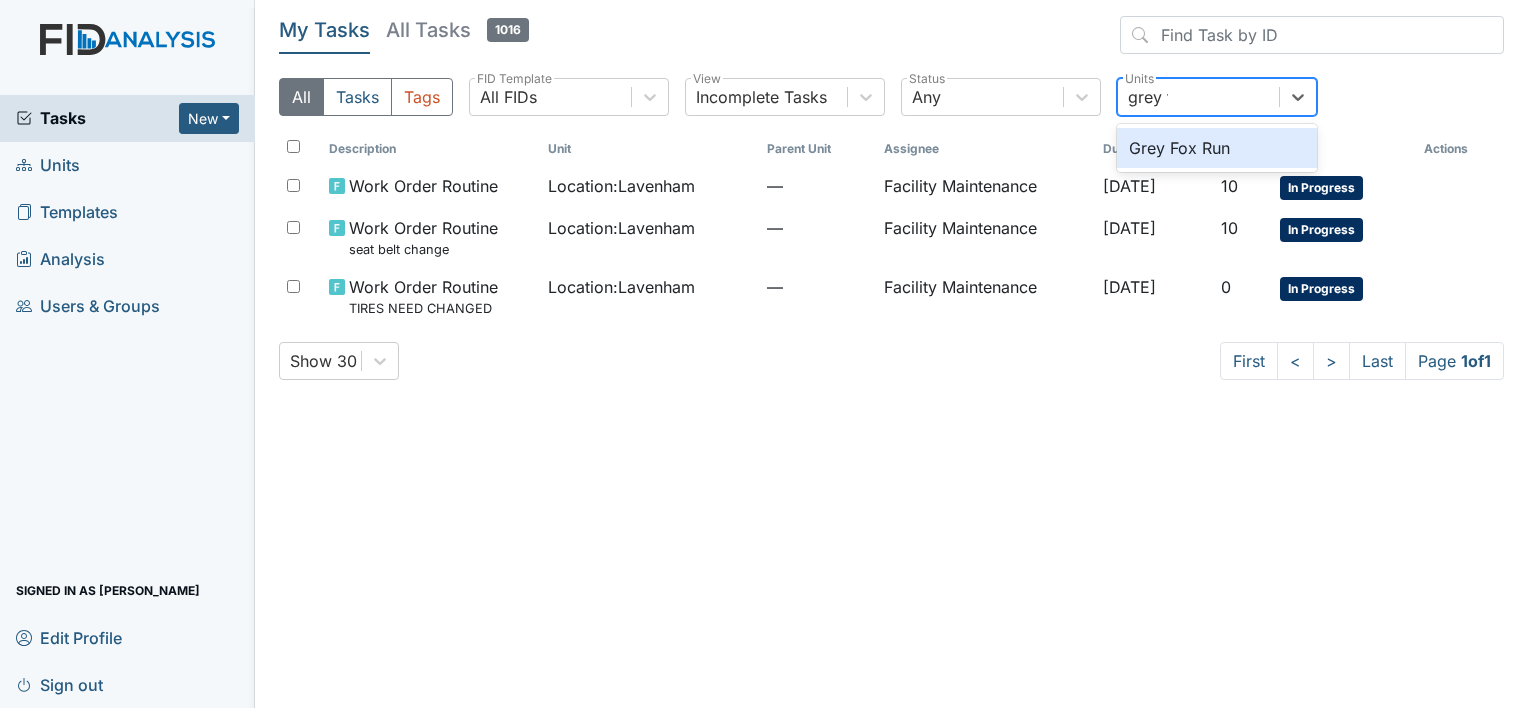 type on "grey fo" 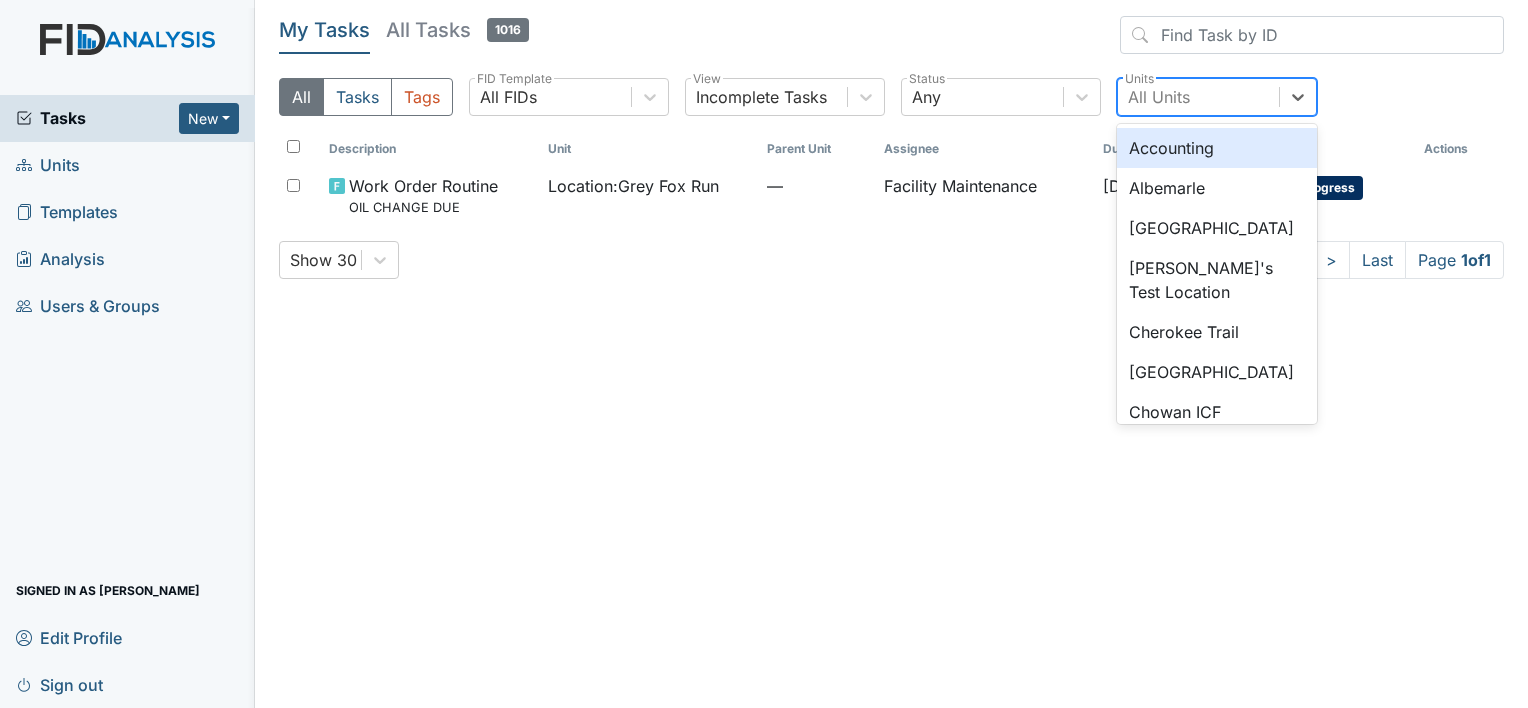 click on "All Units" at bounding box center (1159, 97) 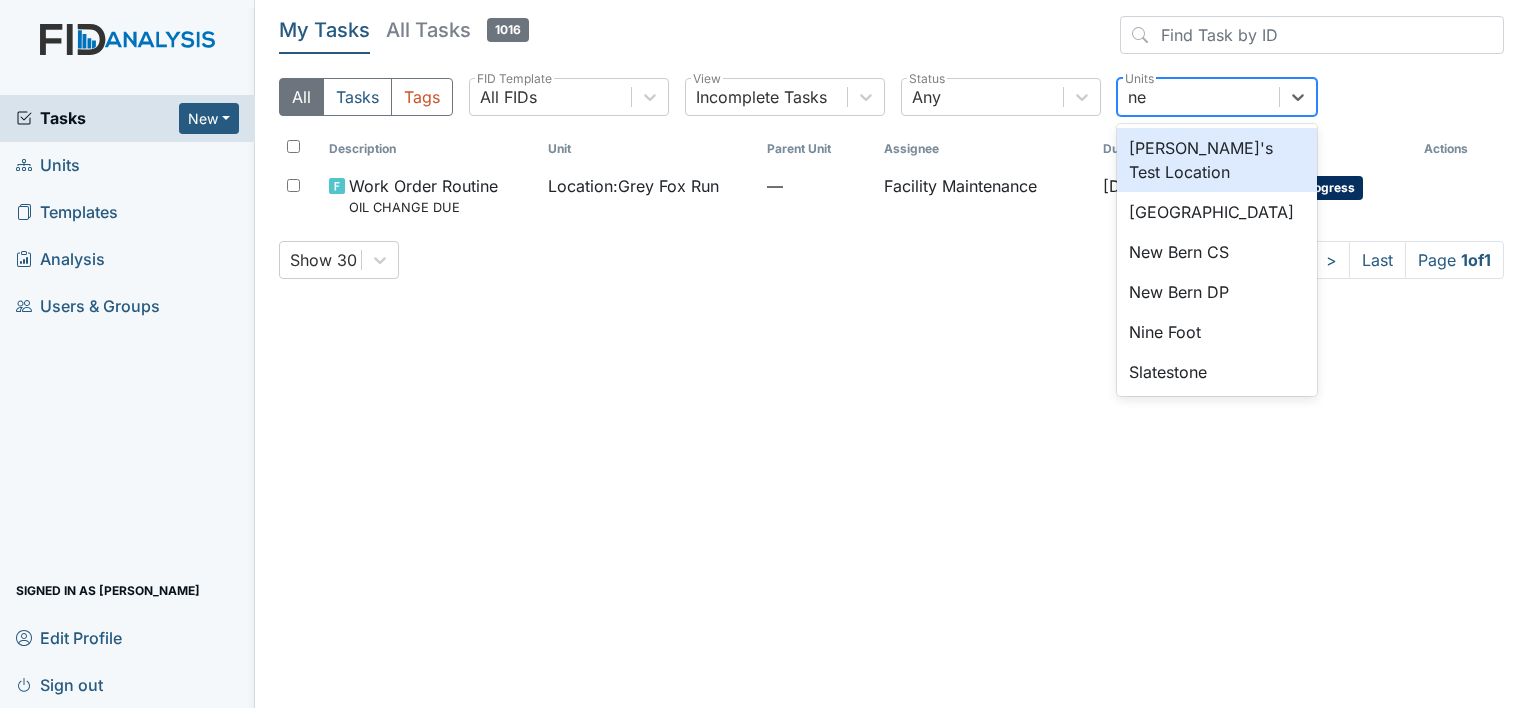 type on "new" 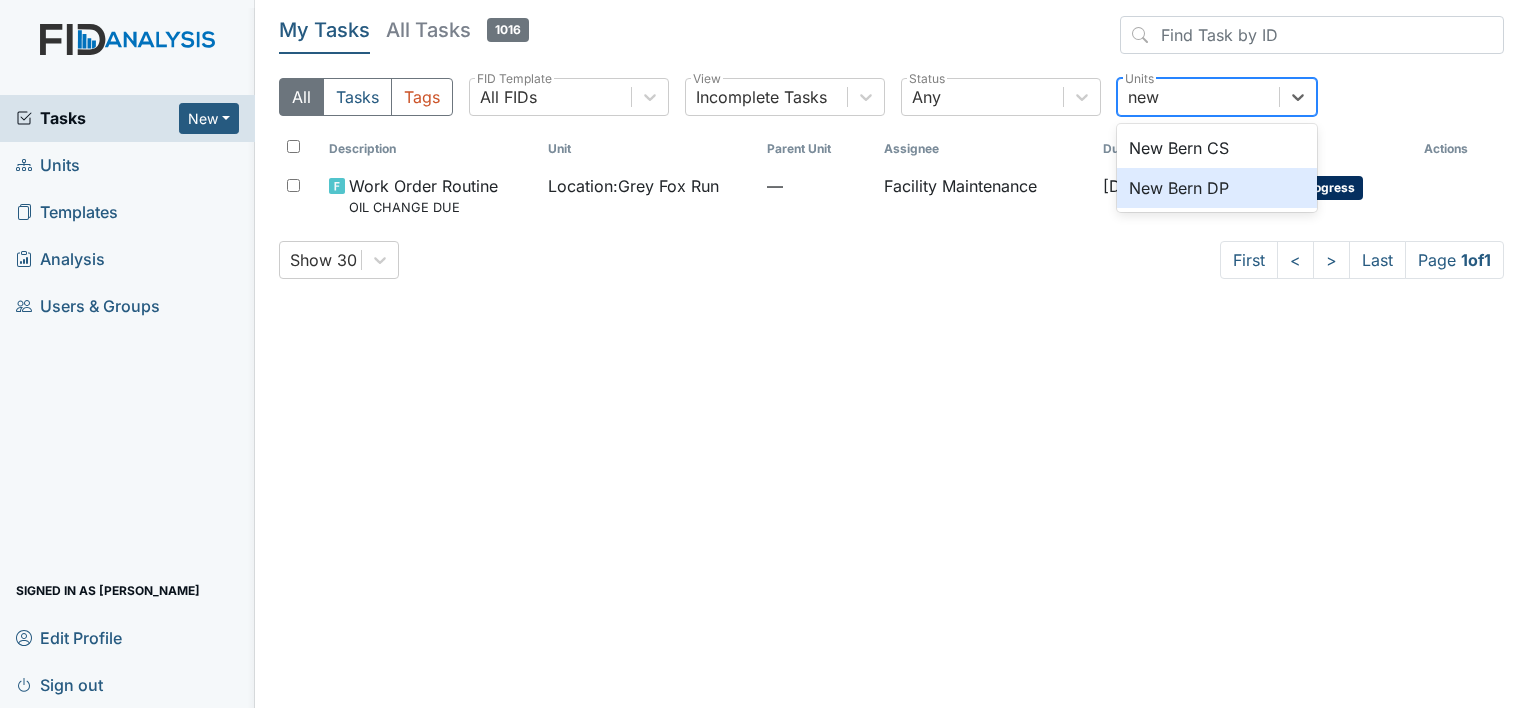 type 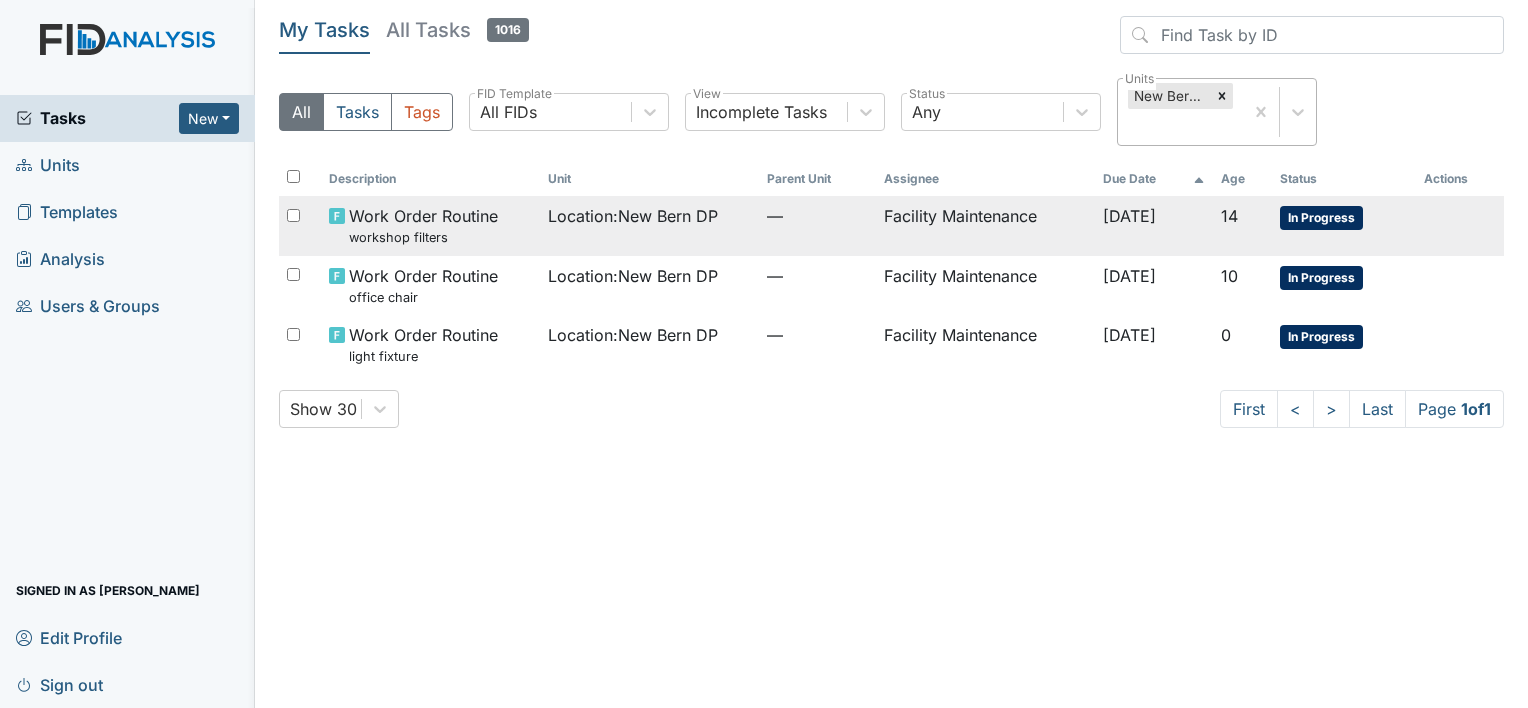 click on "Facility Maintenance" at bounding box center [985, 225] 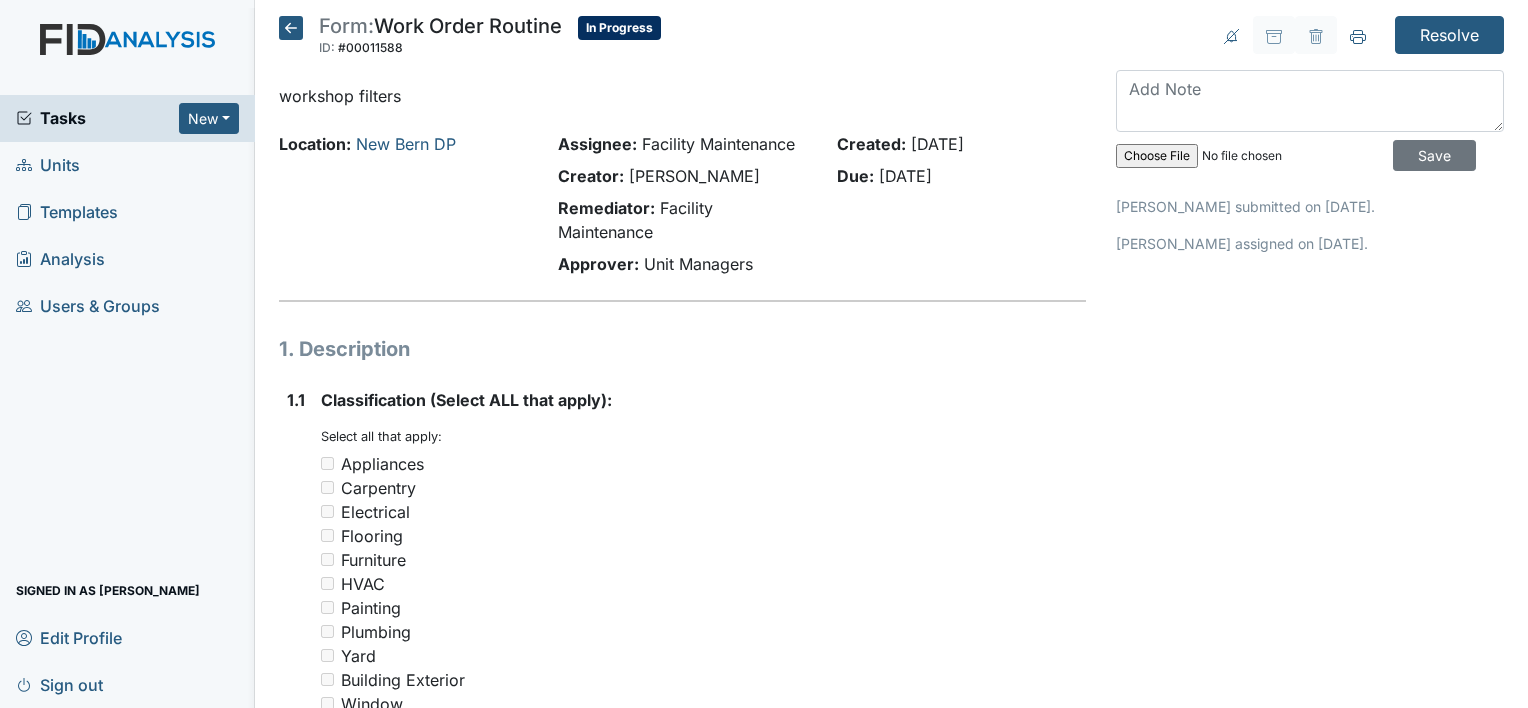 scroll, scrollTop: 0, scrollLeft: 0, axis: both 